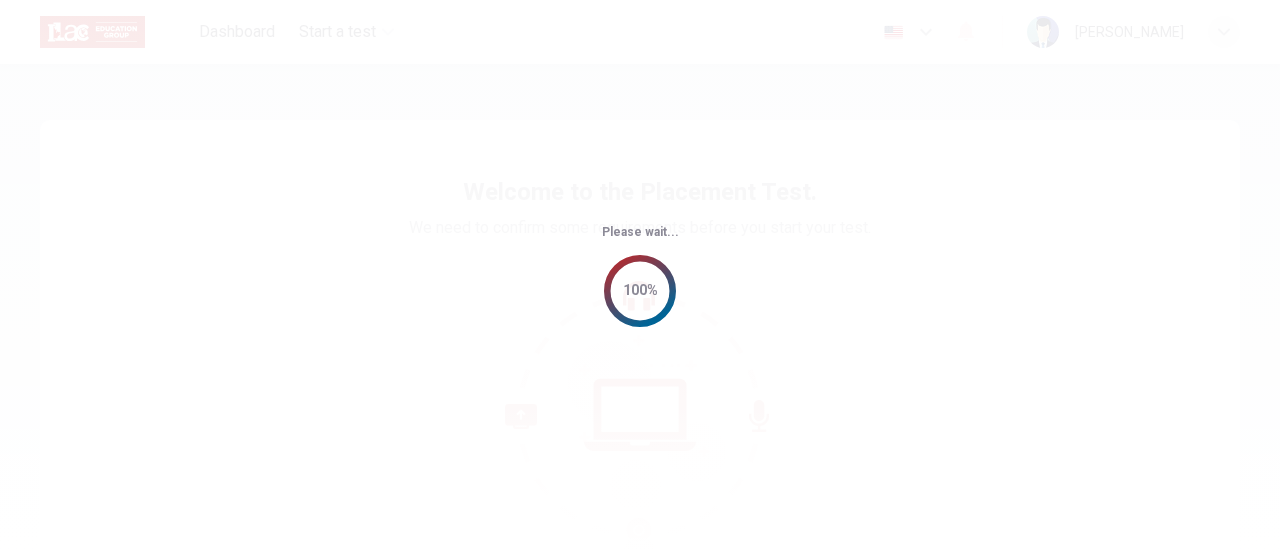 scroll, scrollTop: 0, scrollLeft: 0, axis: both 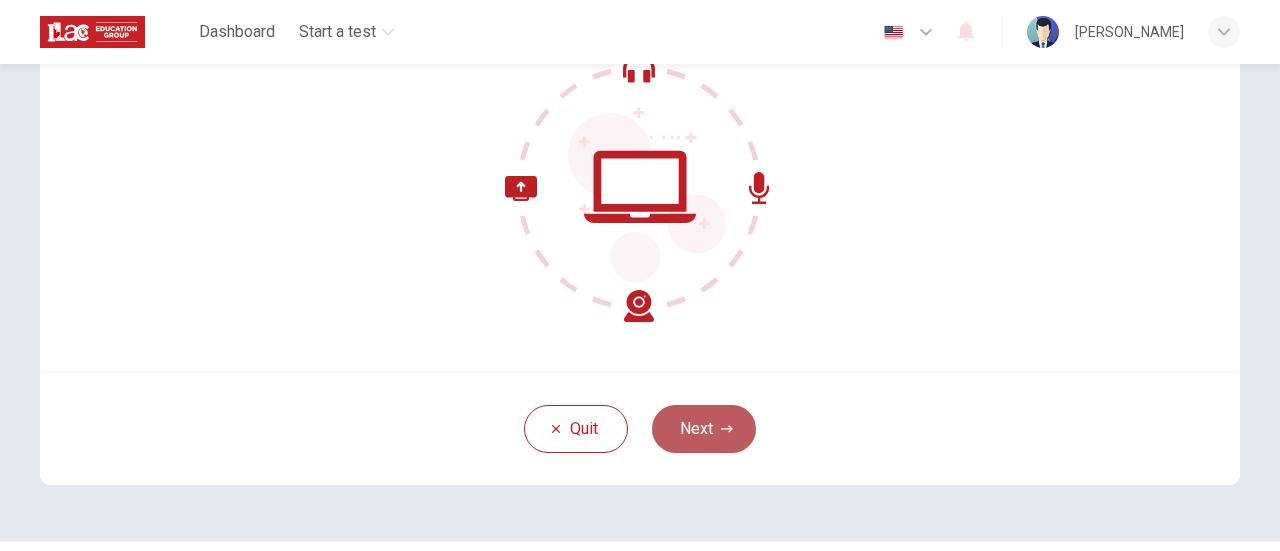 click on "Next" at bounding box center [704, 429] 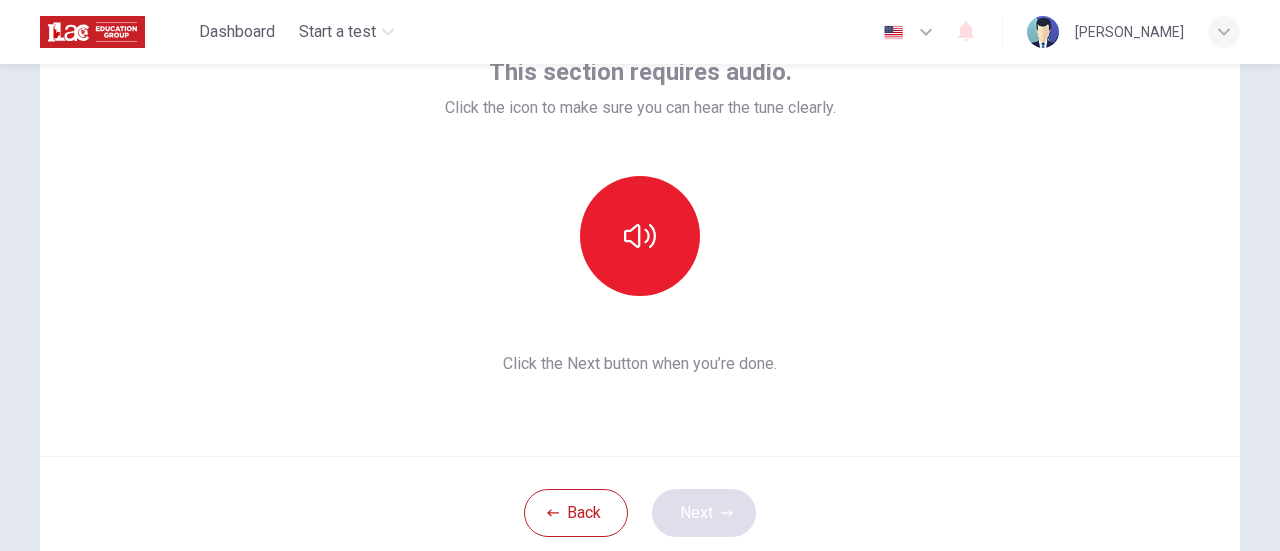 scroll, scrollTop: 143, scrollLeft: 0, axis: vertical 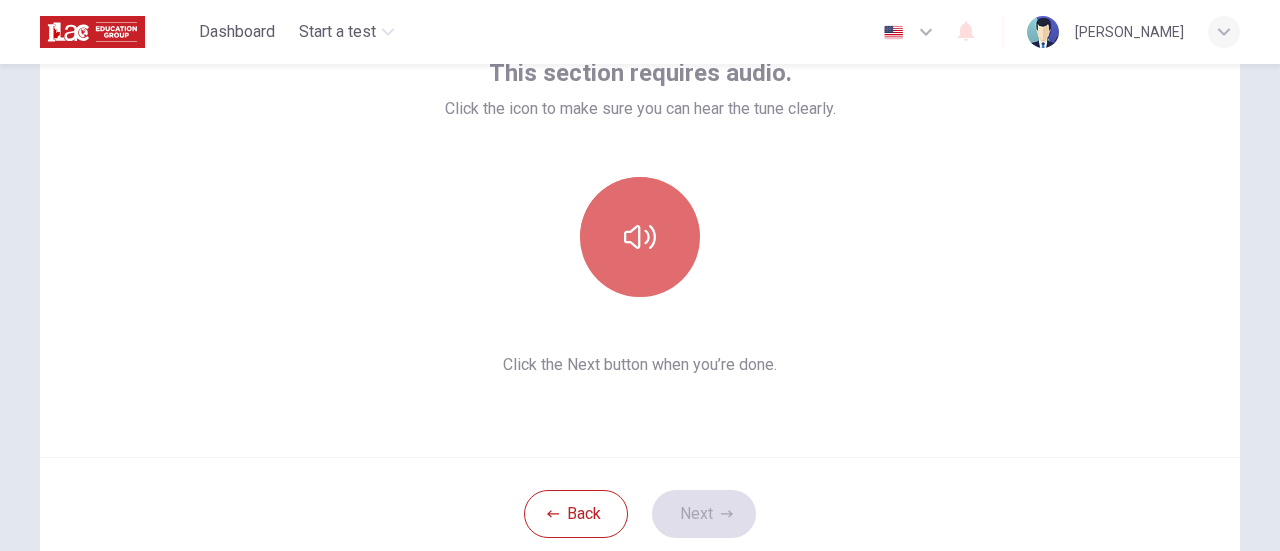 click at bounding box center (640, 237) 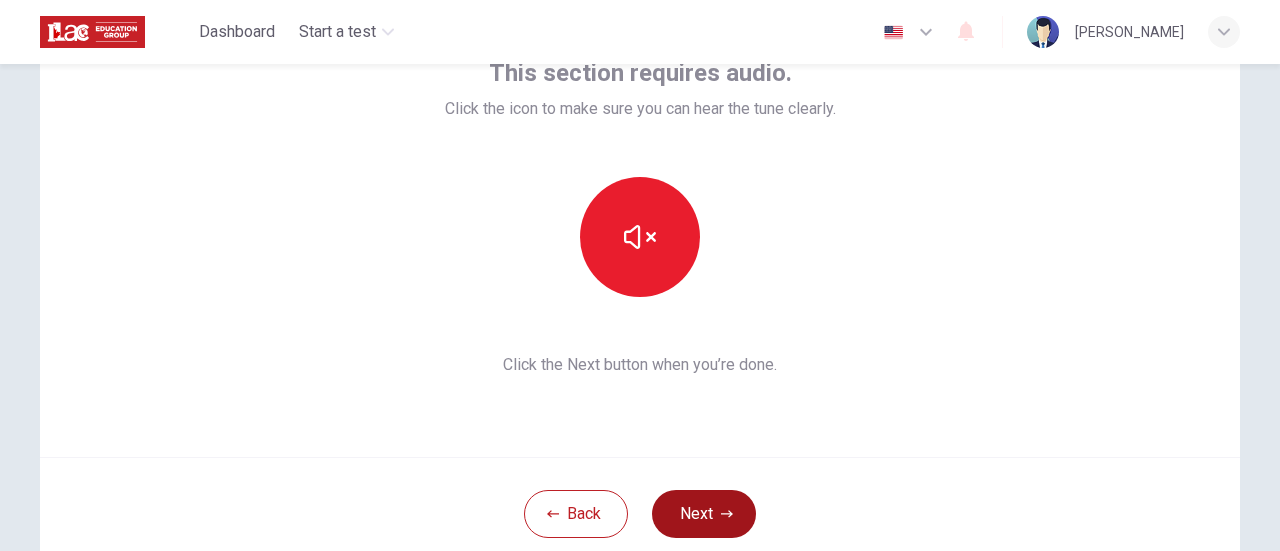 click 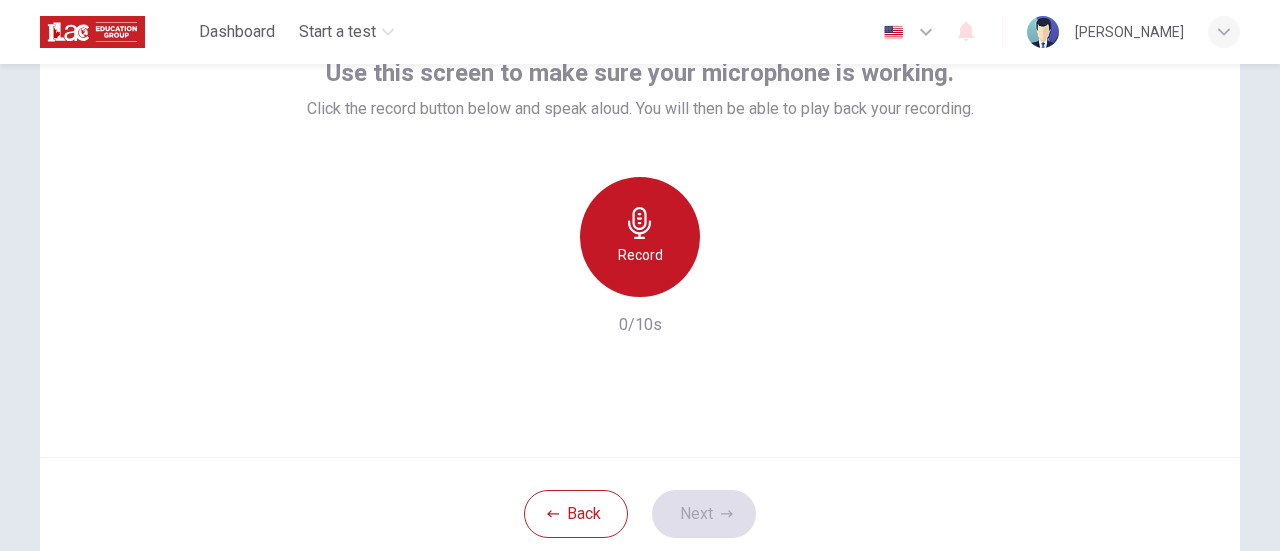 click 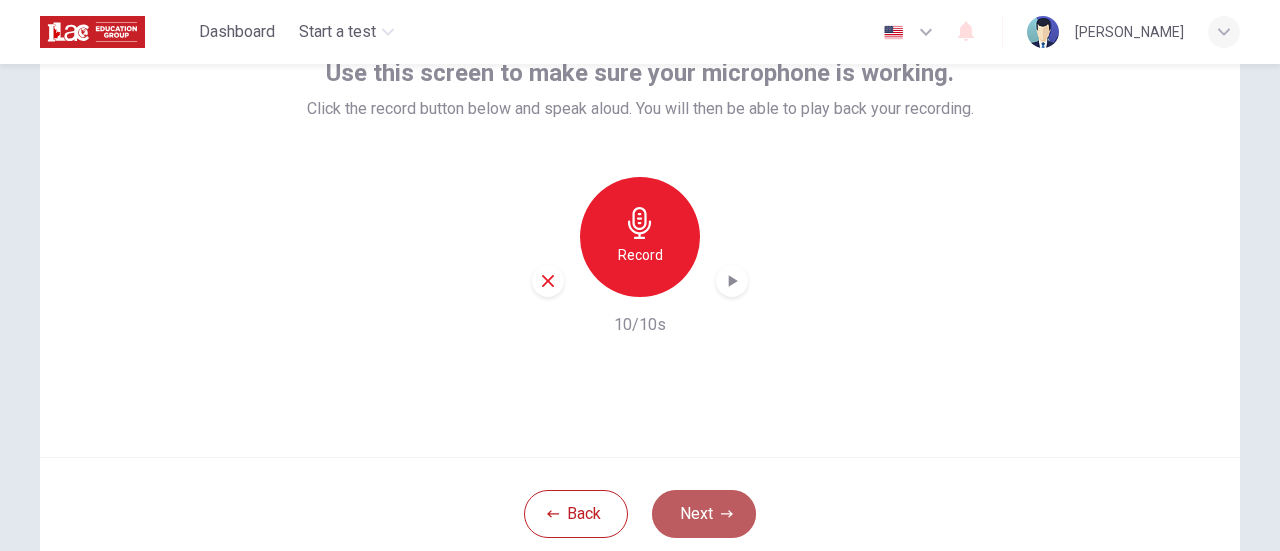 click on "Next" at bounding box center [704, 514] 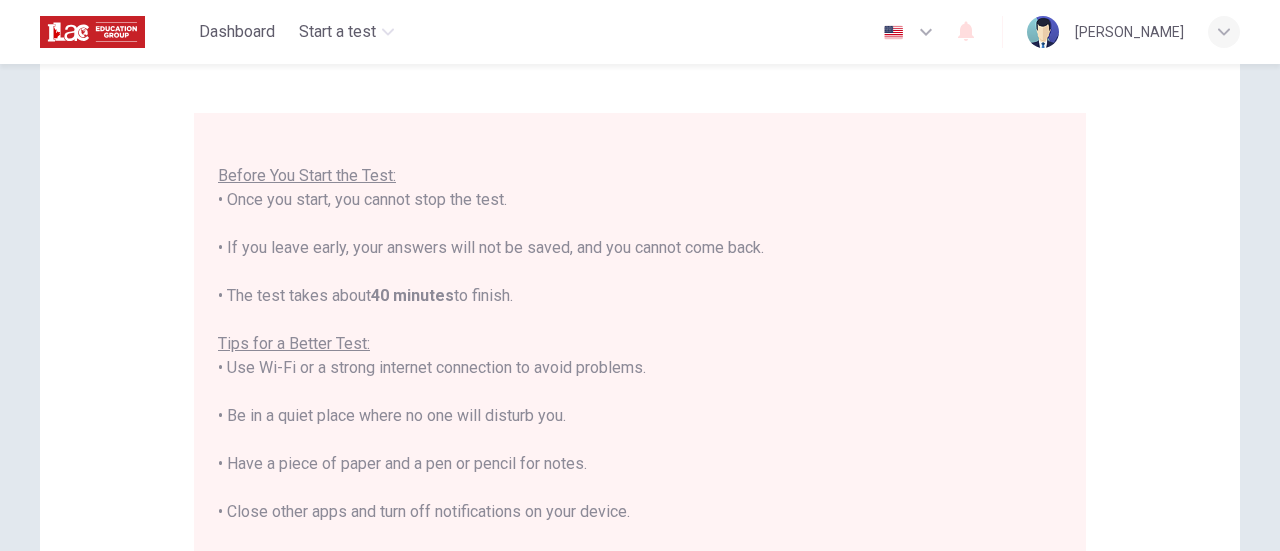 scroll, scrollTop: 22, scrollLeft: 0, axis: vertical 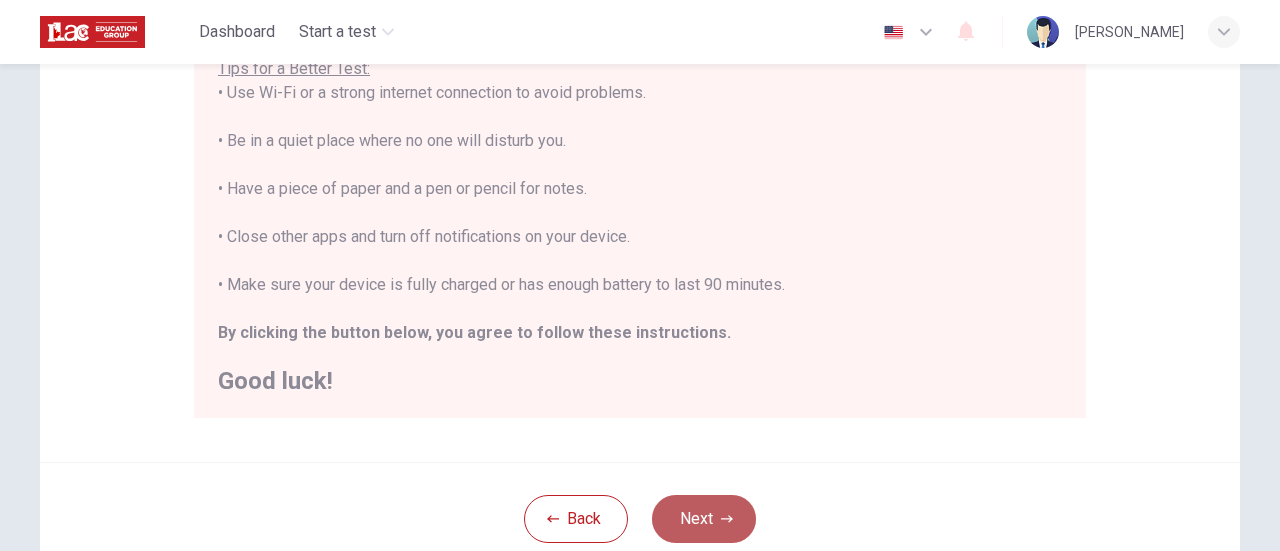 click on "Next" at bounding box center [704, 519] 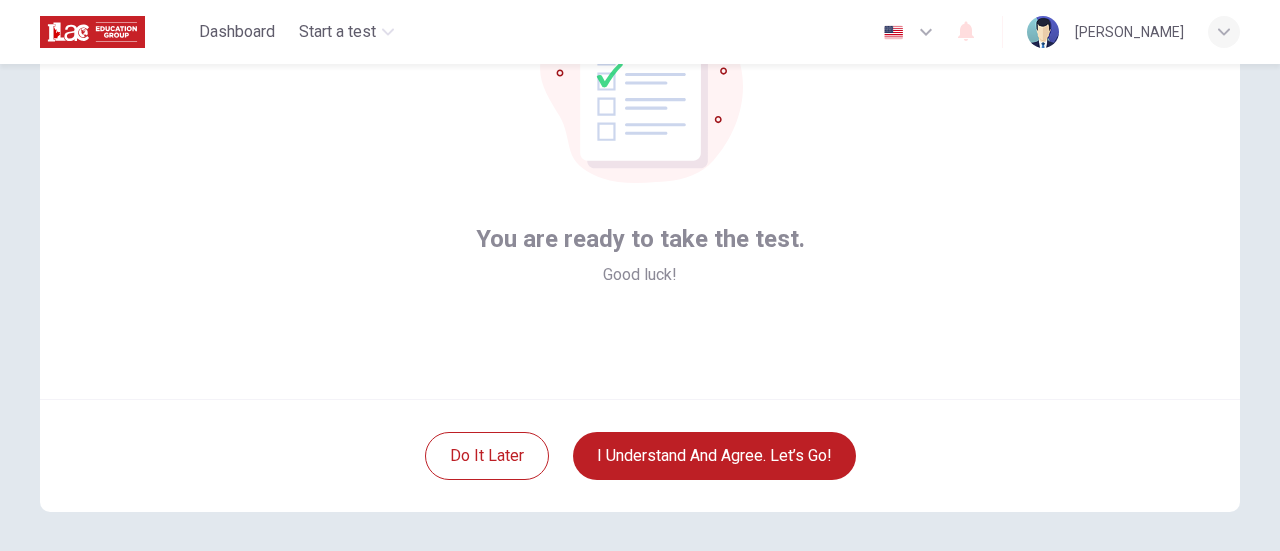 scroll, scrollTop: 202, scrollLeft: 0, axis: vertical 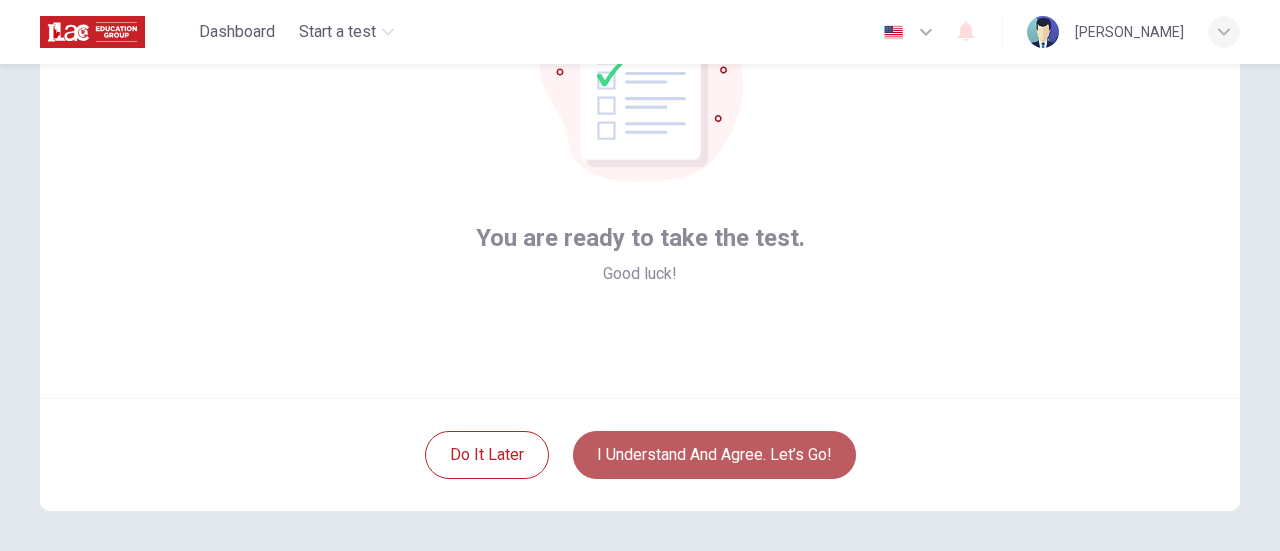 click on "I understand and agree. Let’s go!" at bounding box center [714, 455] 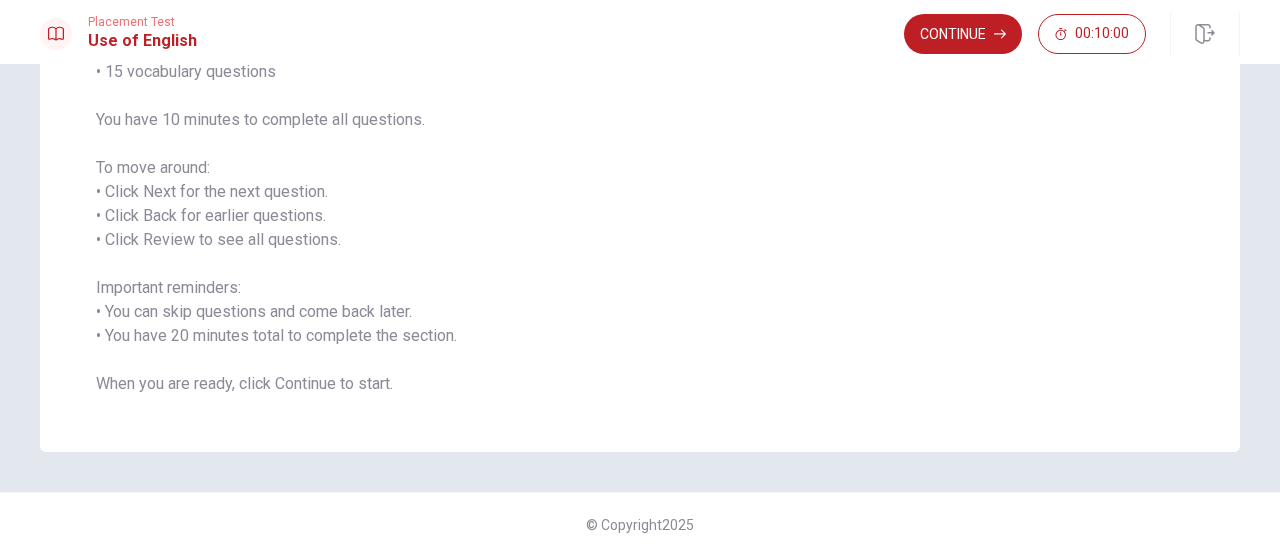 scroll, scrollTop: 226, scrollLeft: 0, axis: vertical 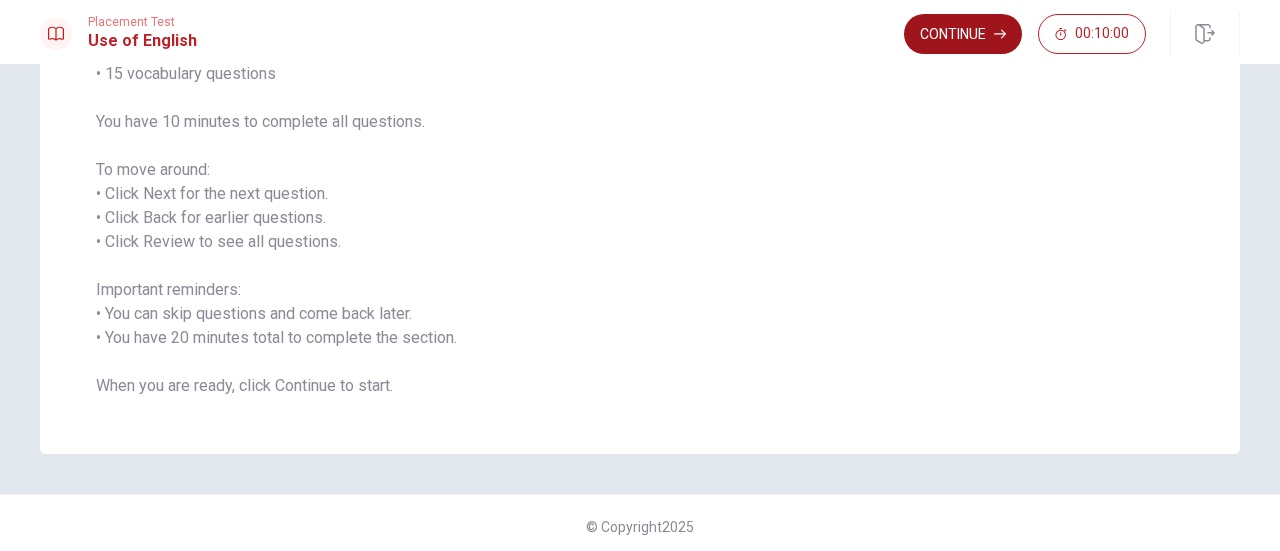 click on "Continue" at bounding box center (963, 34) 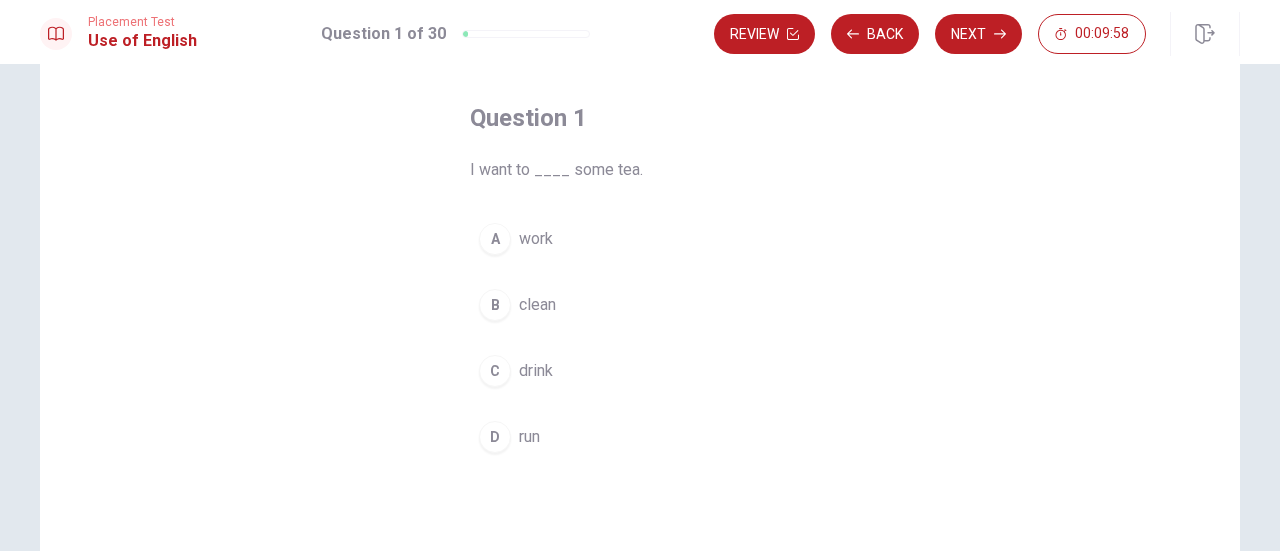 scroll, scrollTop: 82, scrollLeft: 0, axis: vertical 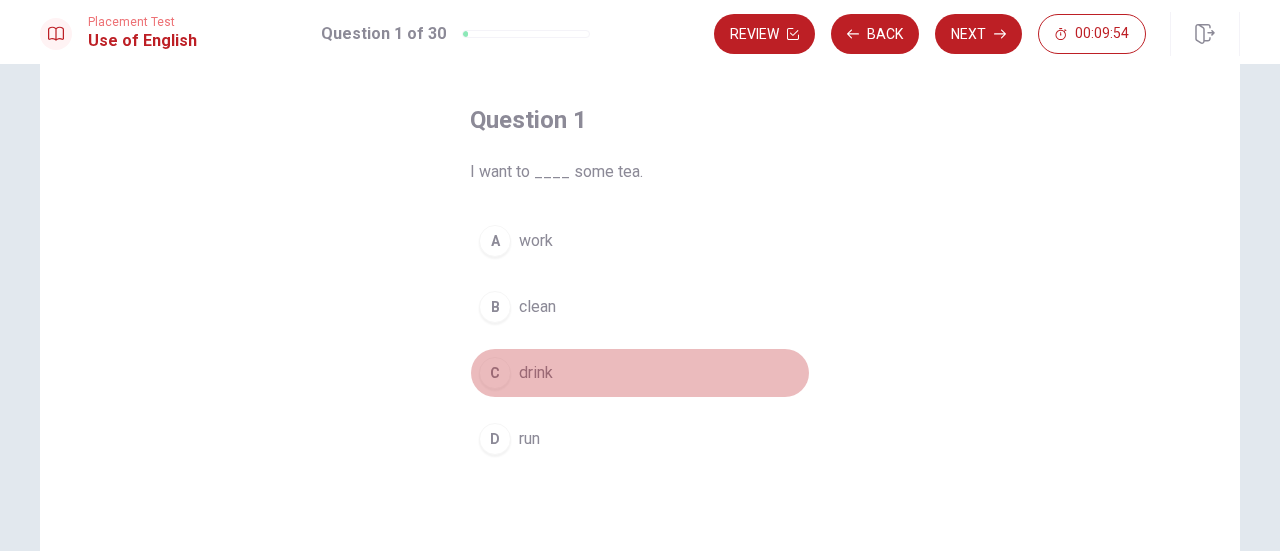 click on "C" at bounding box center [495, 373] 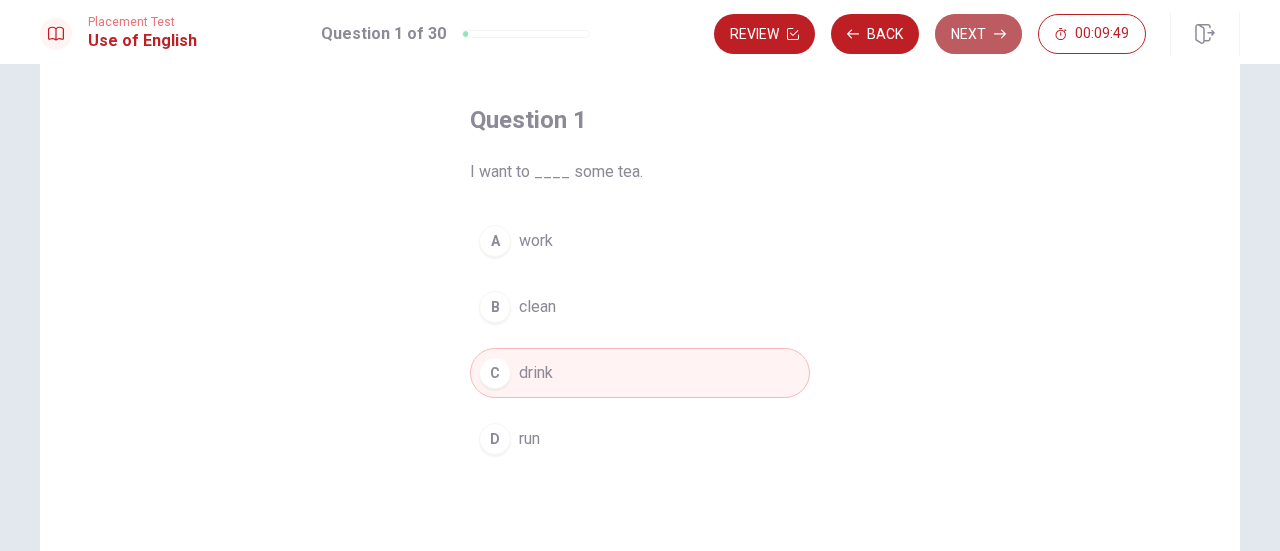 click on "Next" at bounding box center (978, 34) 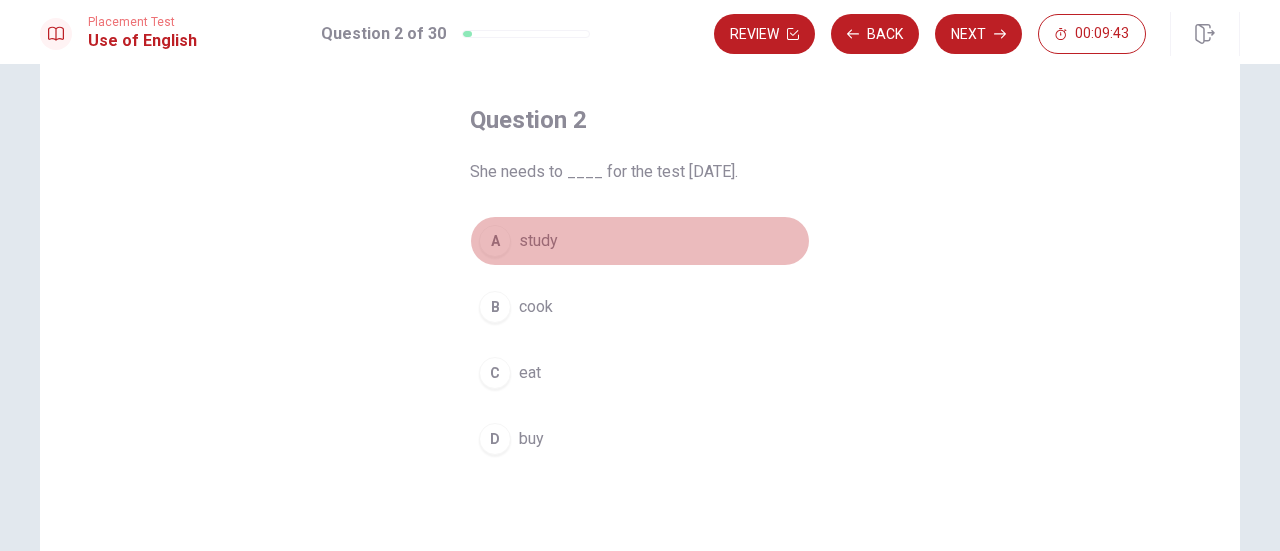 click on "A" at bounding box center [495, 241] 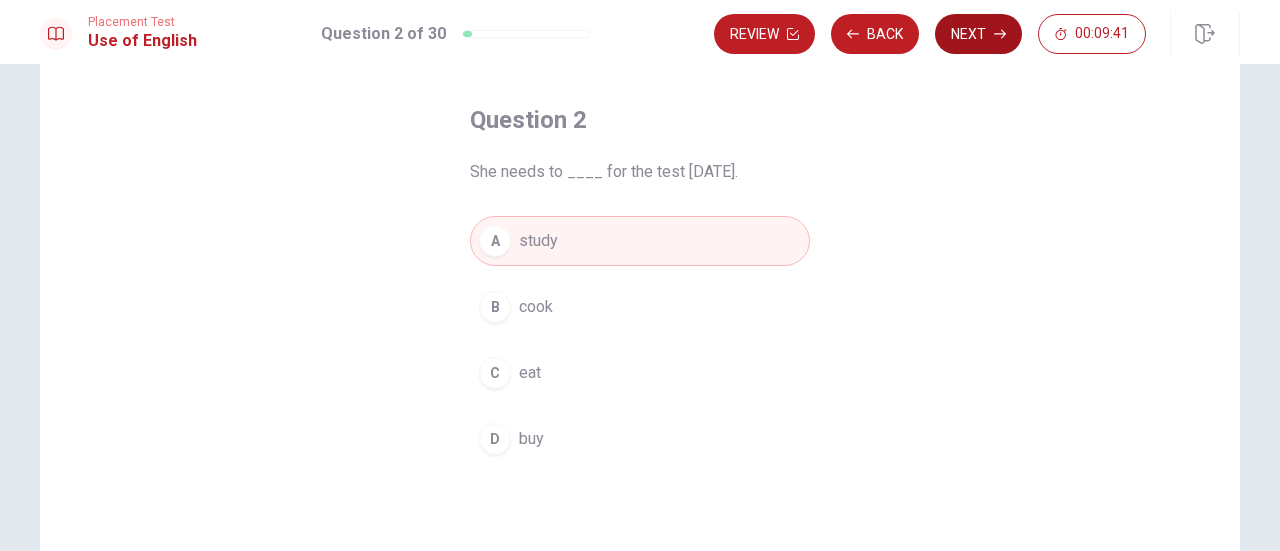 click on "Next" at bounding box center (978, 34) 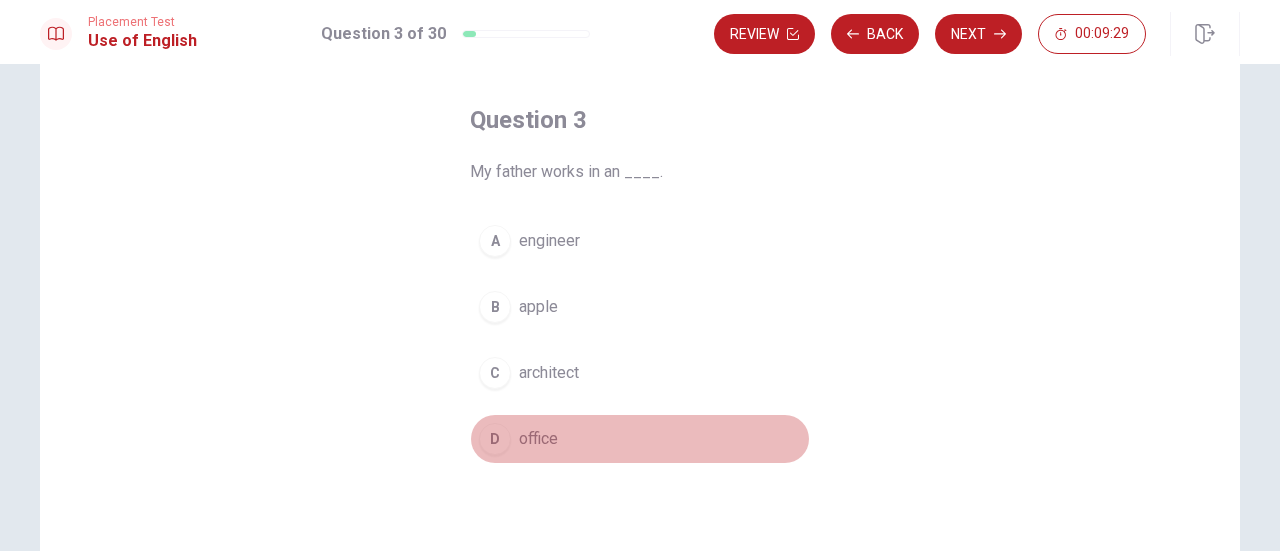 click on "D" at bounding box center (495, 439) 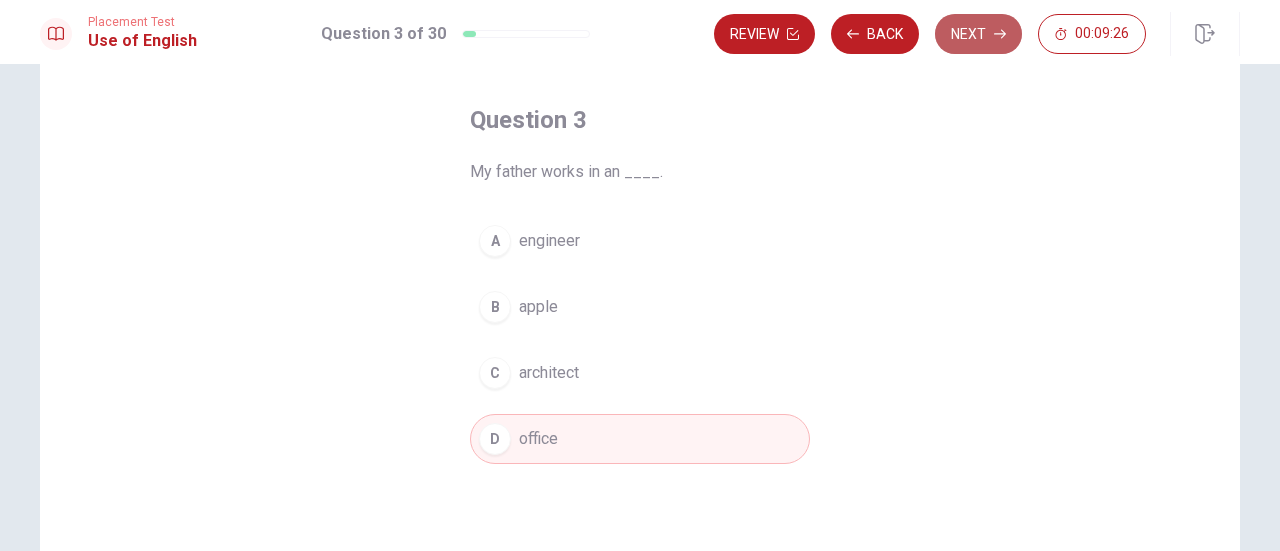 click on "Next" at bounding box center (978, 34) 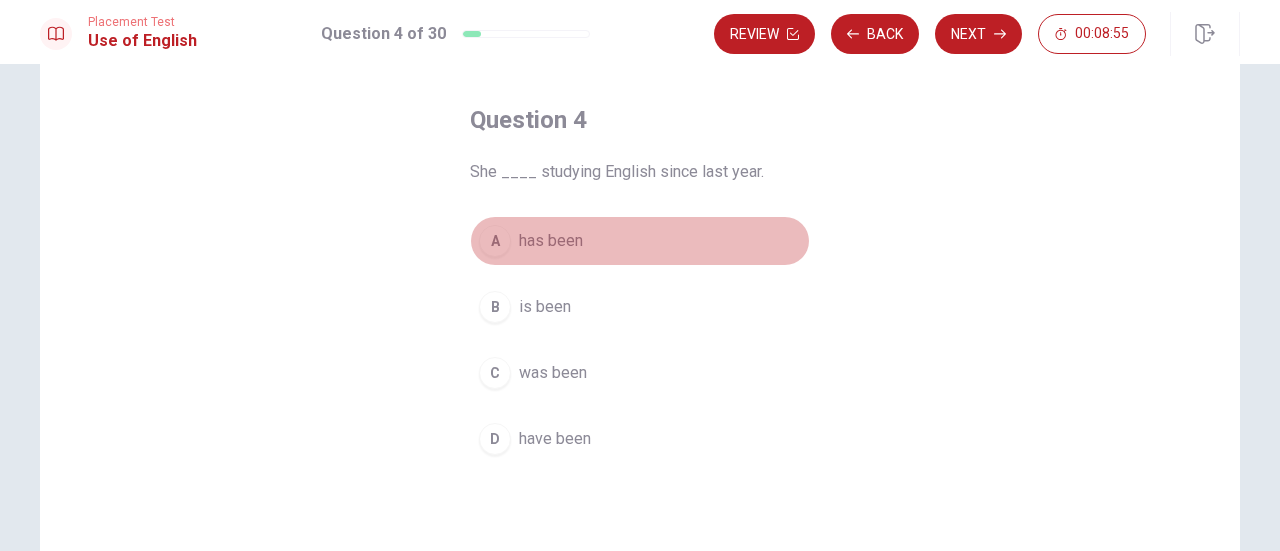 click on "A" at bounding box center (495, 241) 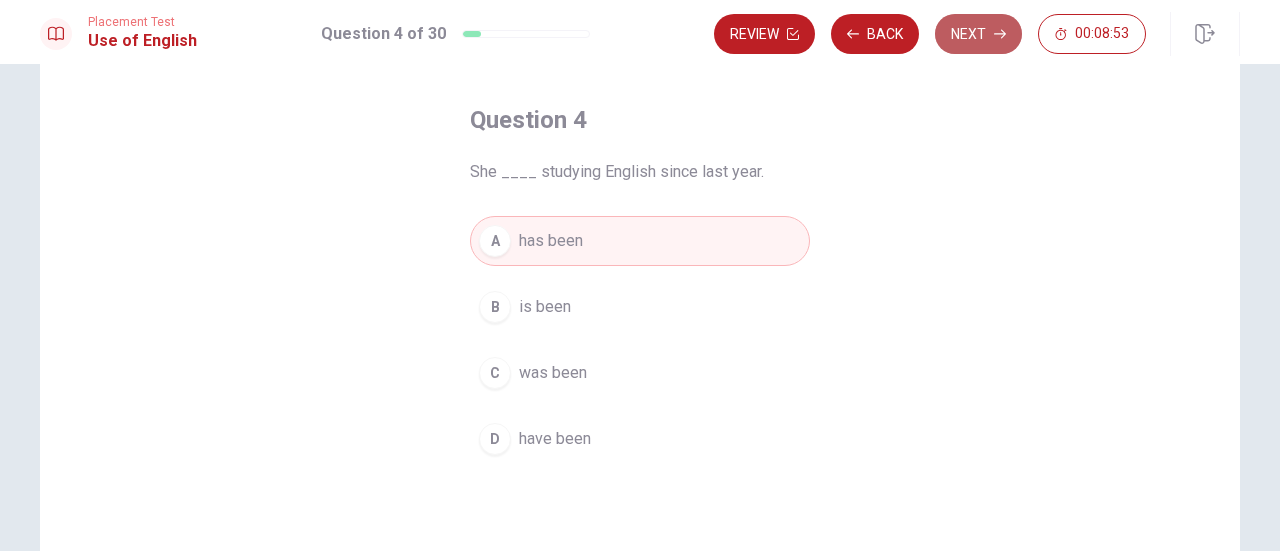 click on "Next" at bounding box center [978, 34] 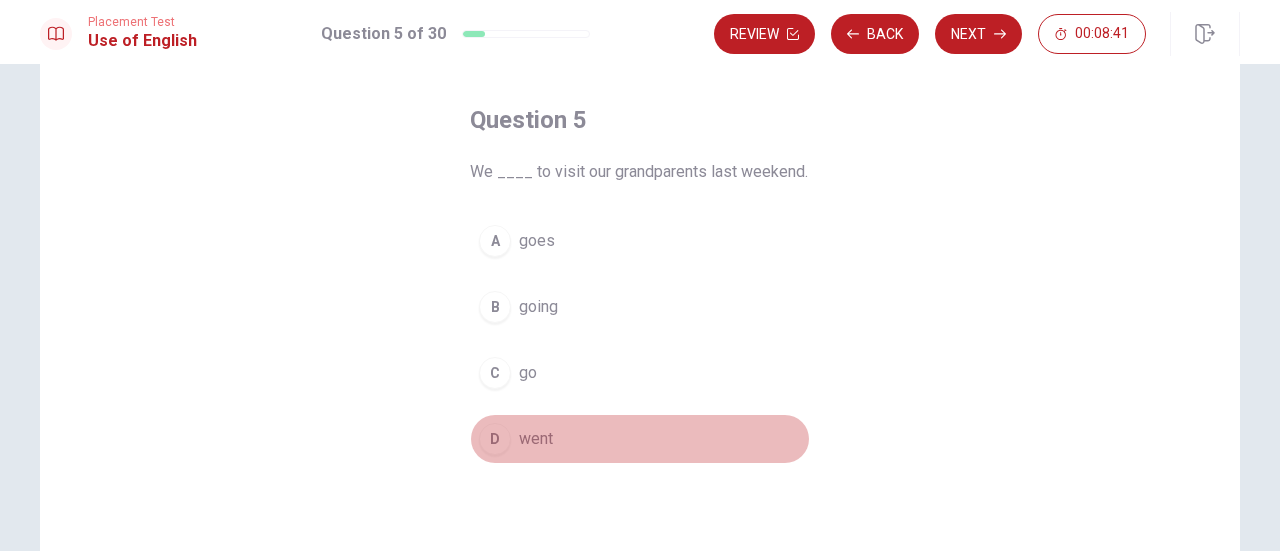 click on "D" at bounding box center [495, 439] 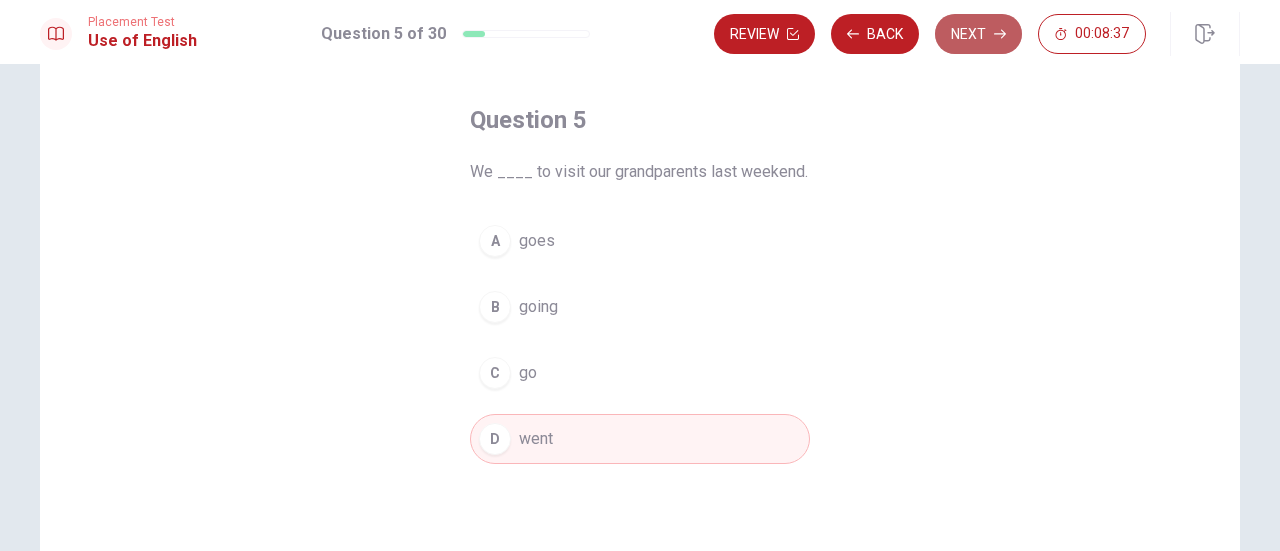 click on "Next" at bounding box center (978, 34) 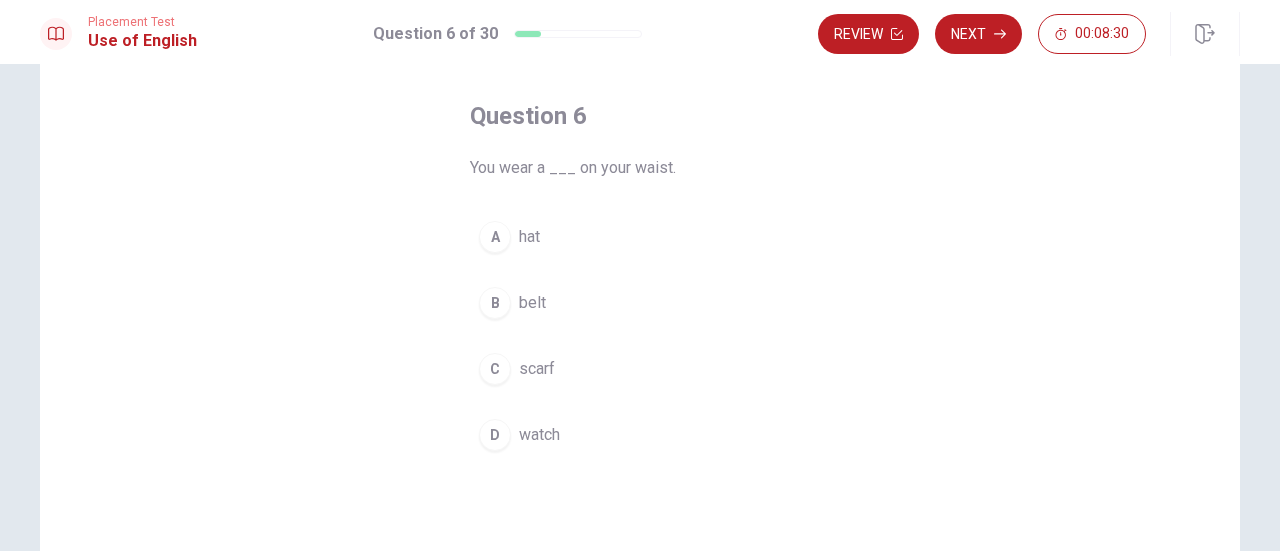 scroll, scrollTop: 88, scrollLeft: 0, axis: vertical 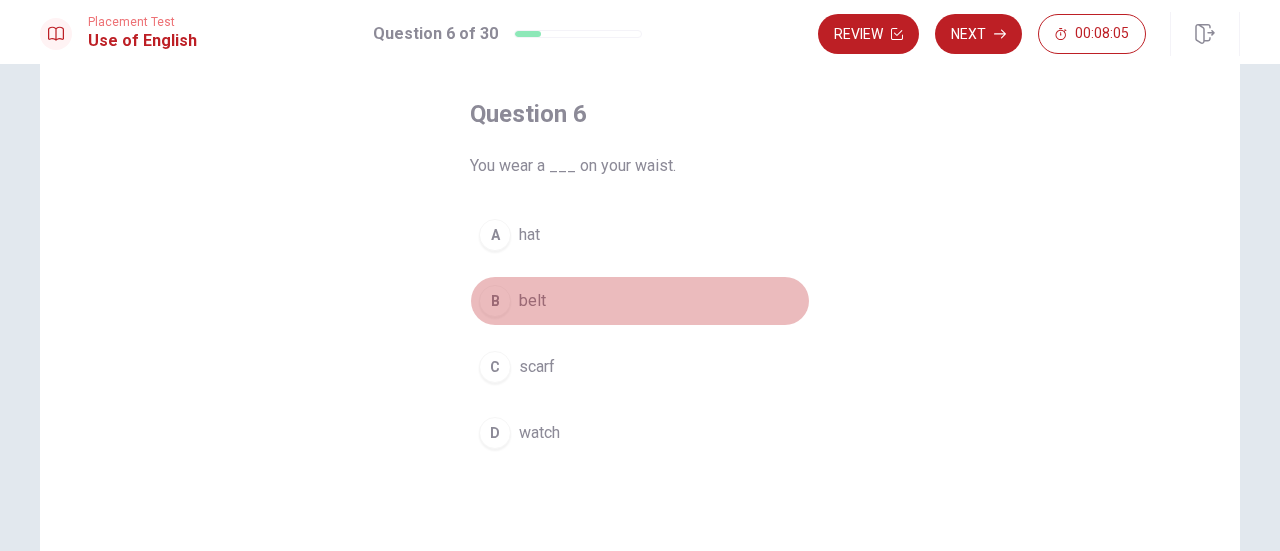 click on "B" at bounding box center (495, 301) 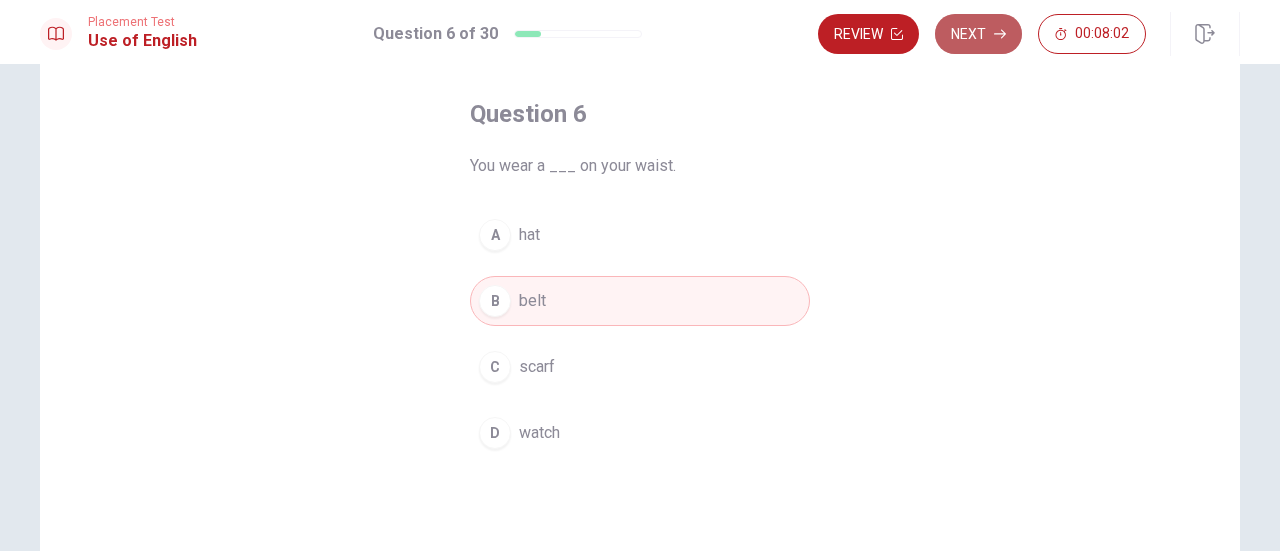 click 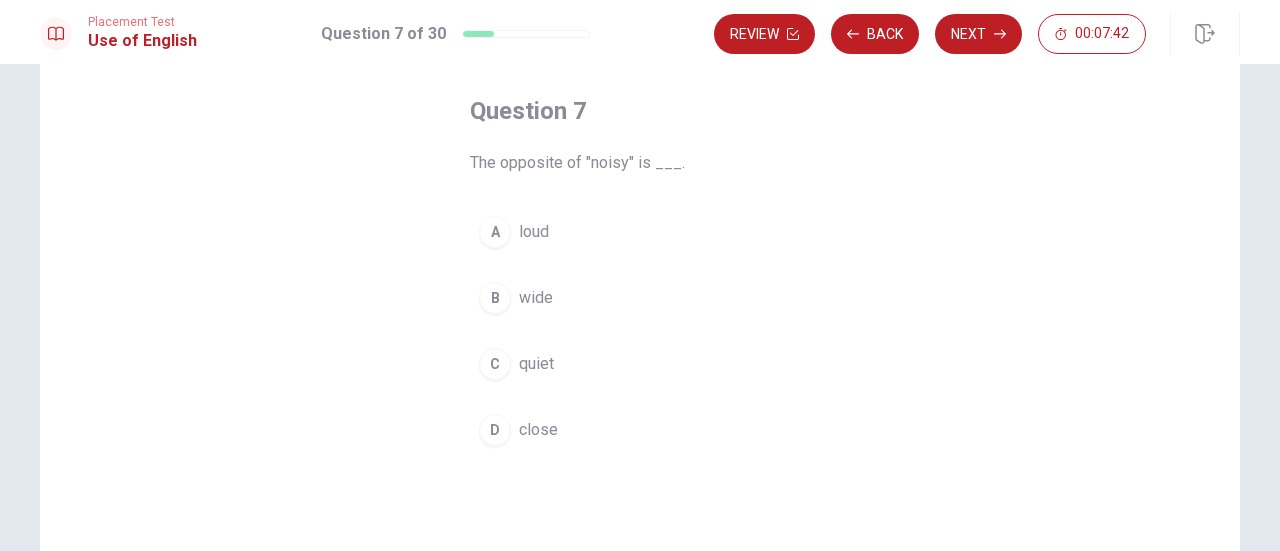 scroll, scrollTop: 92, scrollLeft: 0, axis: vertical 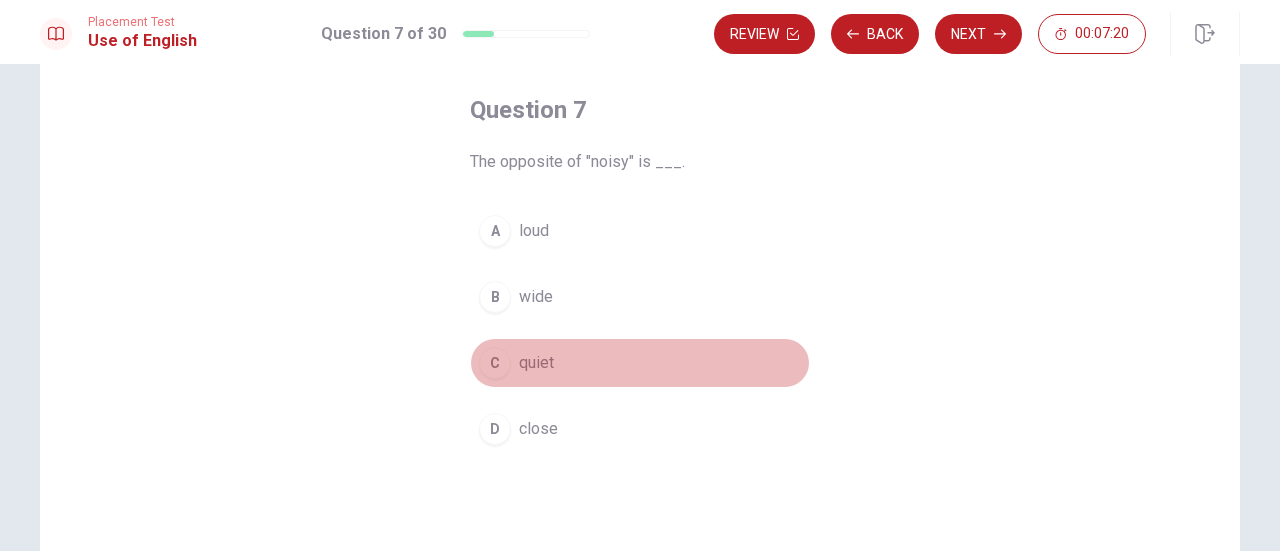 click on "C" at bounding box center [495, 363] 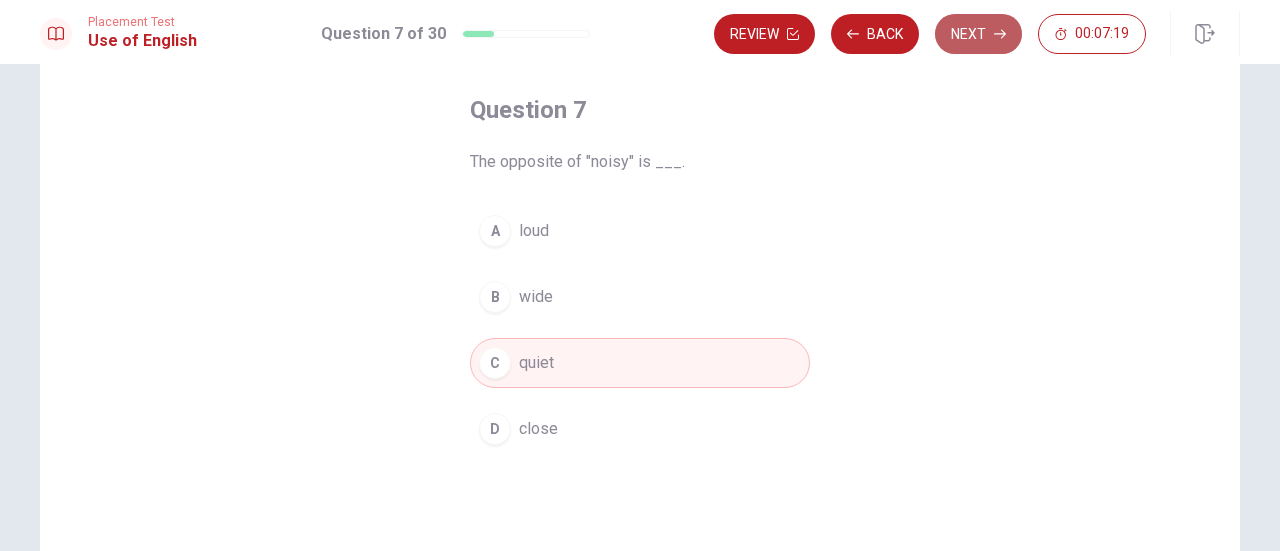 click on "Next" at bounding box center [978, 34] 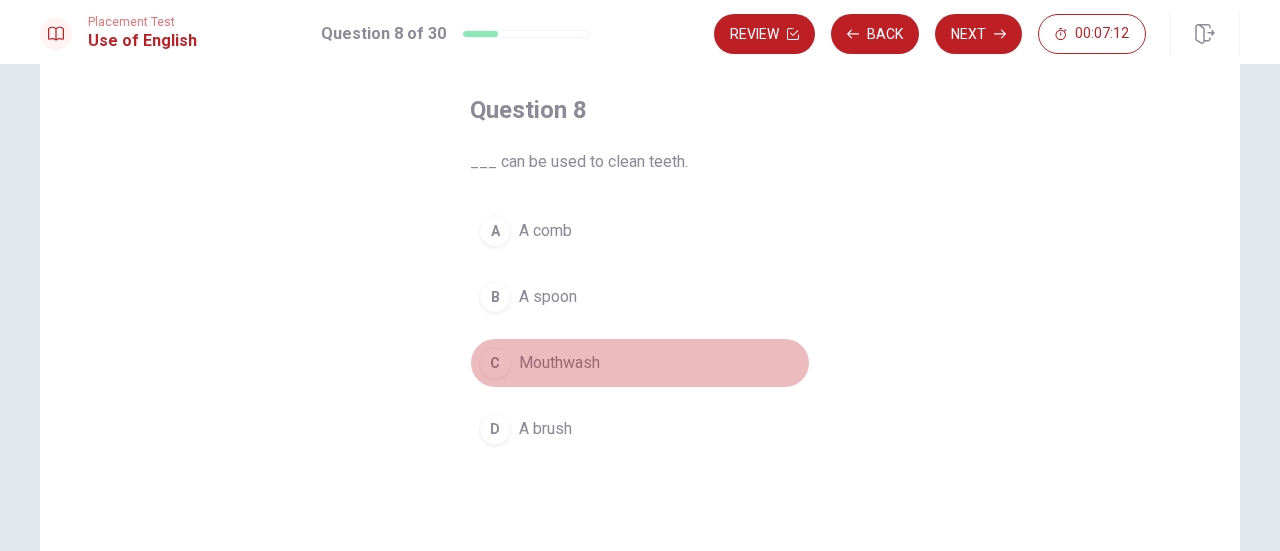 click on "C" at bounding box center (495, 363) 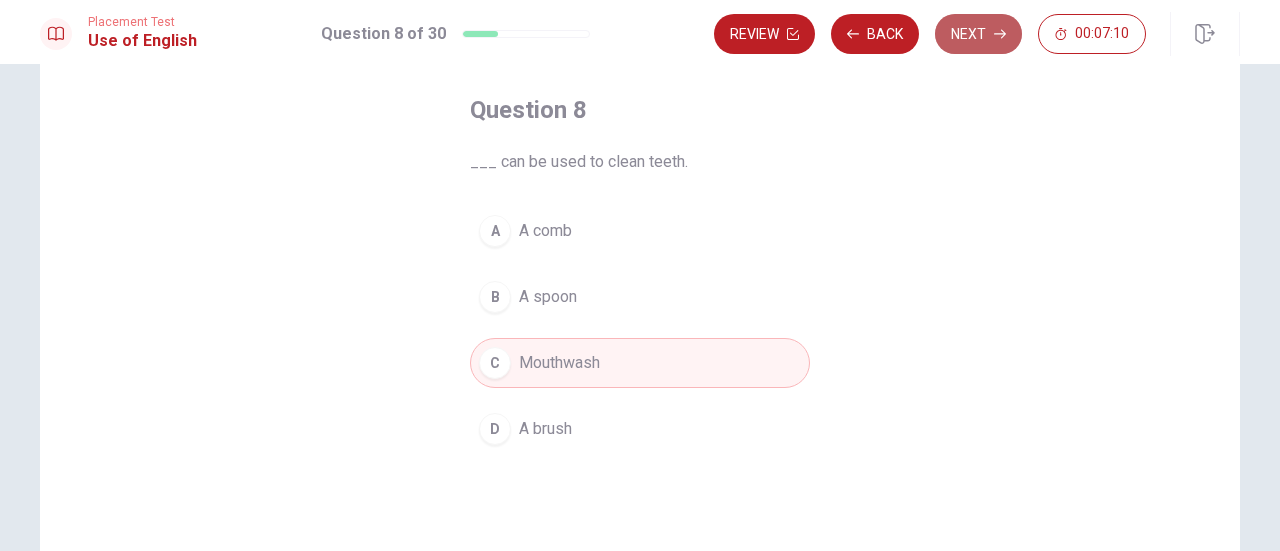 click on "Next" at bounding box center (978, 34) 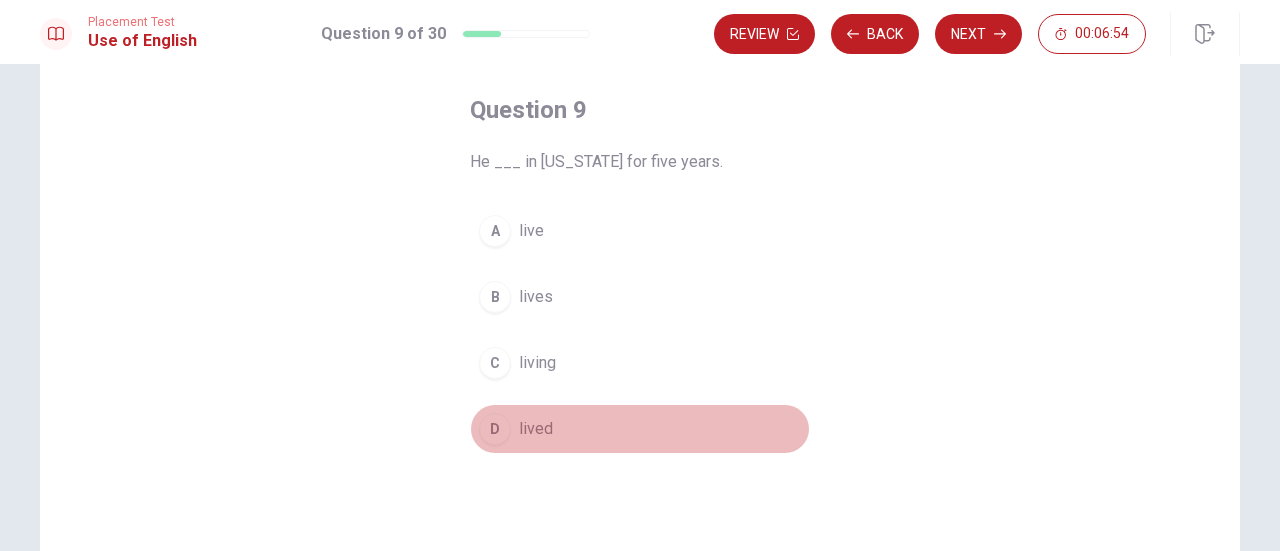 click on "D" at bounding box center (495, 429) 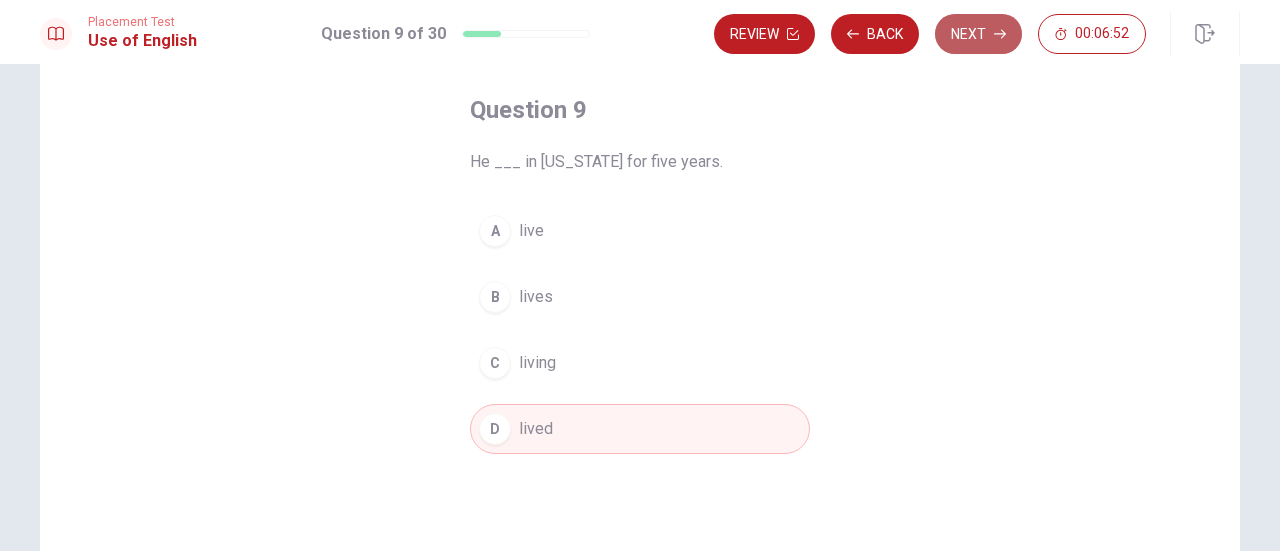 click on "Next" at bounding box center [978, 34] 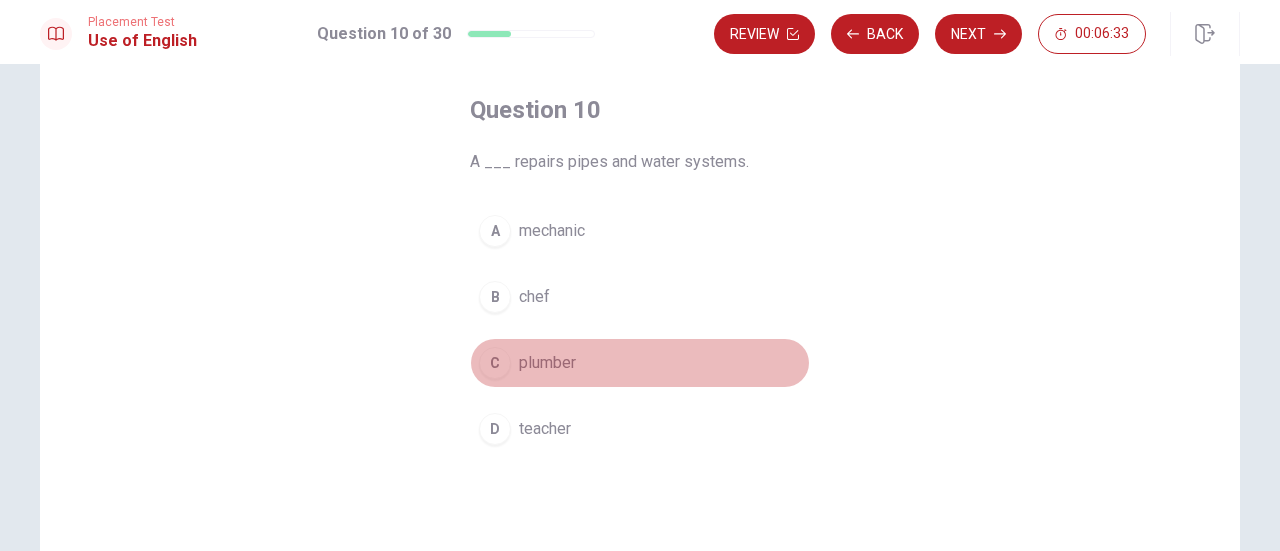 click on "C" at bounding box center [495, 363] 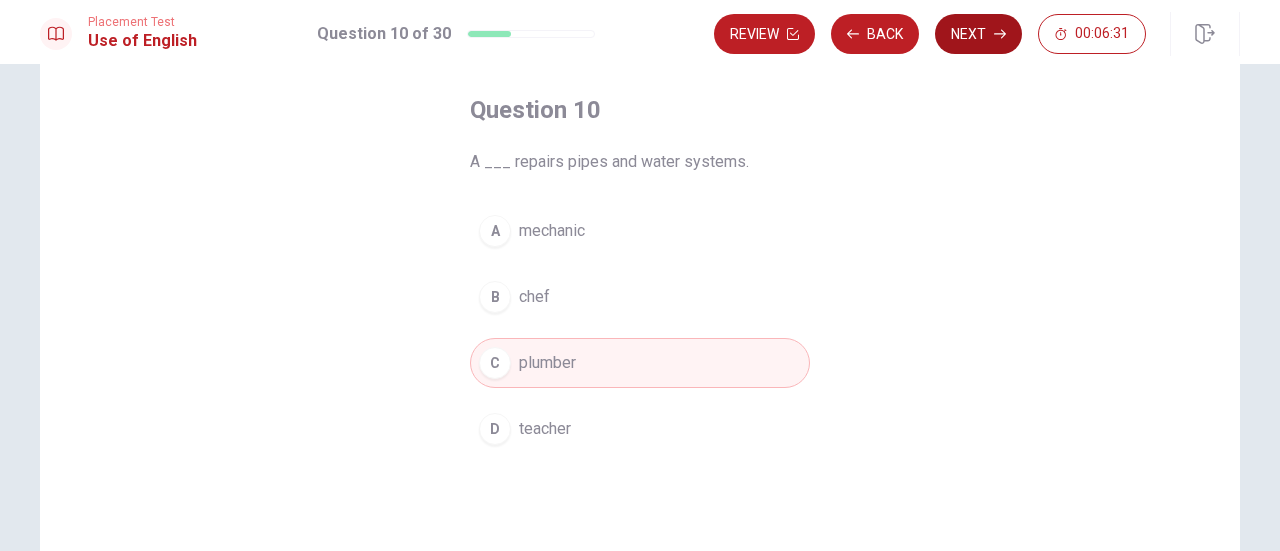 click on "Next" at bounding box center (978, 34) 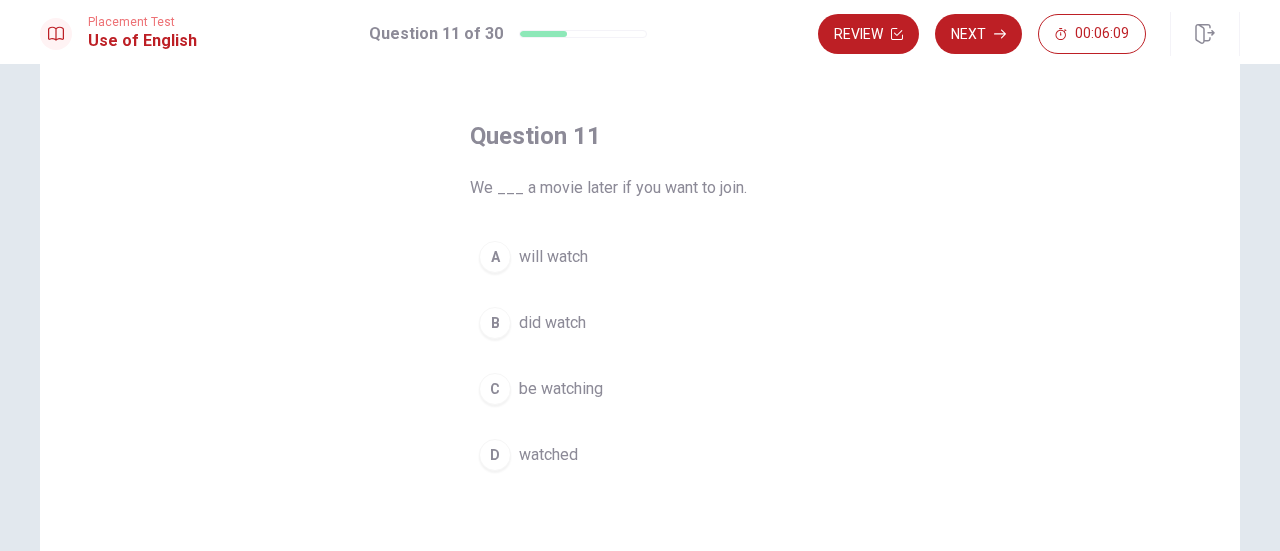 scroll, scrollTop: 67, scrollLeft: 0, axis: vertical 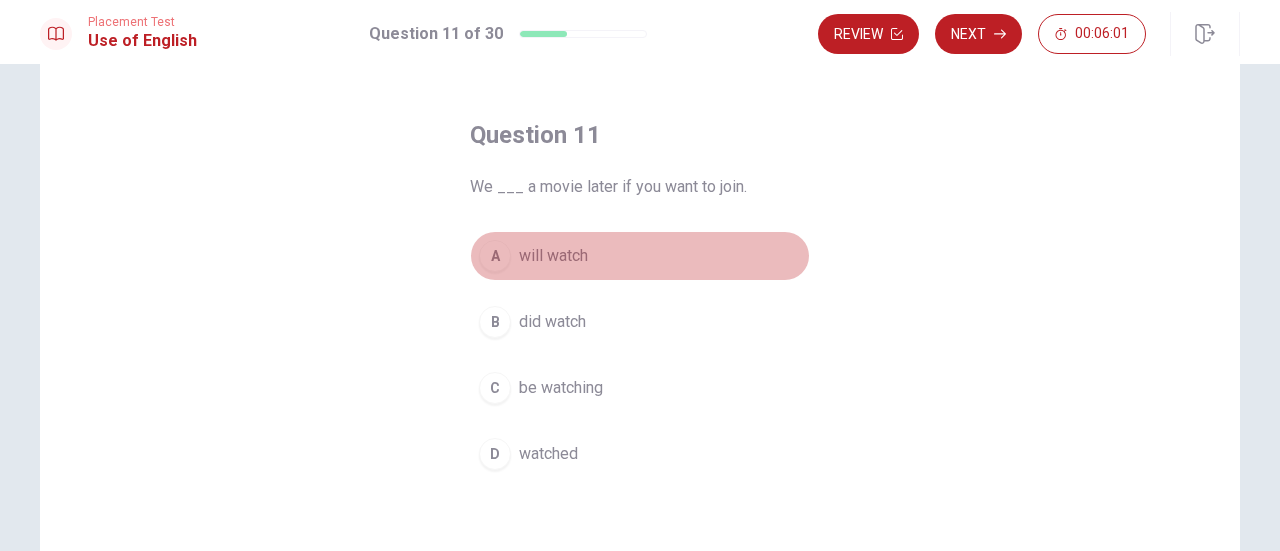 click on "A" at bounding box center (495, 256) 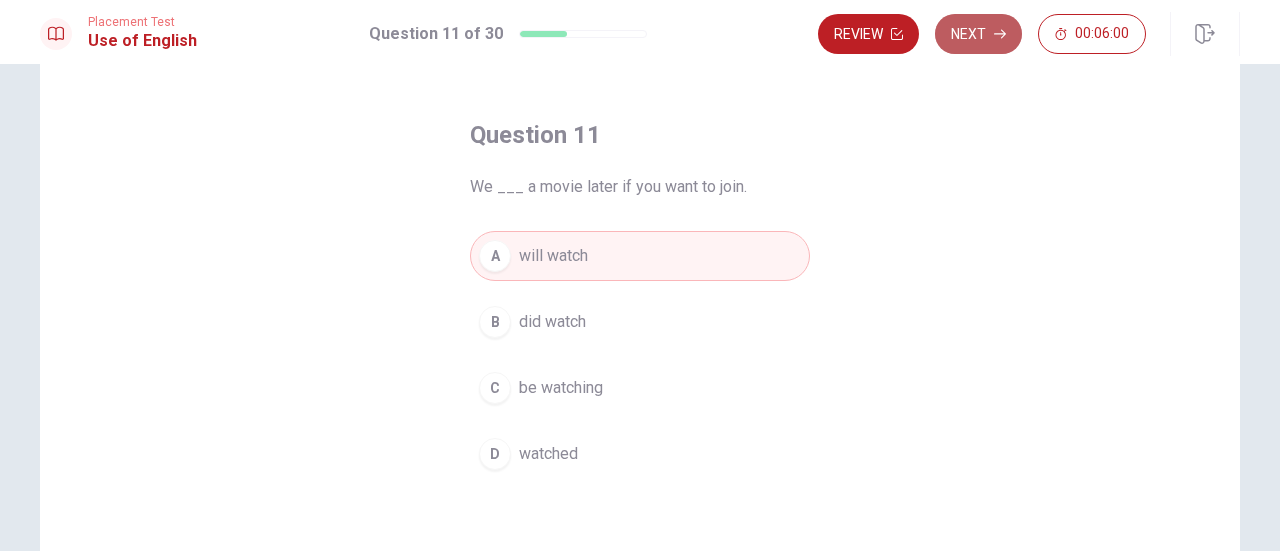 click on "Next" at bounding box center [978, 34] 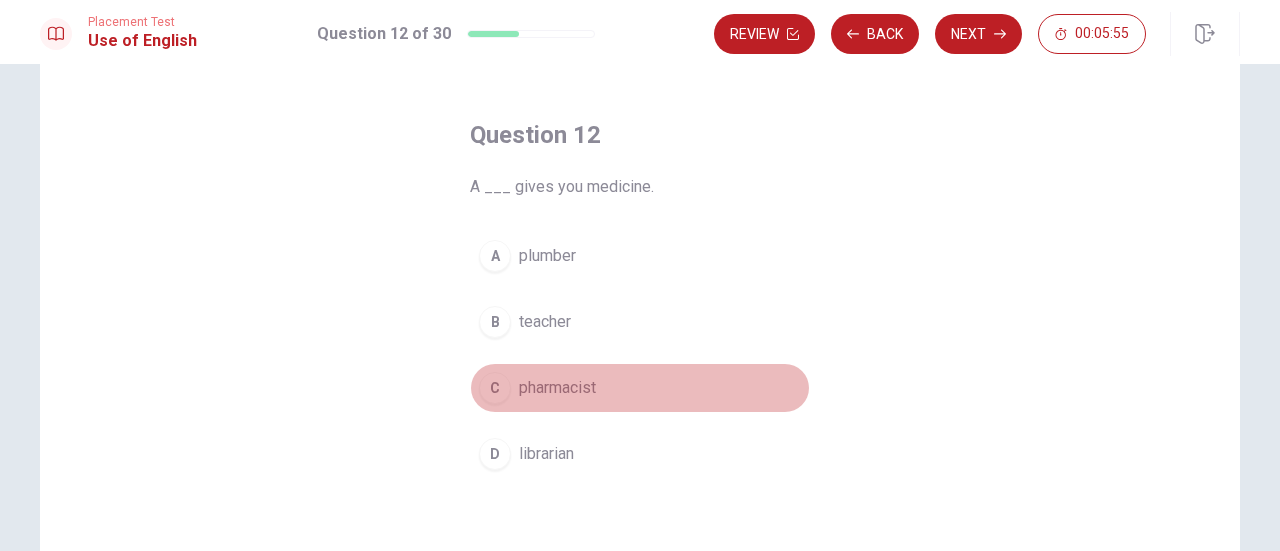 click on "C" at bounding box center (495, 388) 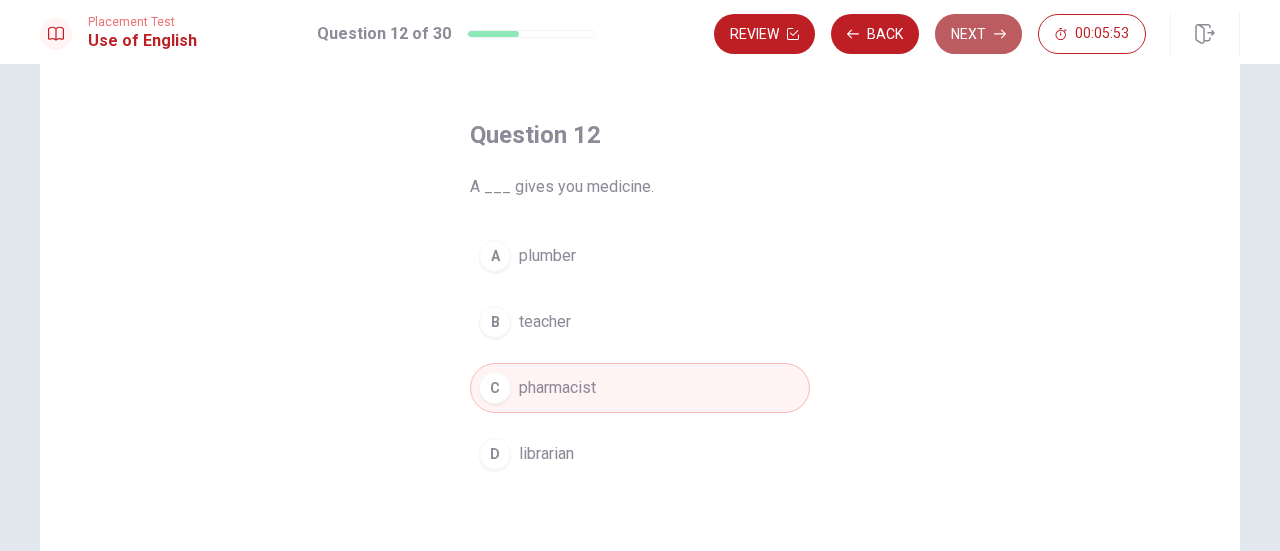 click on "Next" at bounding box center [978, 34] 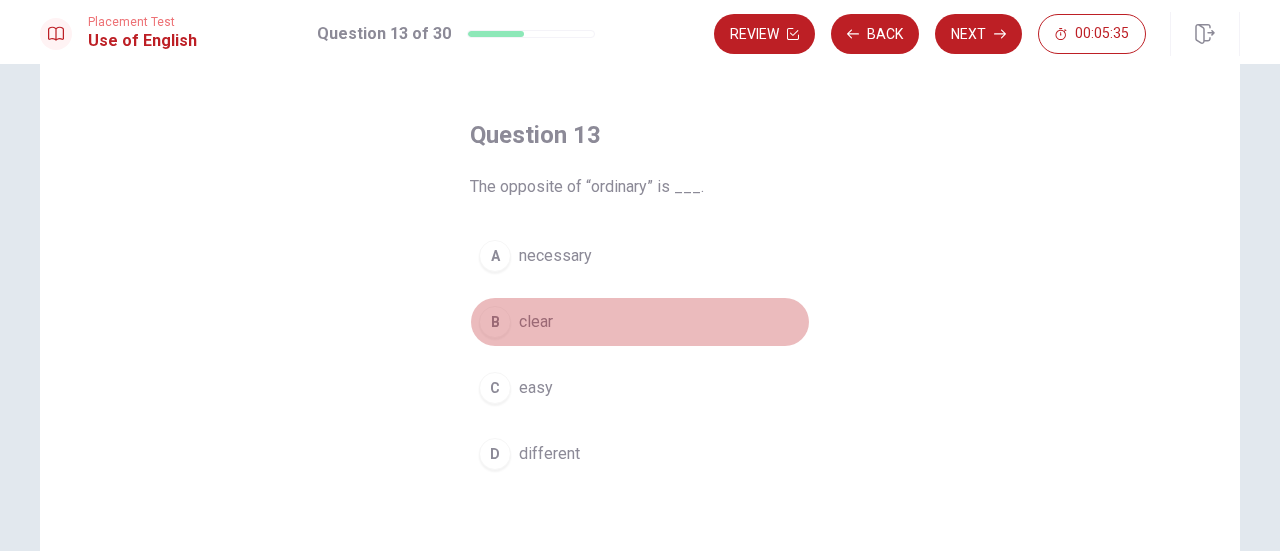 click on "B" at bounding box center (495, 322) 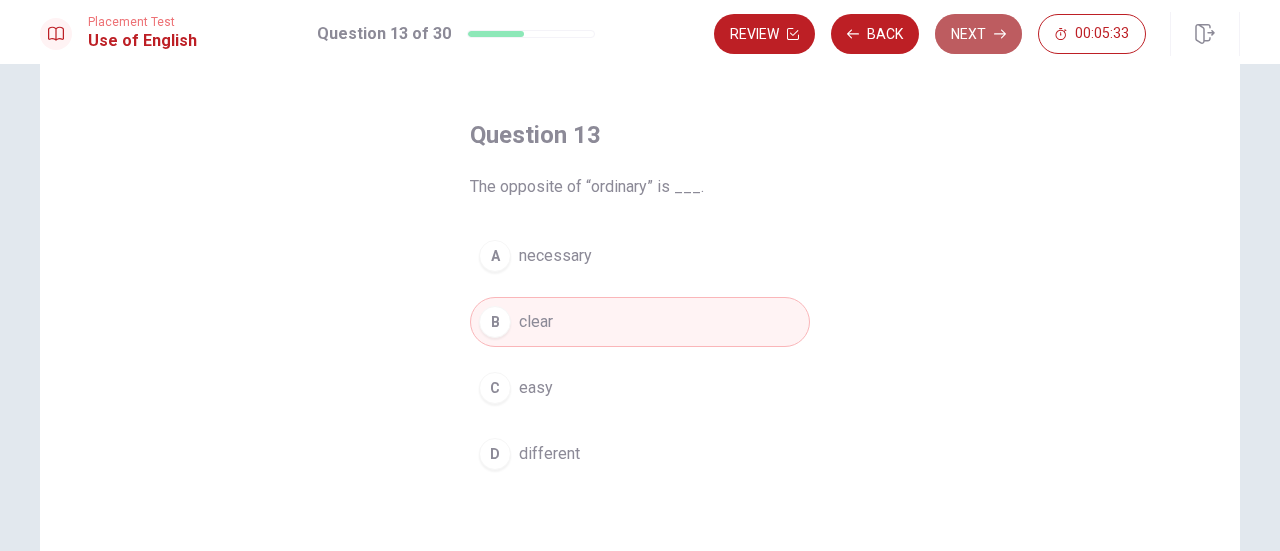 click on "Next" at bounding box center (978, 34) 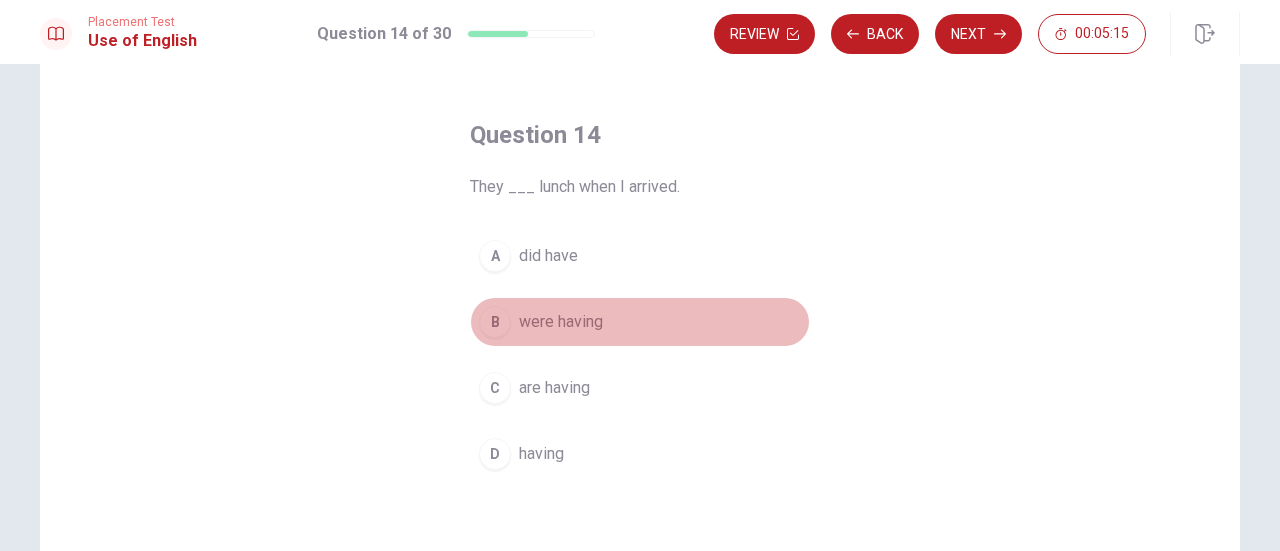 click on "were having" at bounding box center [561, 322] 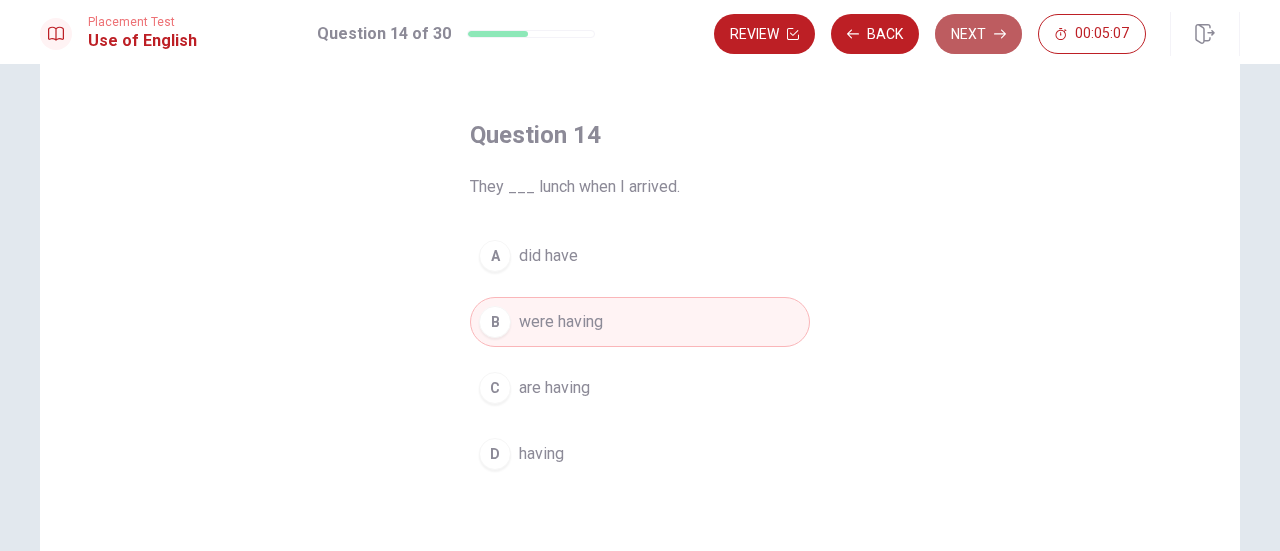 click on "Next" at bounding box center [978, 34] 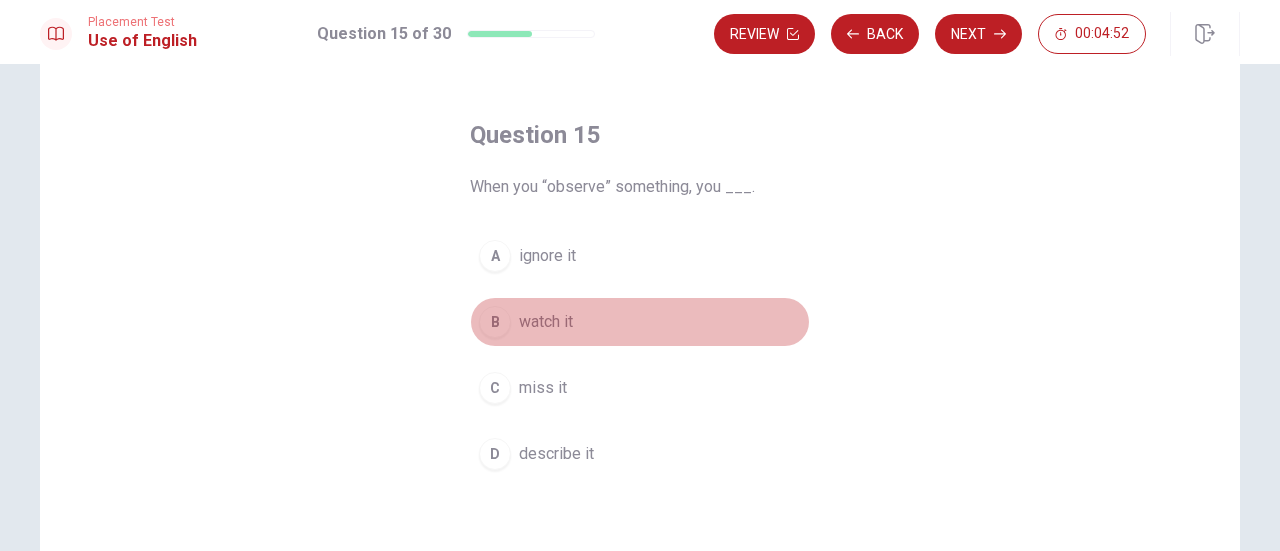 click on "watch it" at bounding box center [546, 322] 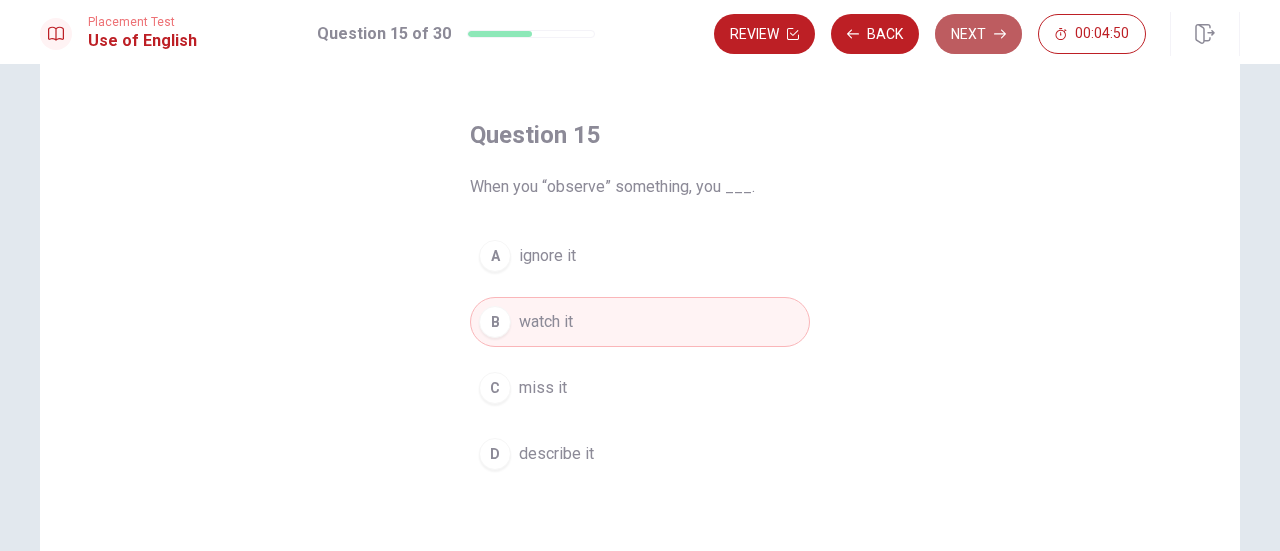 click on "Next" at bounding box center (978, 34) 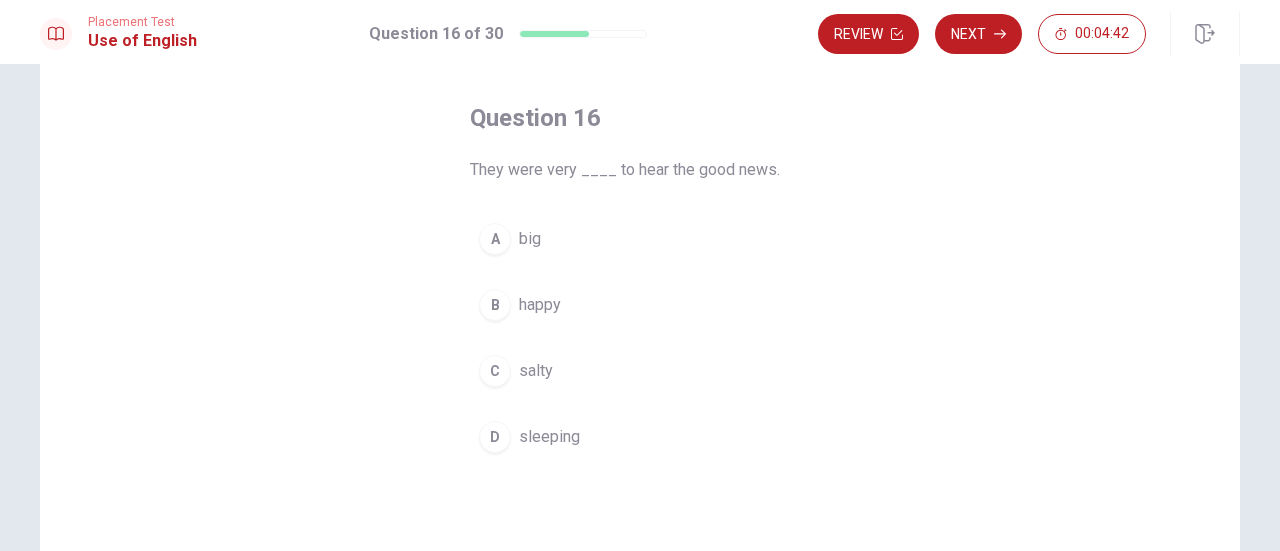 scroll, scrollTop: 85, scrollLeft: 0, axis: vertical 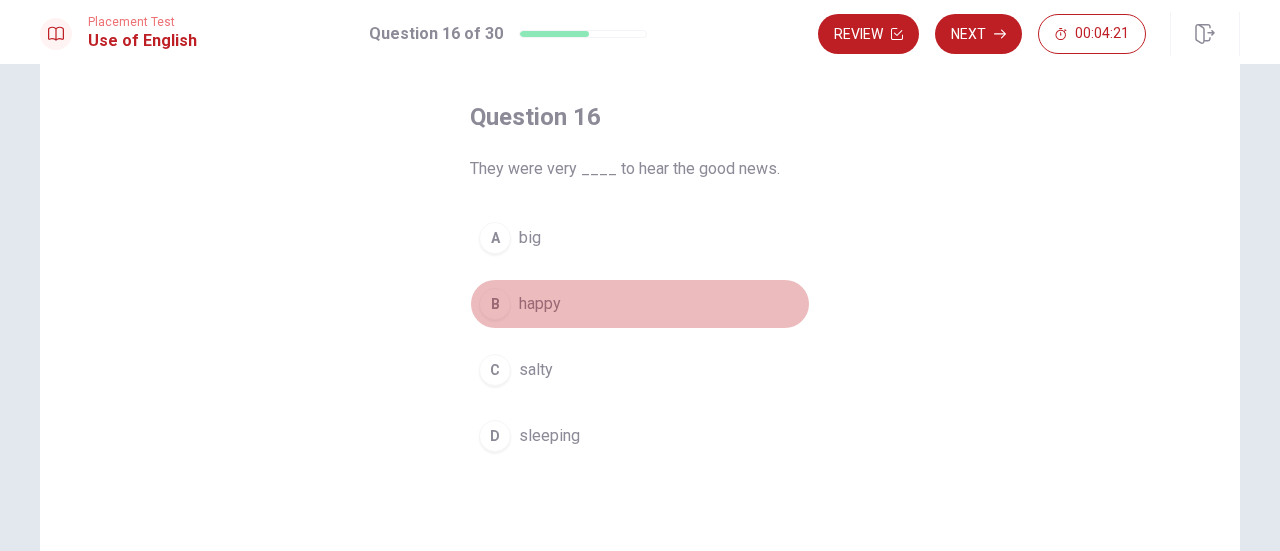click on "B" at bounding box center [495, 304] 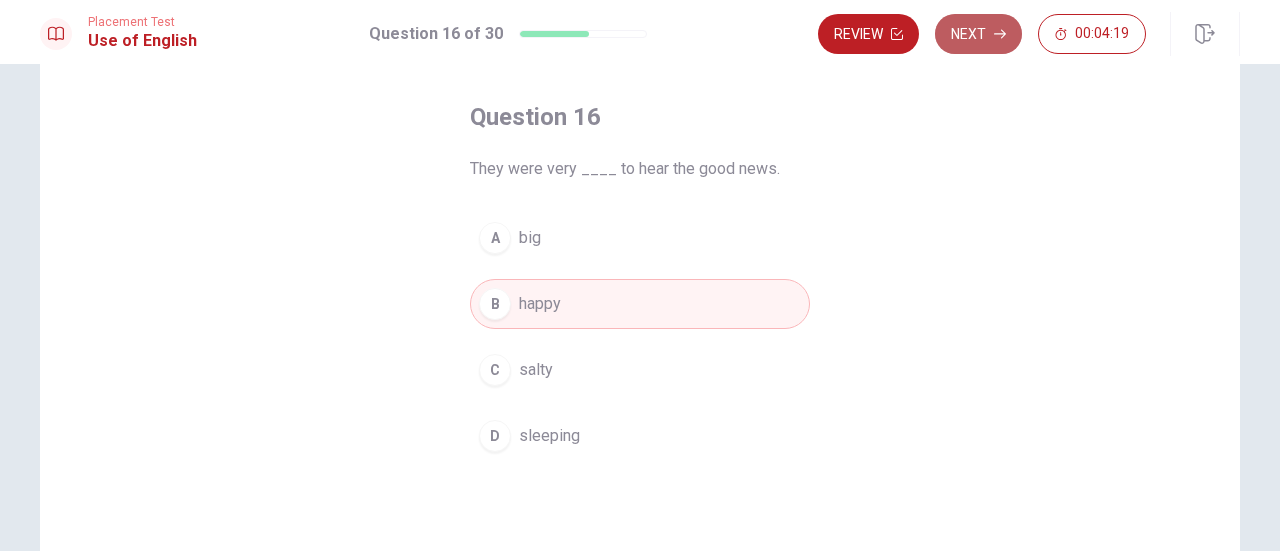 click on "Next" at bounding box center [978, 34] 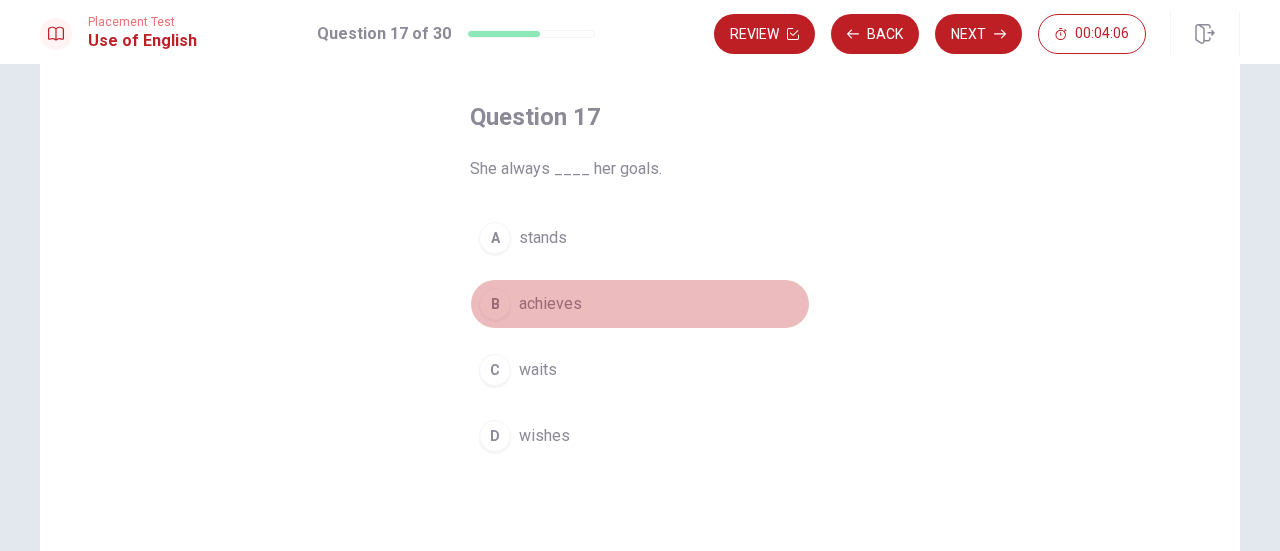 click on "B" at bounding box center [495, 304] 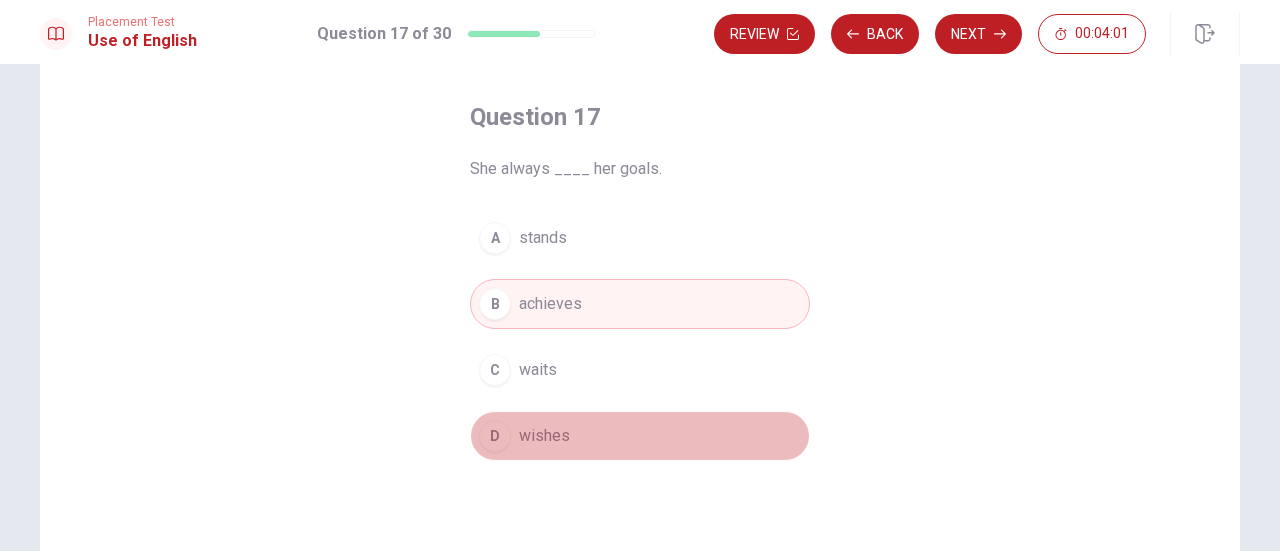 click on "D wishes" at bounding box center (640, 436) 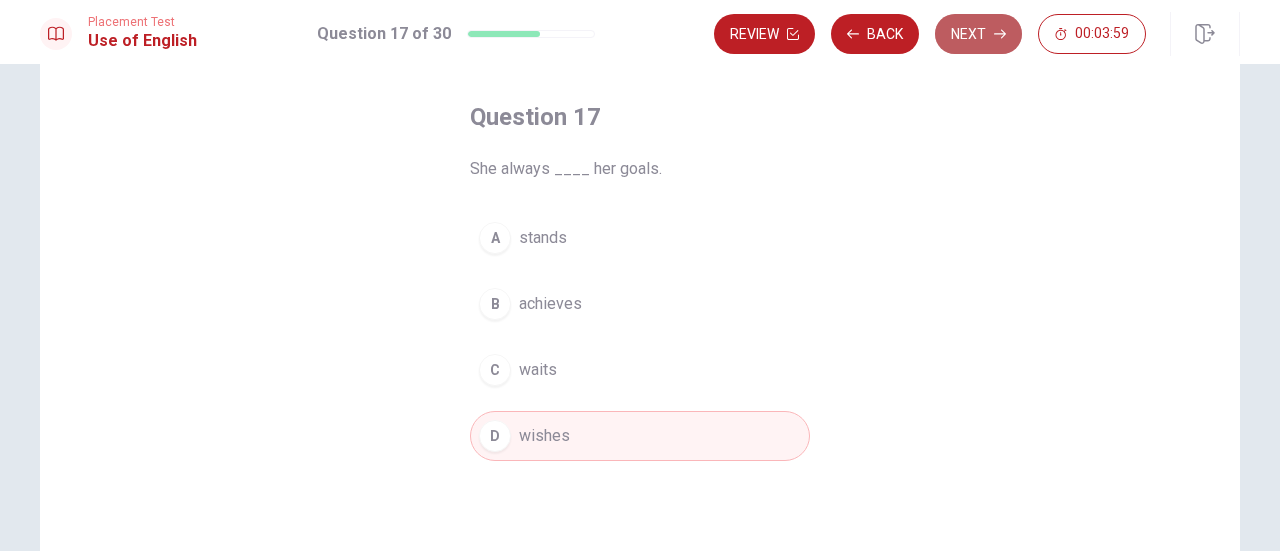 click on "Next" at bounding box center [978, 34] 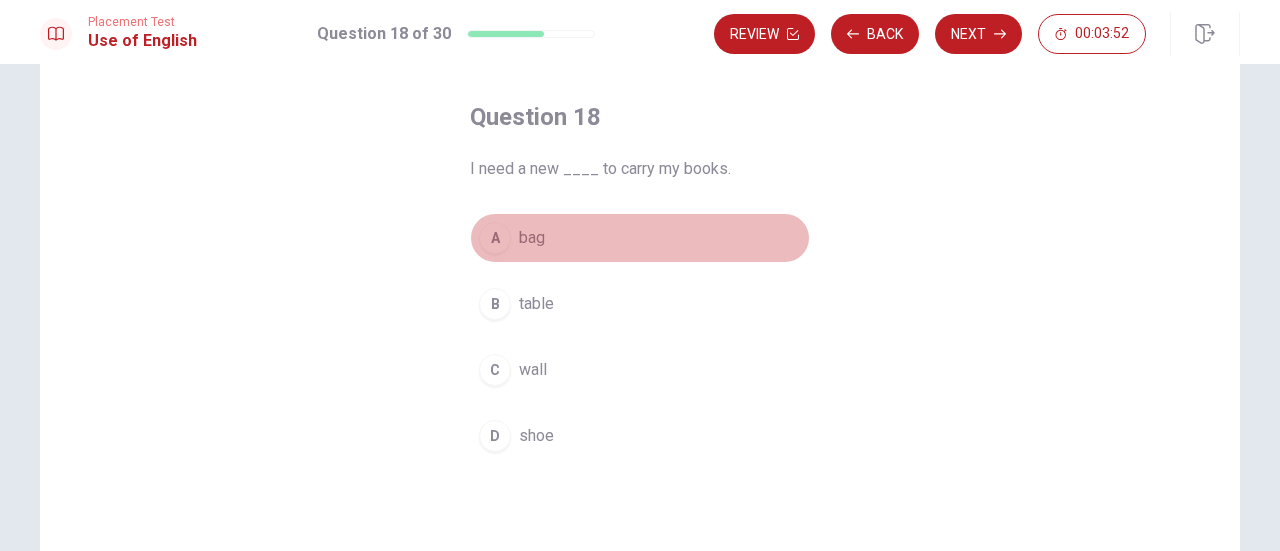 click on "A" at bounding box center [495, 238] 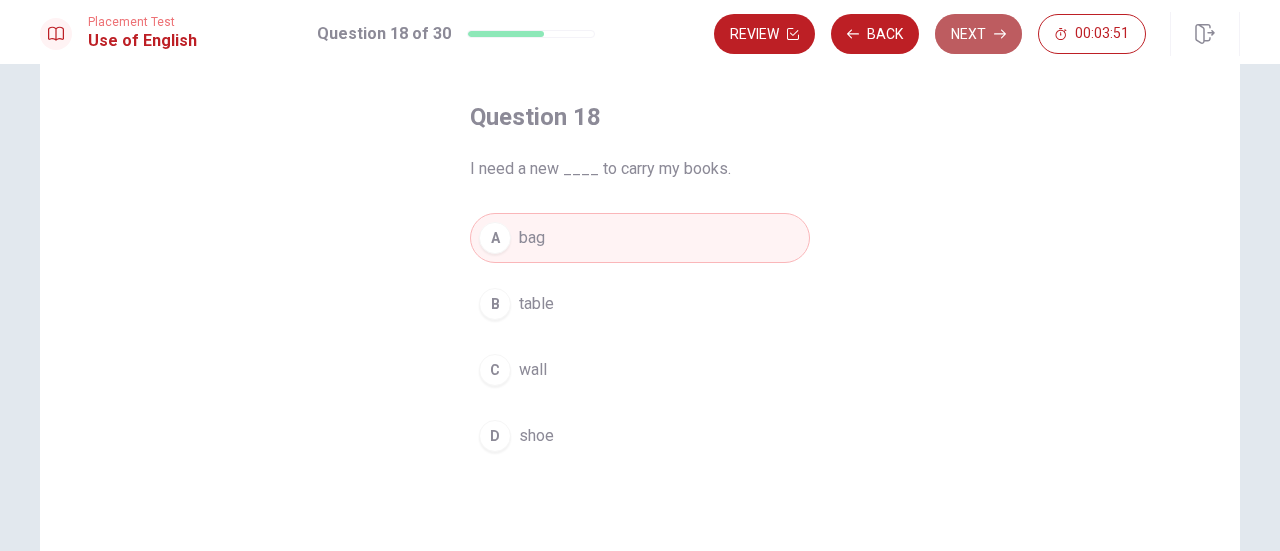 click on "Next" at bounding box center (978, 34) 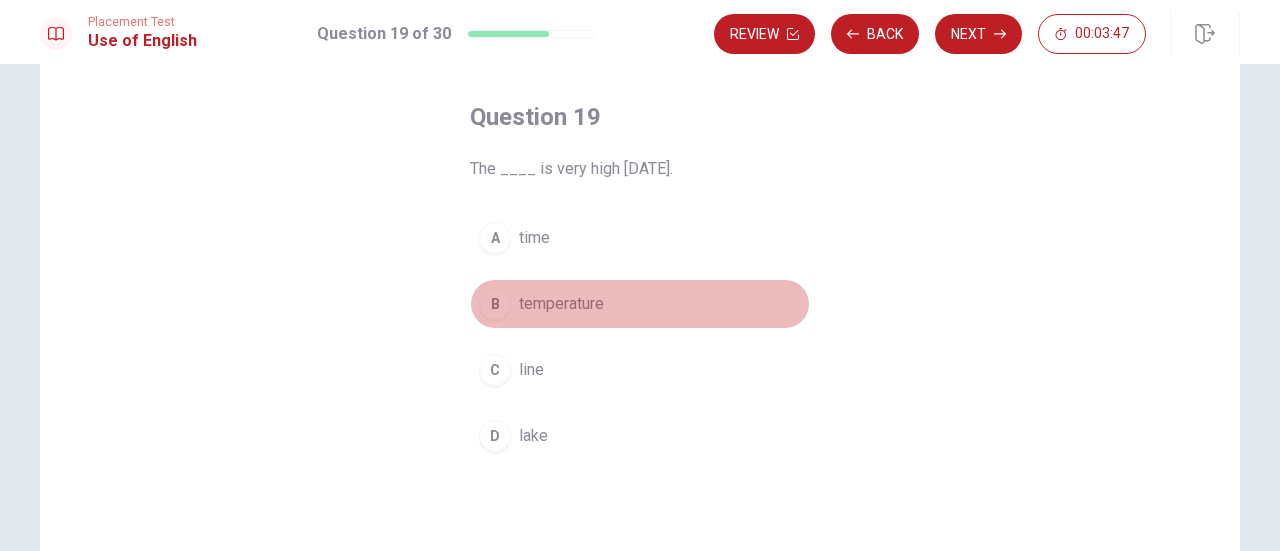 click on "B" at bounding box center (495, 304) 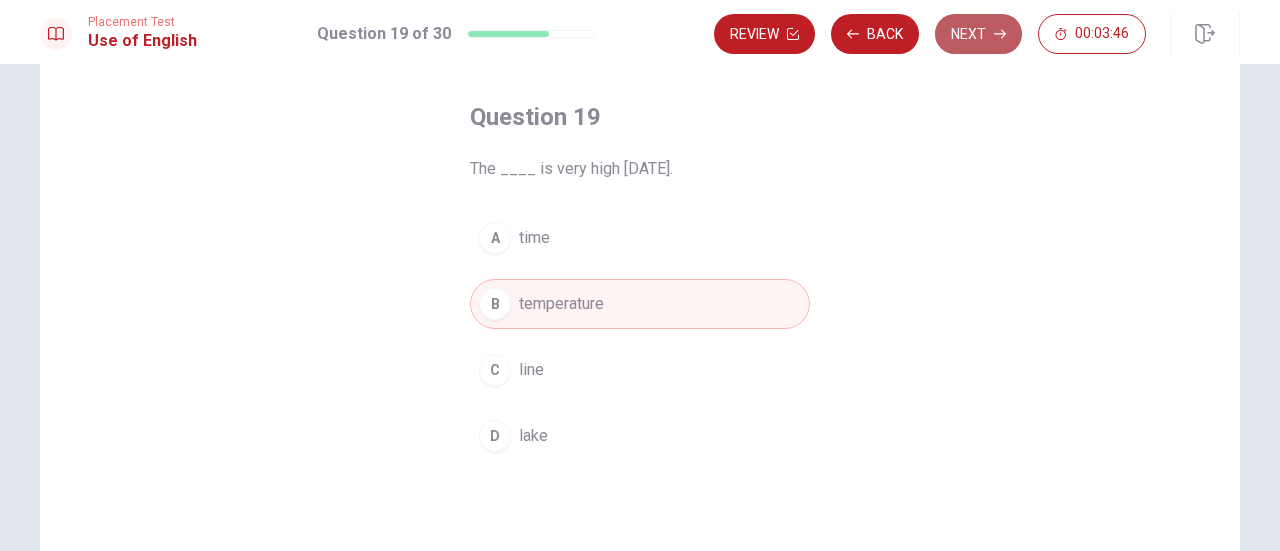 click on "Next" at bounding box center (978, 34) 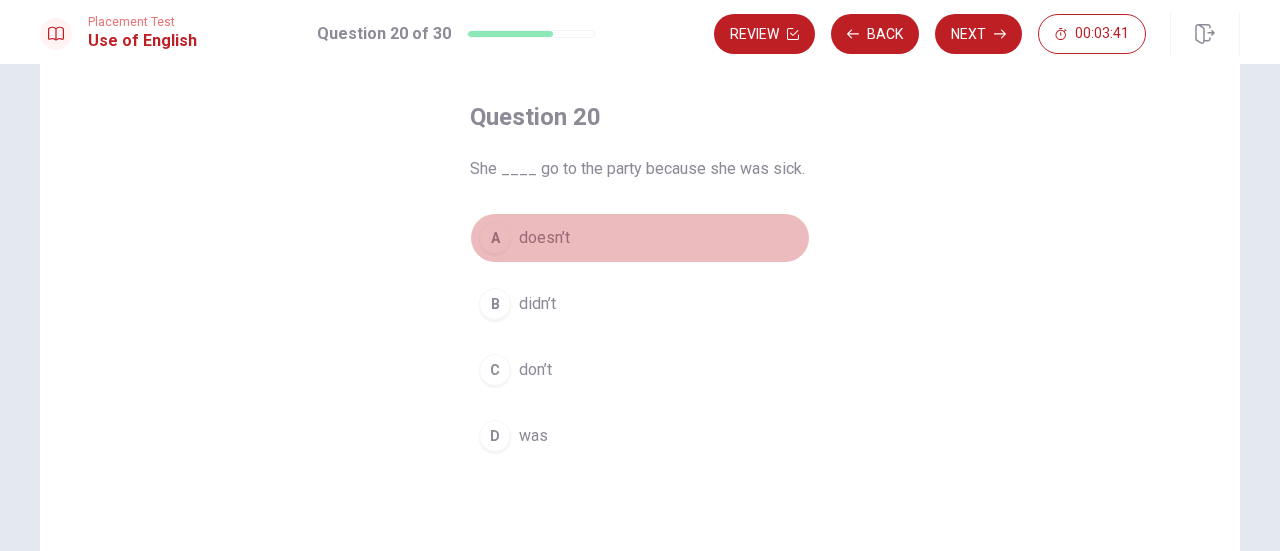 click on "A" at bounding box center [495, 238] 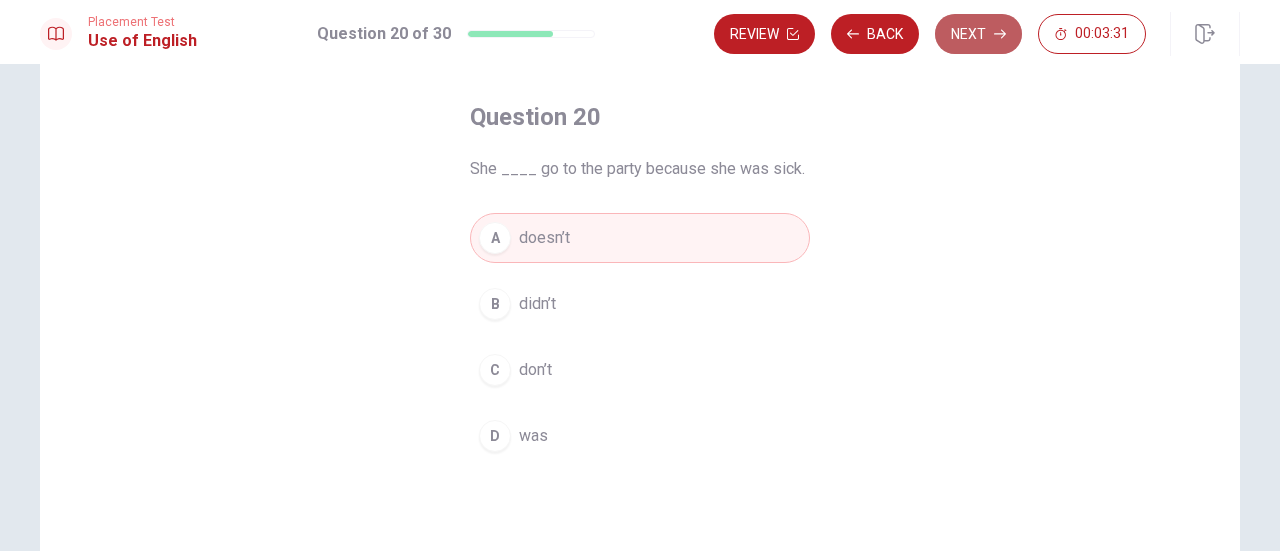 click on "Next" at bounding box center [978, 34] 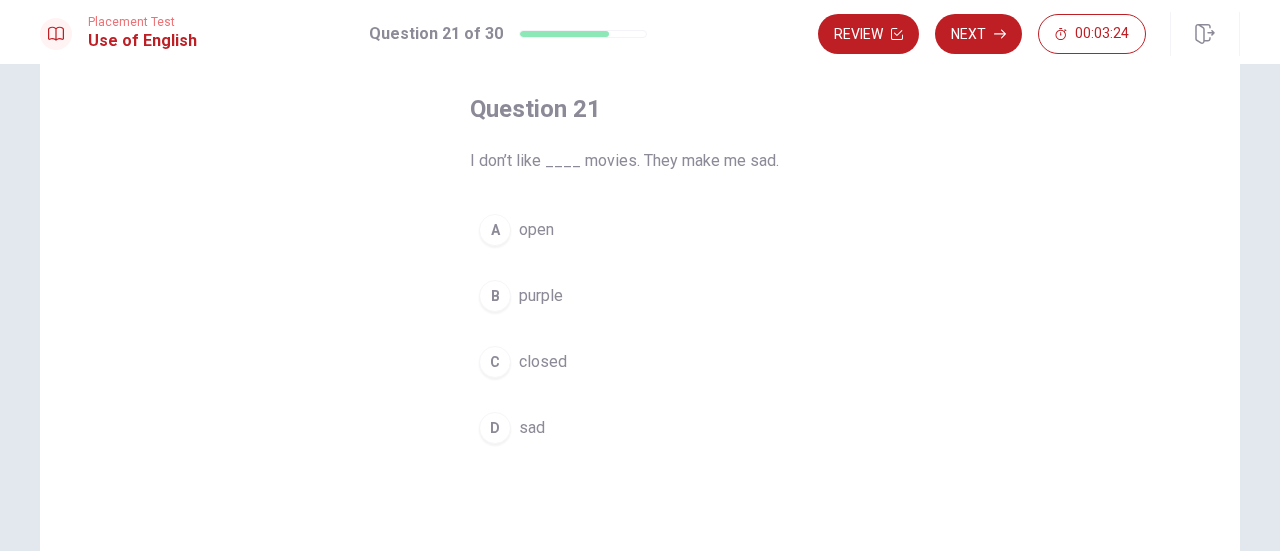 scroll, scrollTop: 94, scrollLeft: 0, axis: vertical 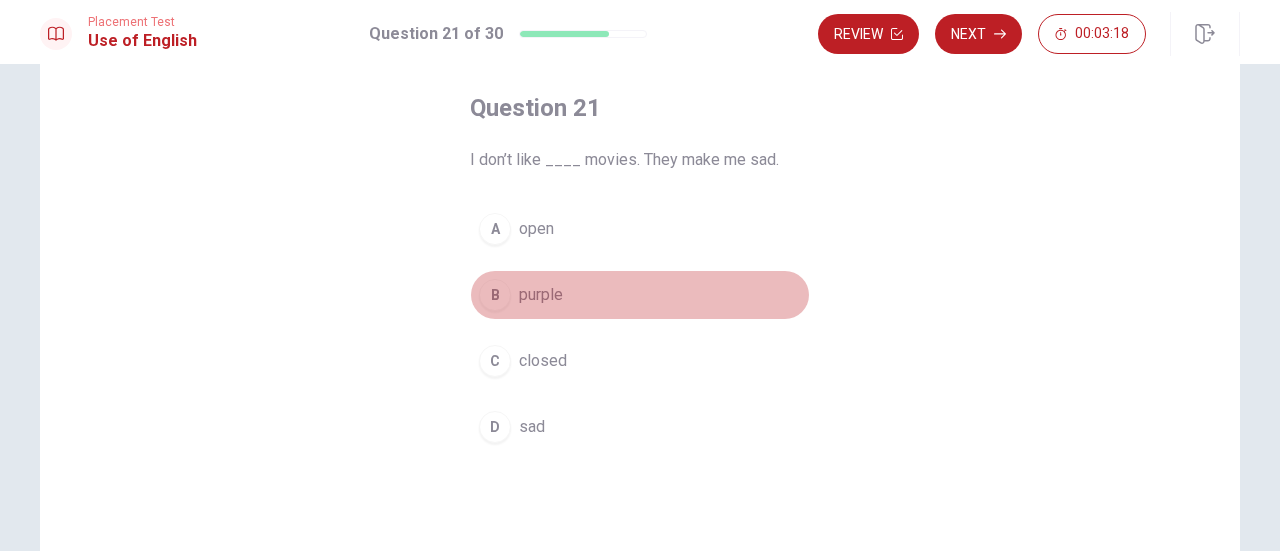 click on "B" at bounding box center [495, 295] 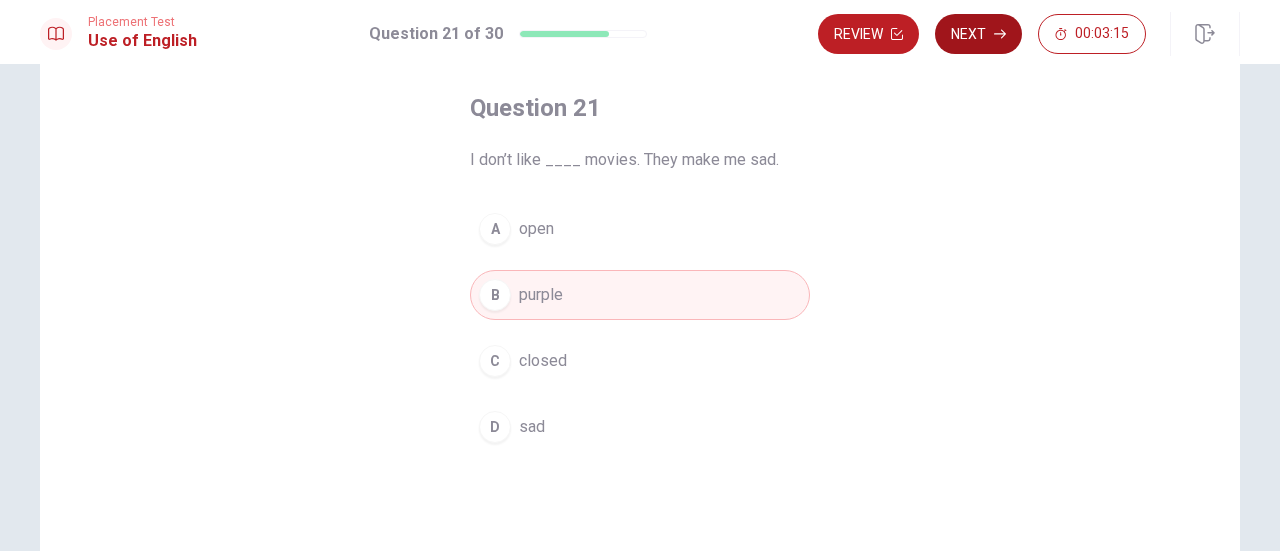 click on "Next" at bounding box center (978, 34) 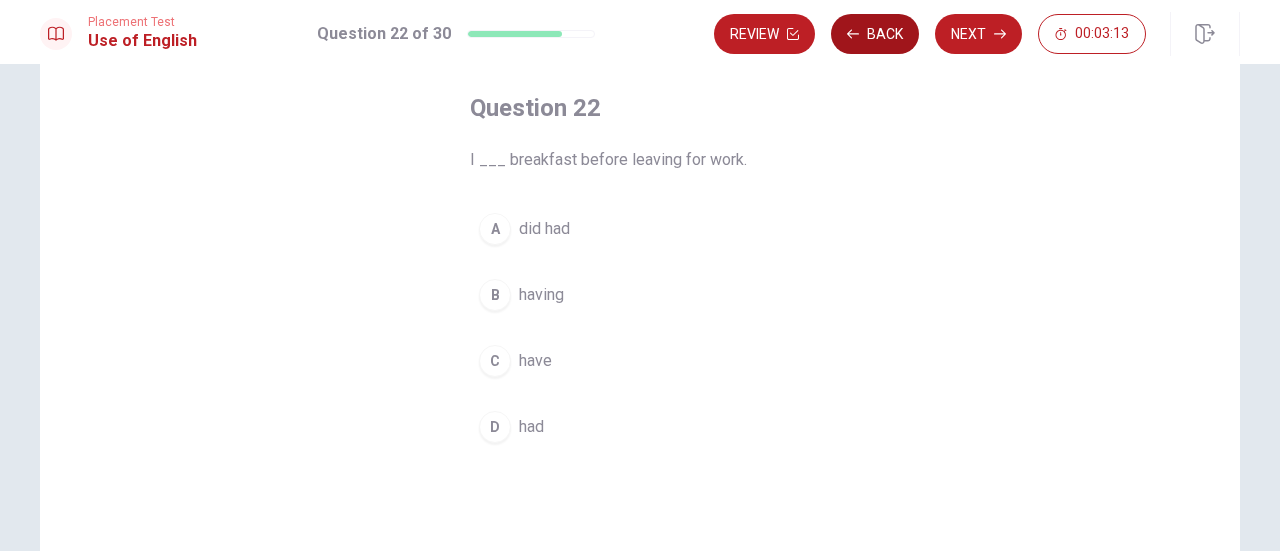 click 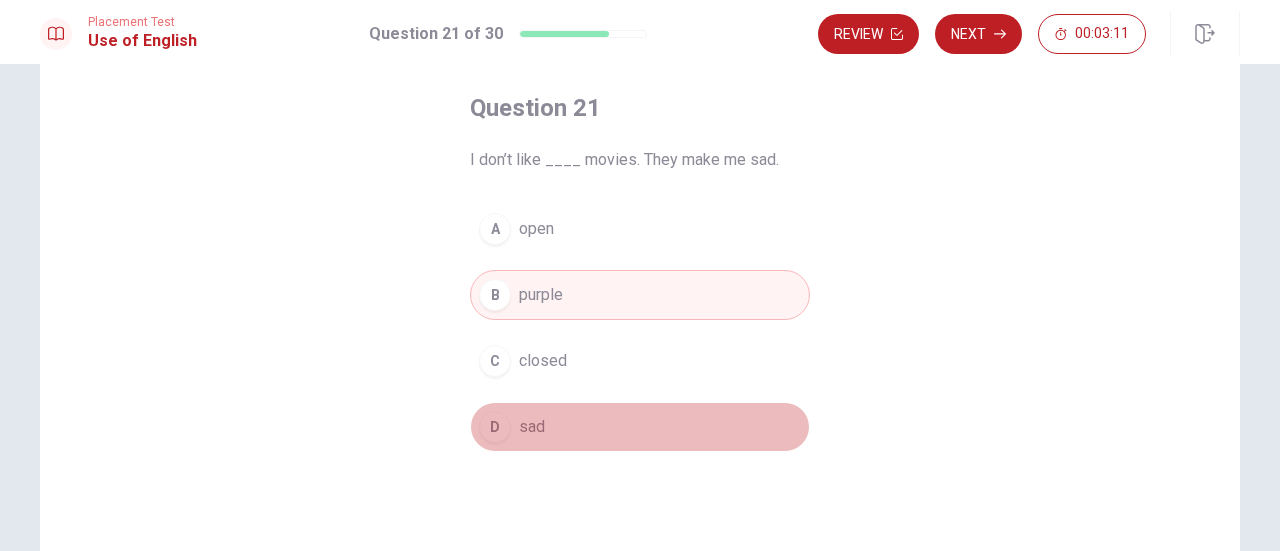 click on "D sad" at bounding box center (640, 427) 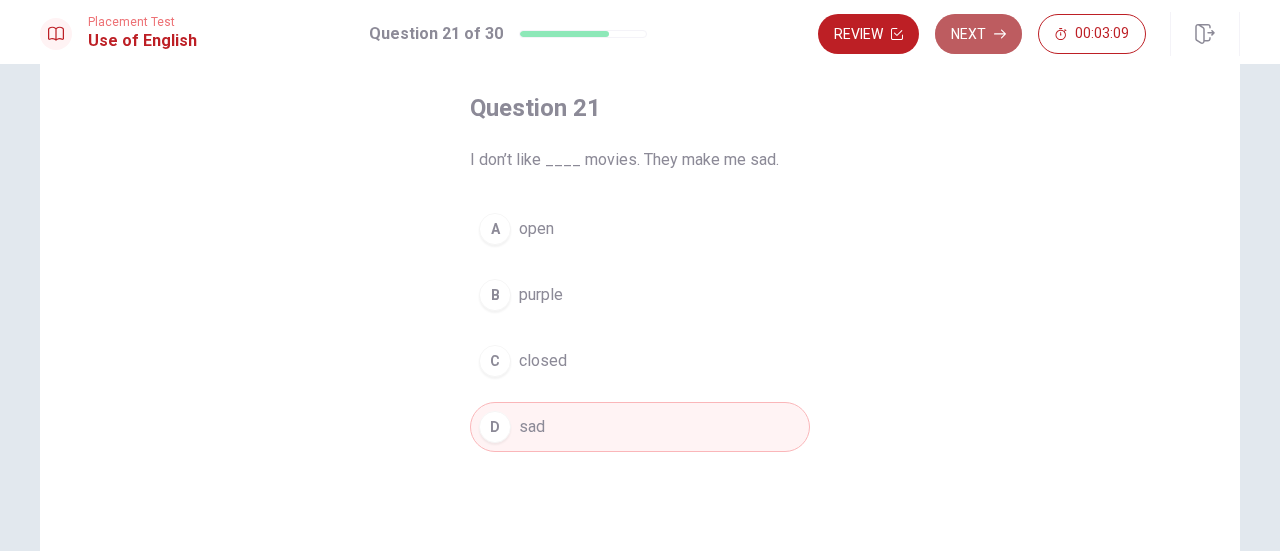 click on "Next" at bounding box center [978, 34] 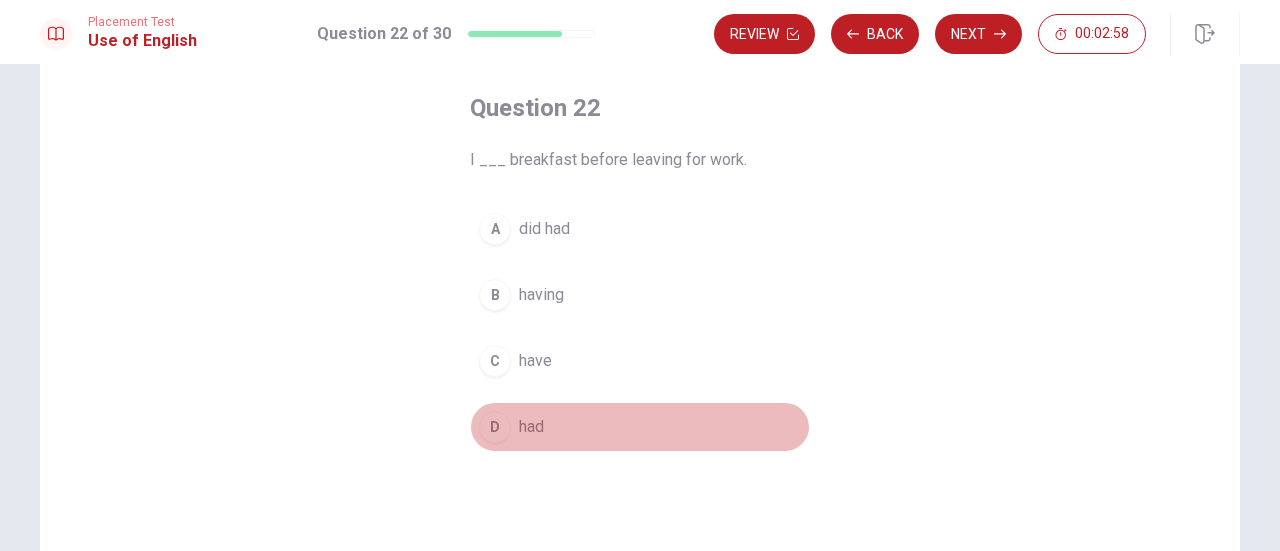 click on "D" at bounding box center [495, 427] 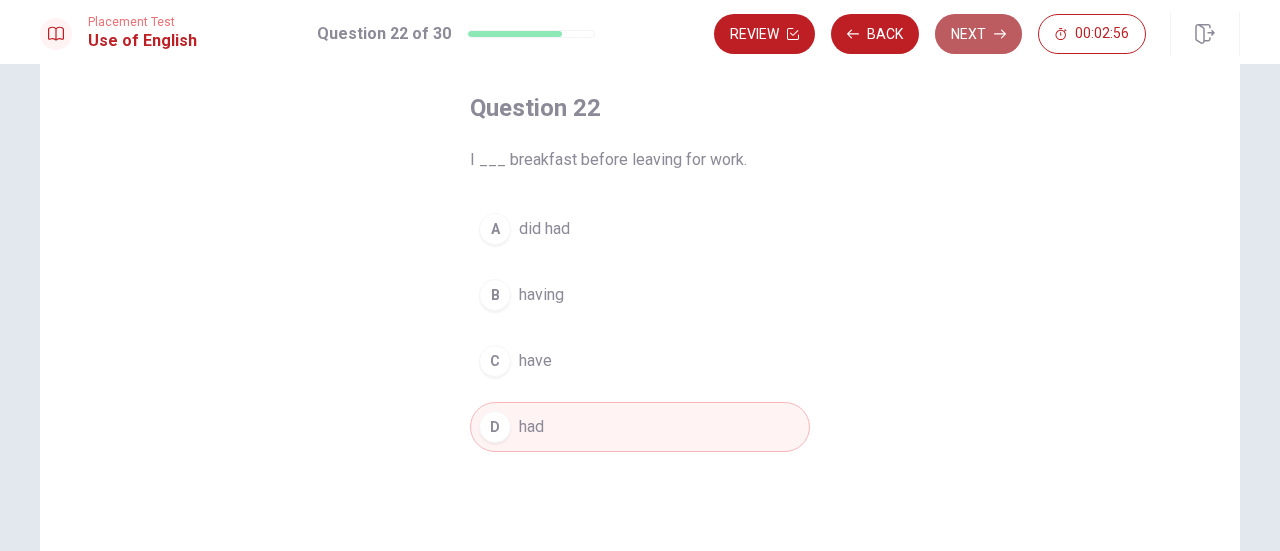 click on "Next" at bounding box center (978, 34) 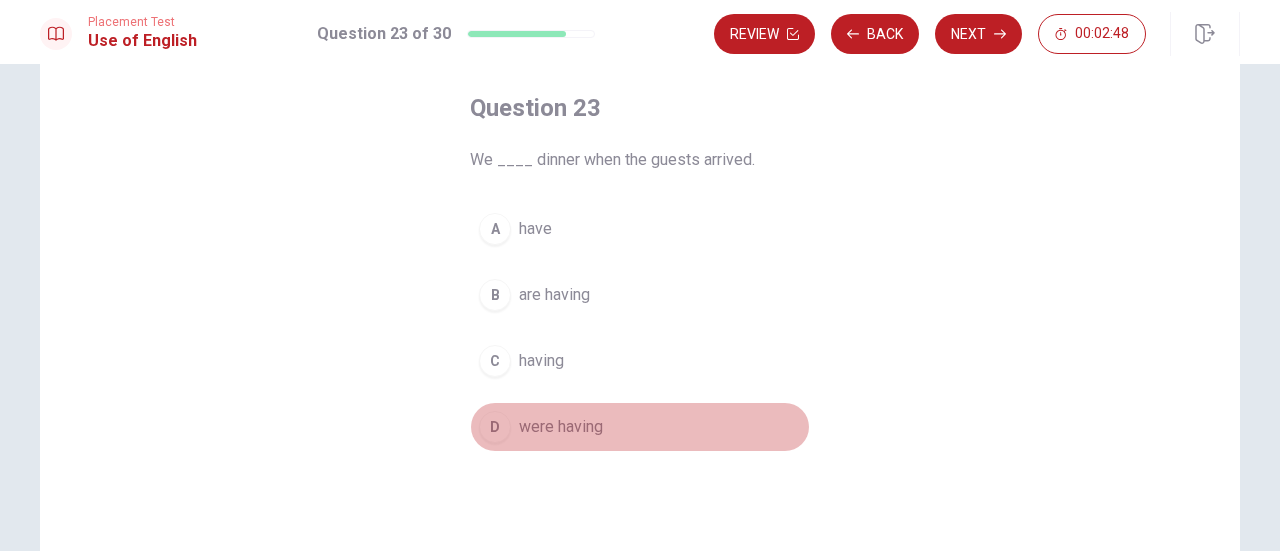 click on "D" at bounding box center (495, 427) 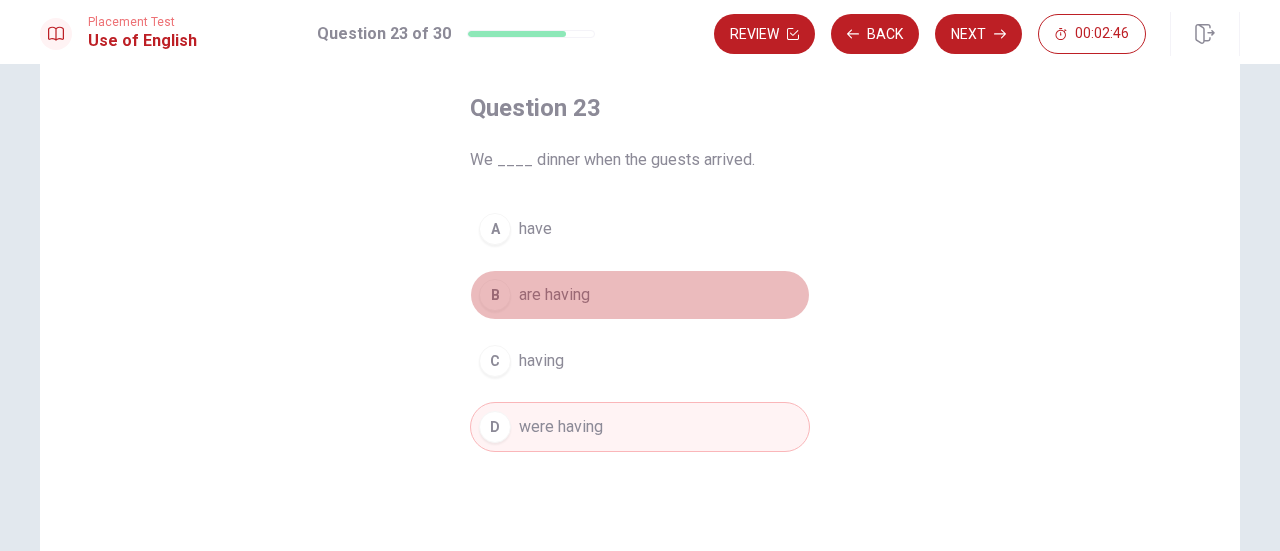 click on "B" at bounding box center (495, 295) 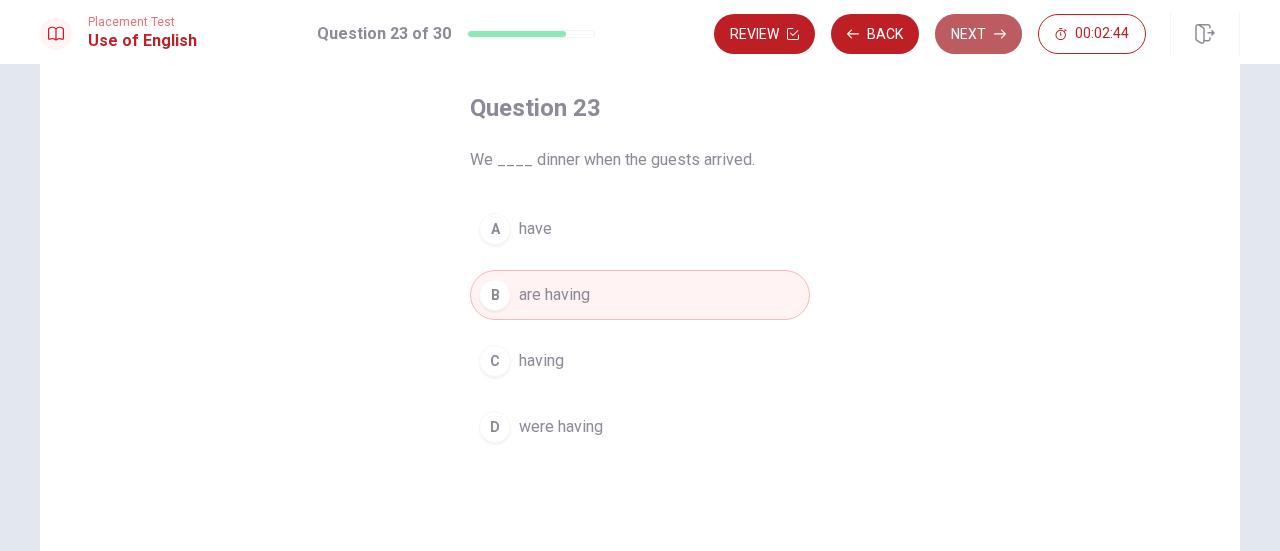 click on "Next" at bounding box center [978, 34] 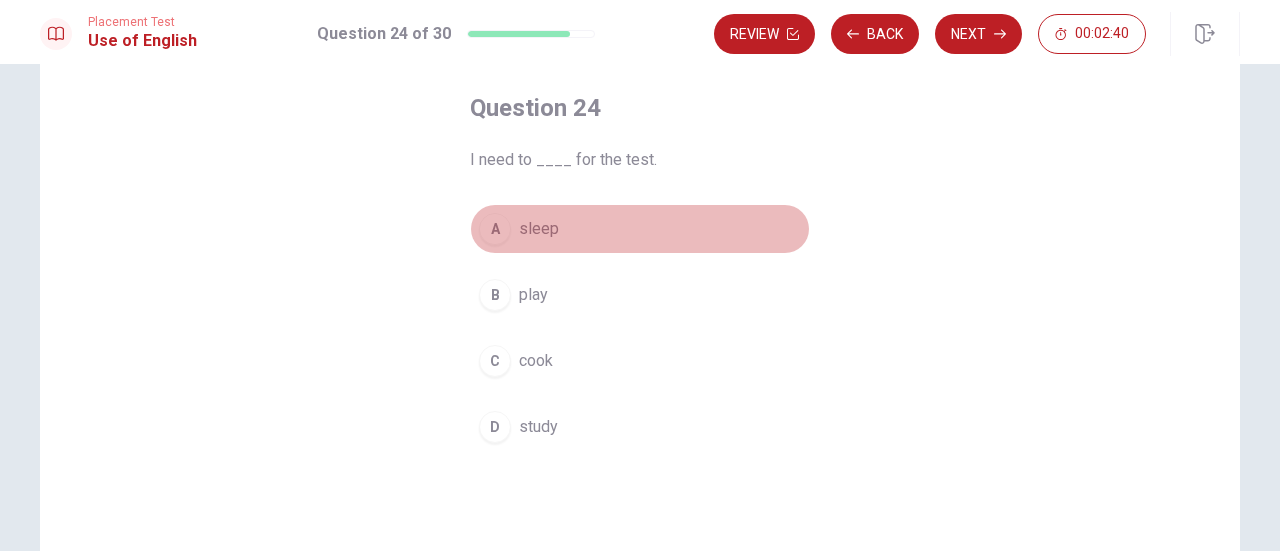 click on "A" at bounding box center (495, 229) 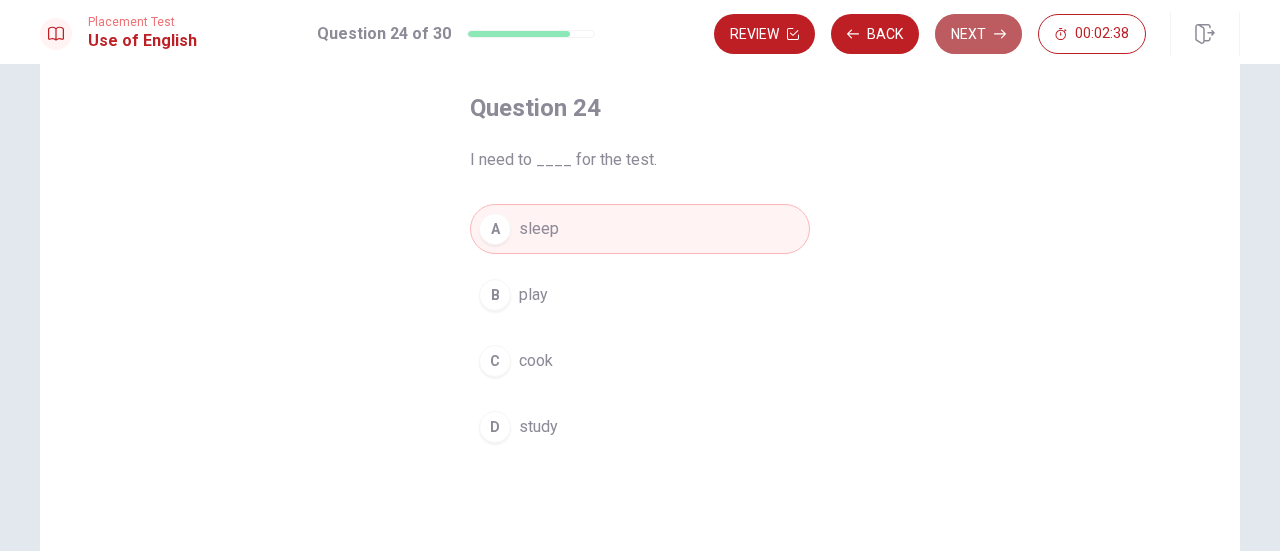 click on "Next" at bounding box center (978, 34) 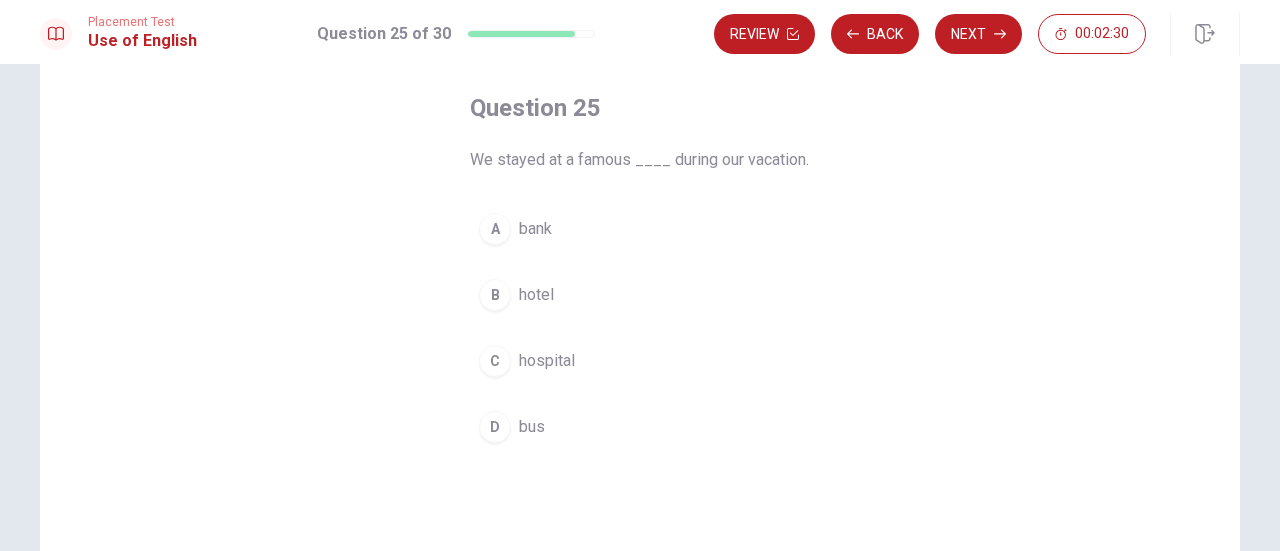 click on "B" at bounding box center [495, 295] 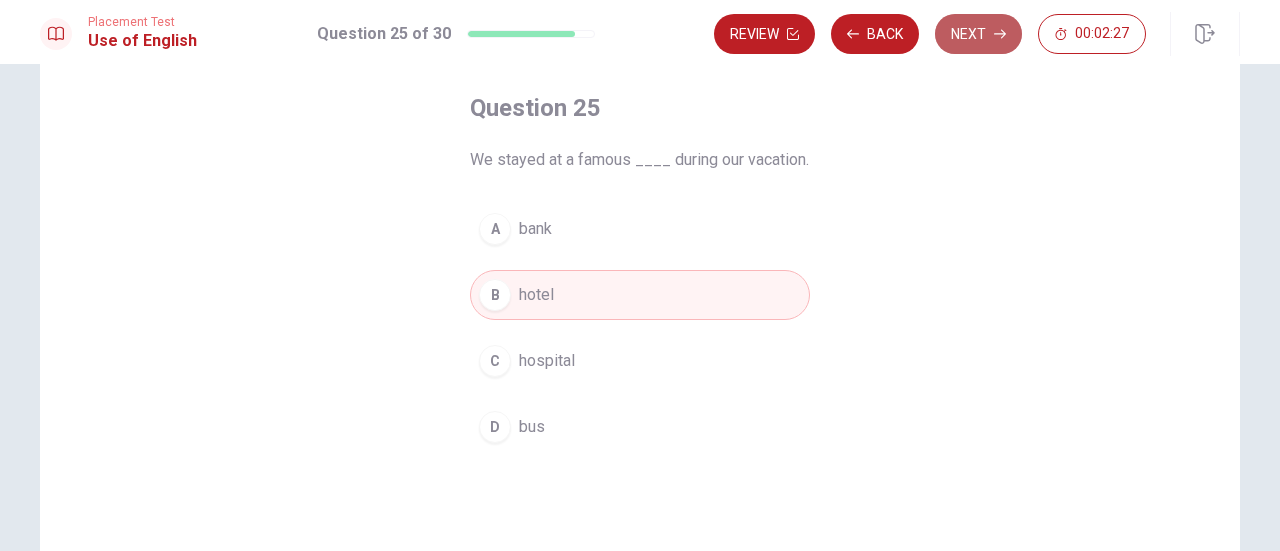 click on "Next" at bounding box center [978, 34] 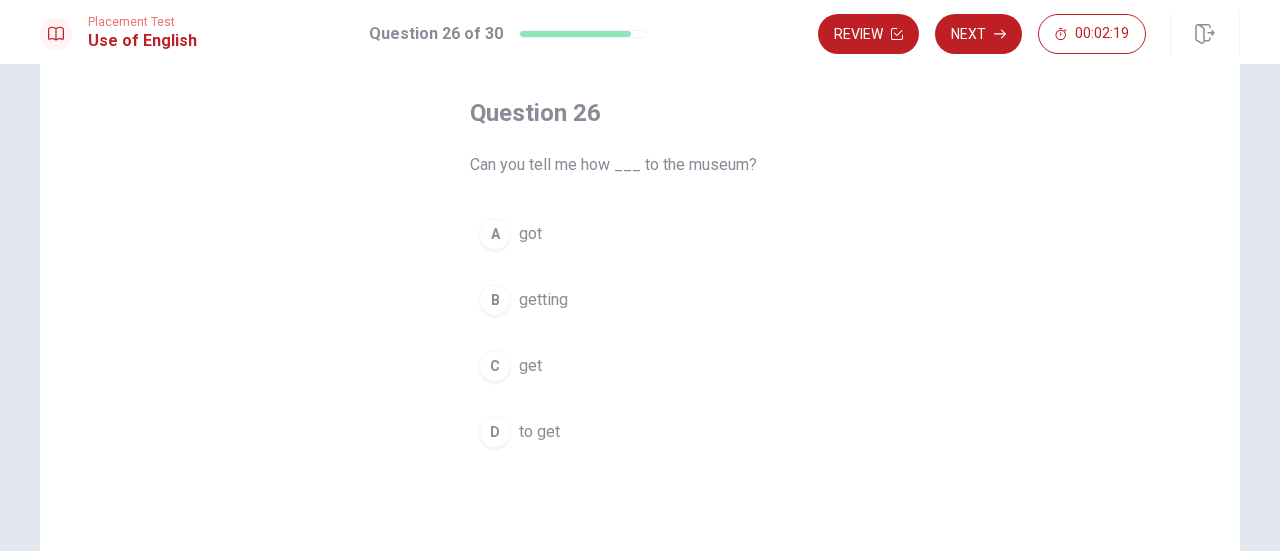 scroll, scrollTop: 93, scrollLeft: 0, axis: vertical 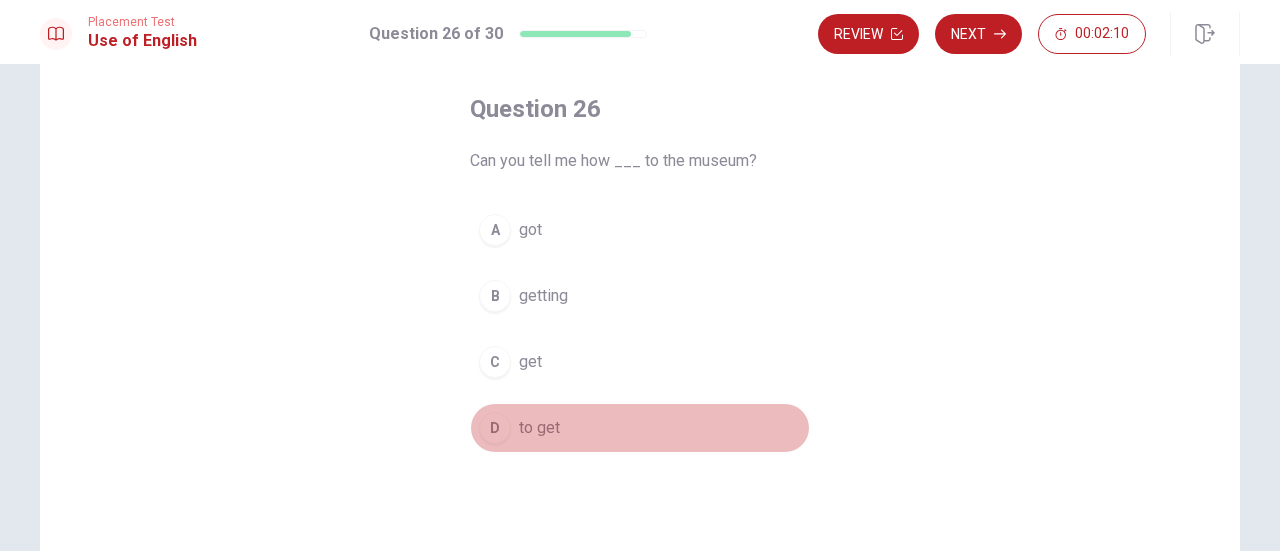 click on "D" at bounding box center (495, 428) 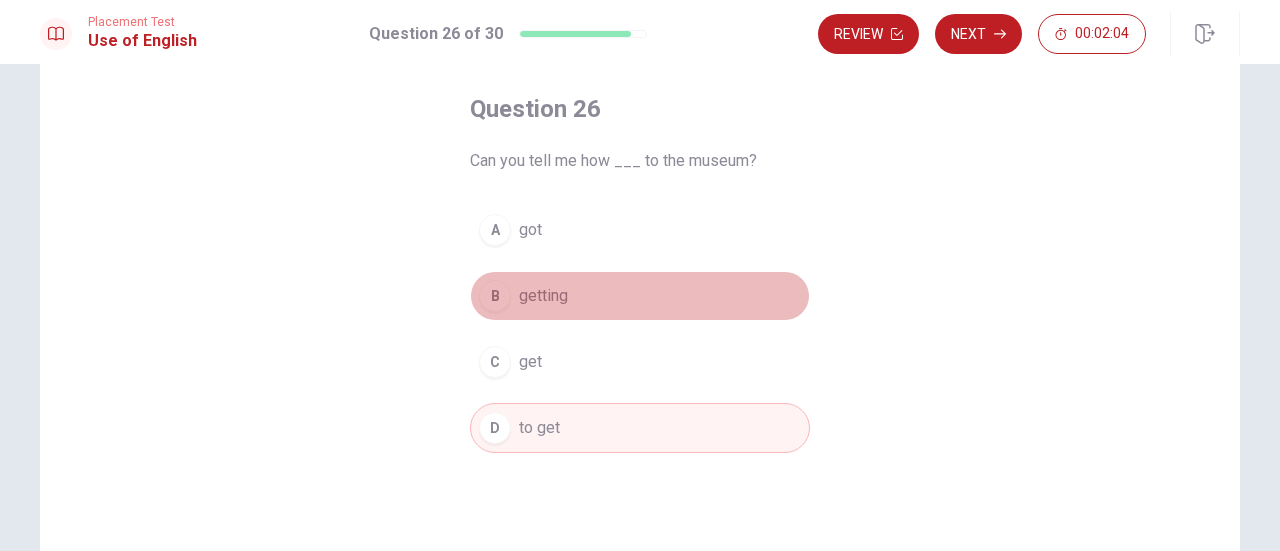 click on "B" at bounding box center [495, 296] 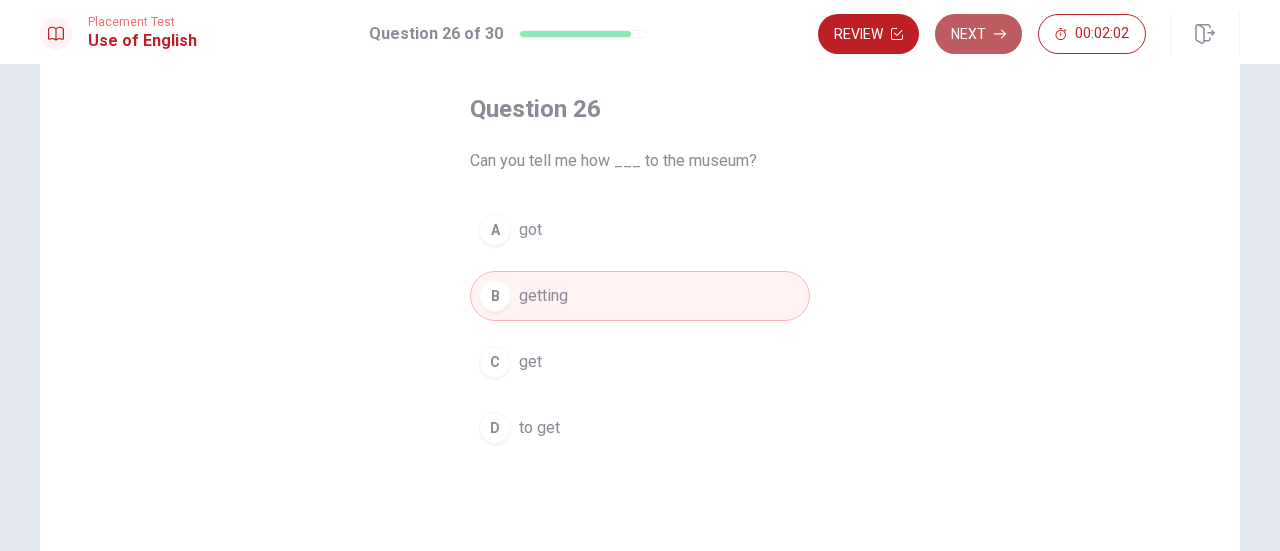 click on "Next" at bounding box center (978, 34) 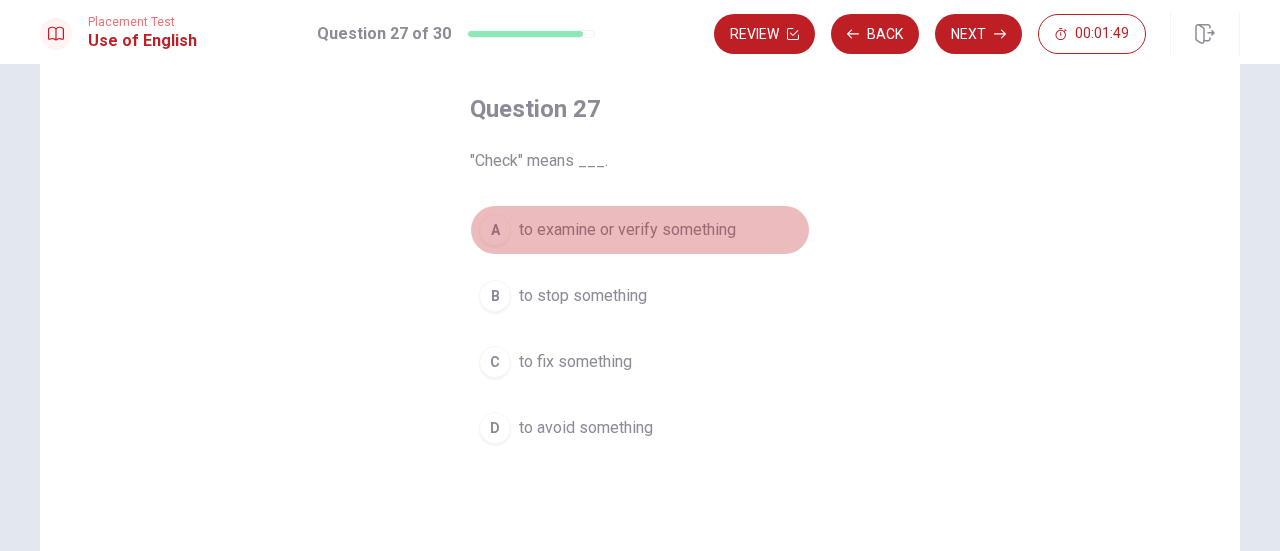 click on "A" at bounding box center (495, 230) 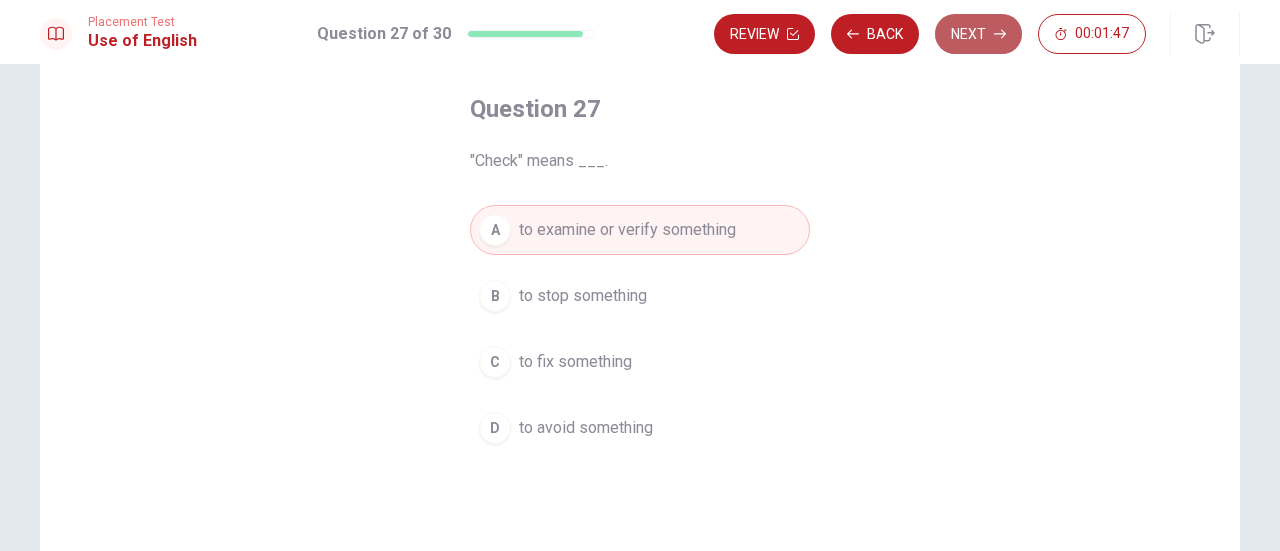 click on "Next" at bounding box center (978, 34) 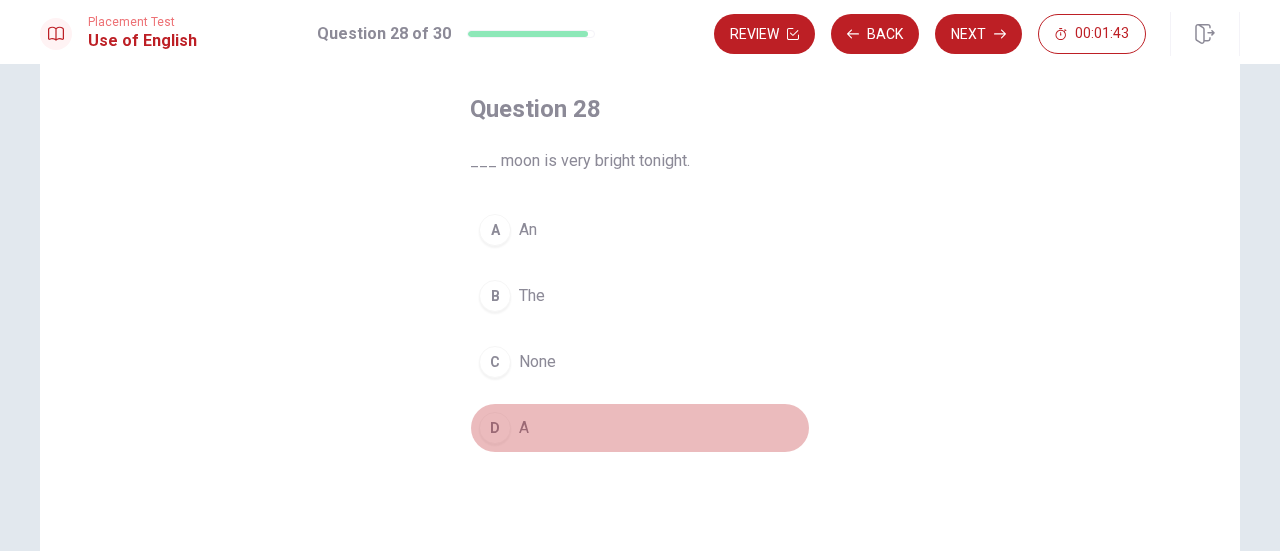 click on "D" at bounding box center [495, 428] 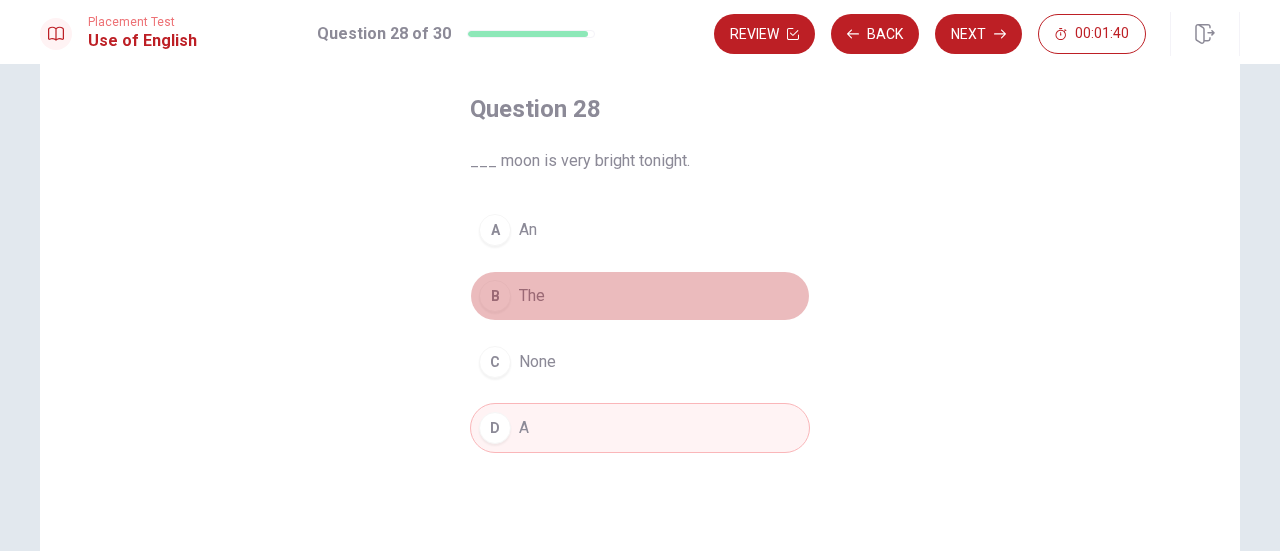 click on "B" at bounding box center (495, 296) 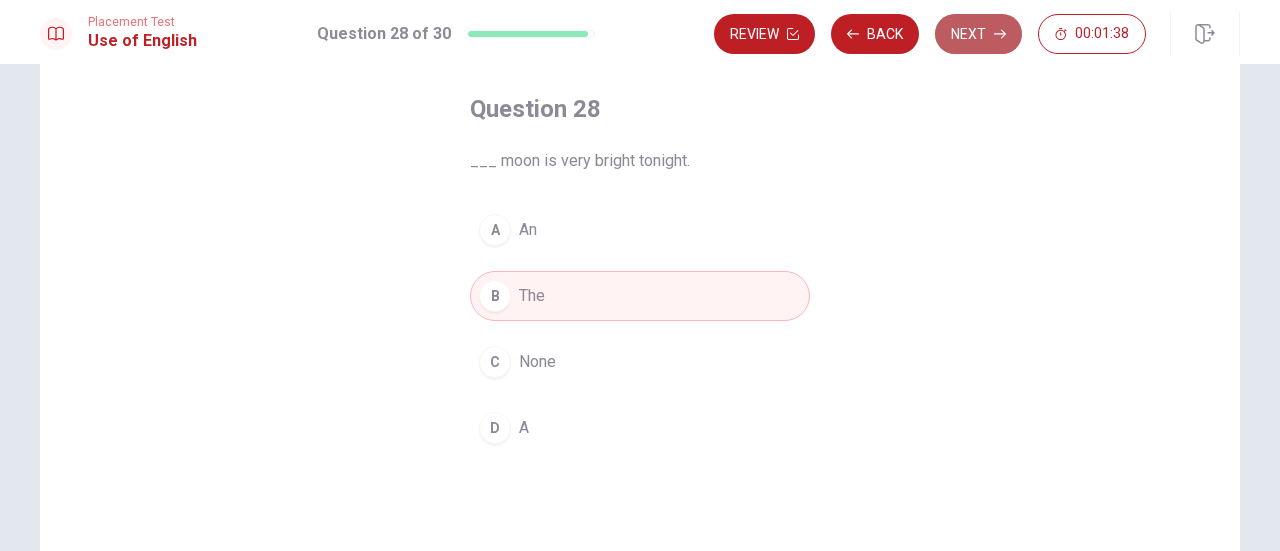 click on "Next" at bounding box center (978, 34) 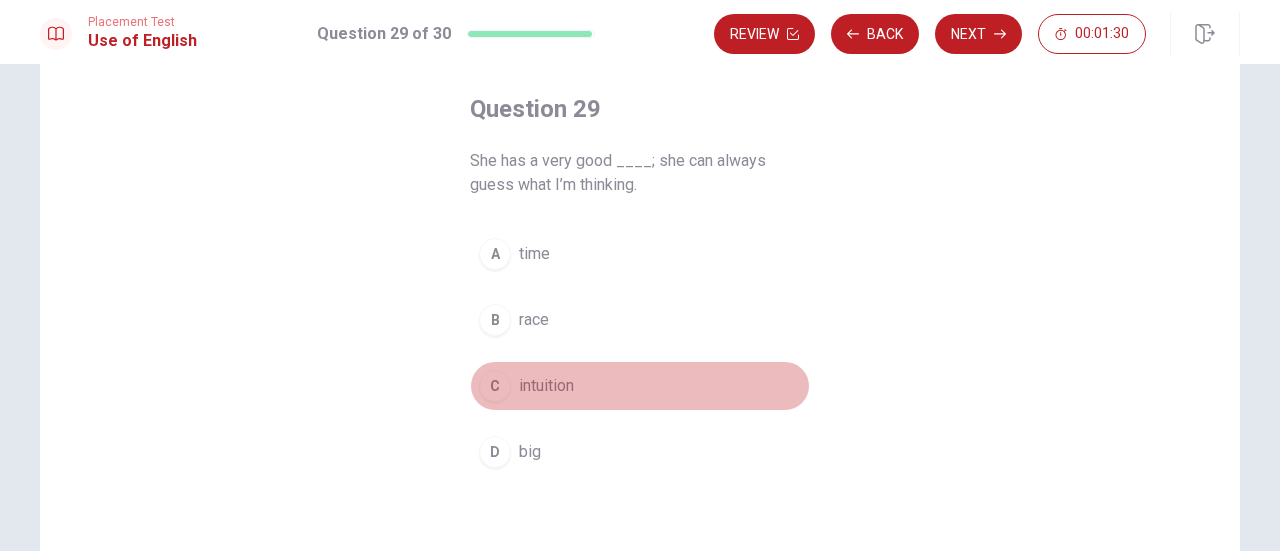 click on "C" at bounding box center (495, 386) 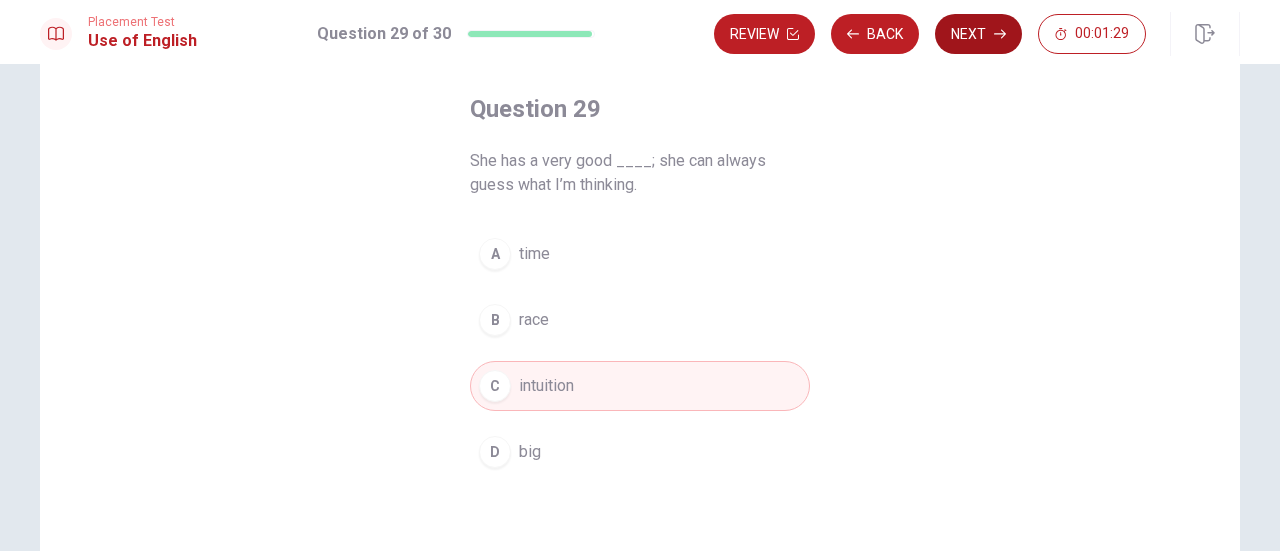 click on "Next" at bounding box center [978, 34] 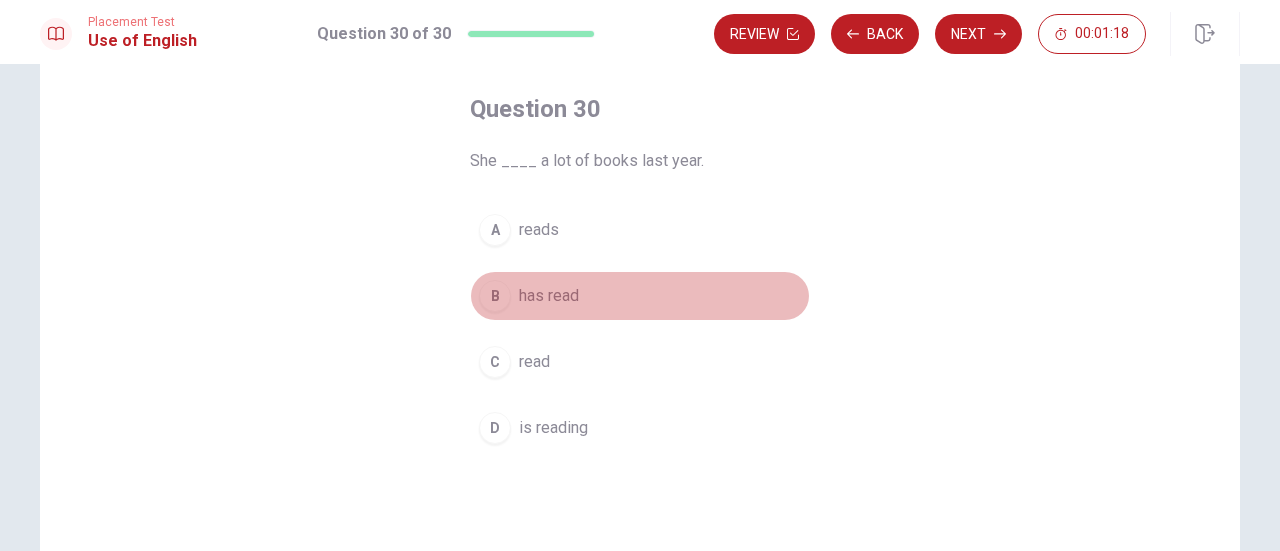 click on "B" at bounding box center [495, 296] 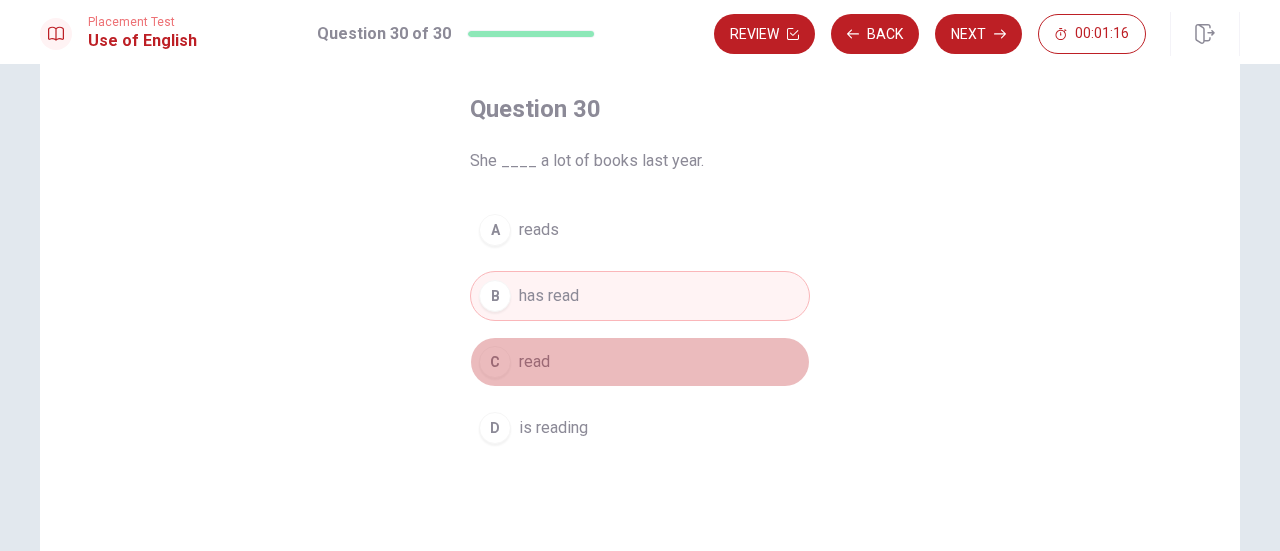 click on "C read" at bounding box center [640, 362] 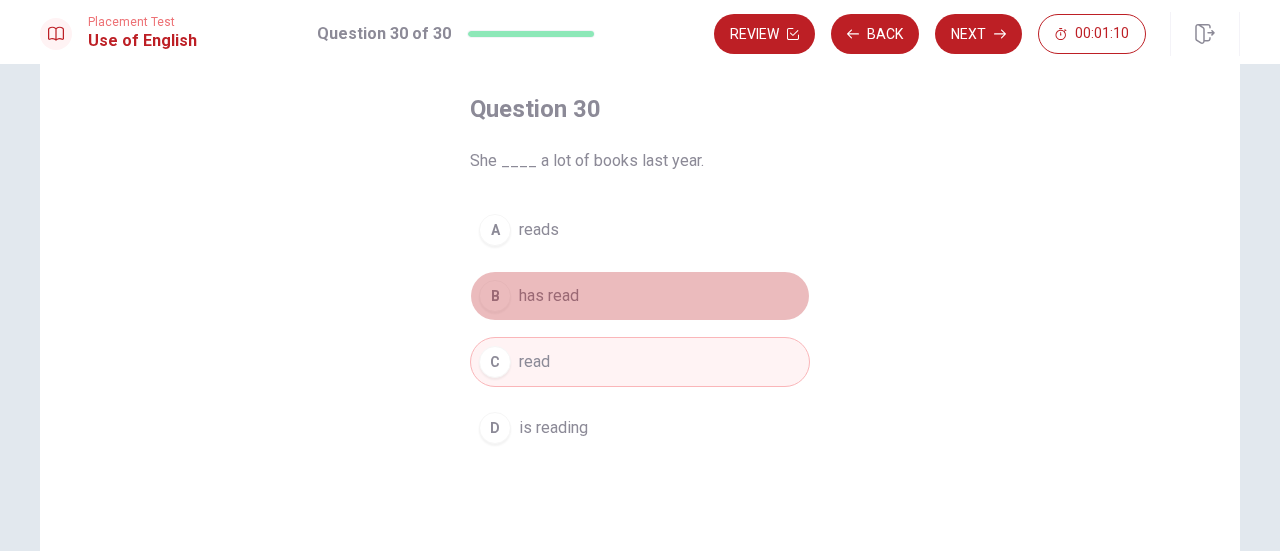 click on "B" at bounding box center (495, 296) 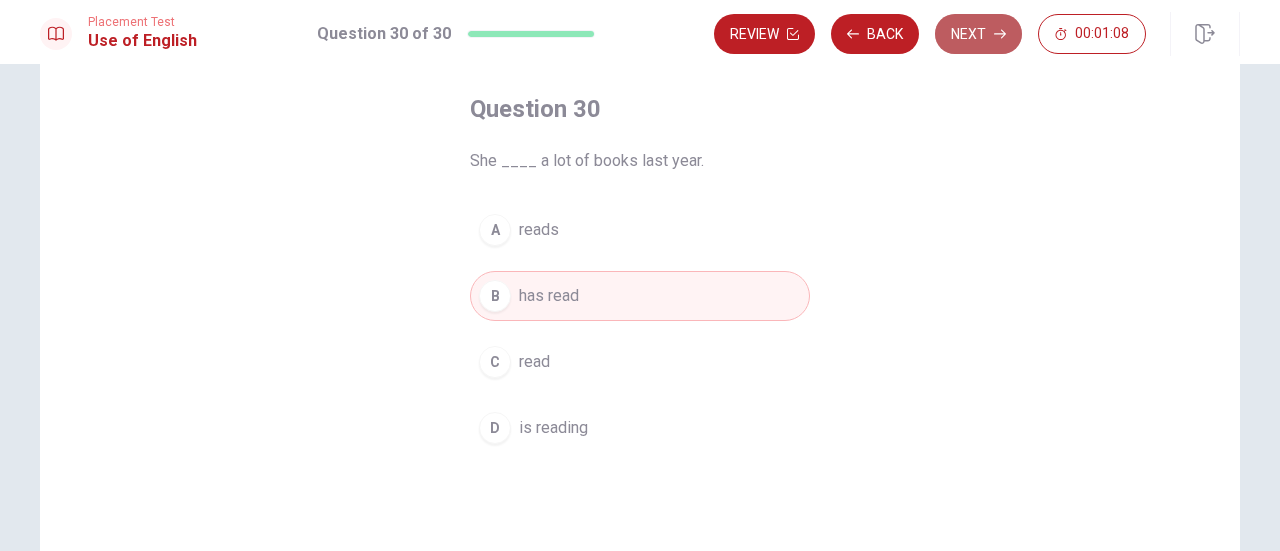 click on "Next" at bounding box center (978, 34) 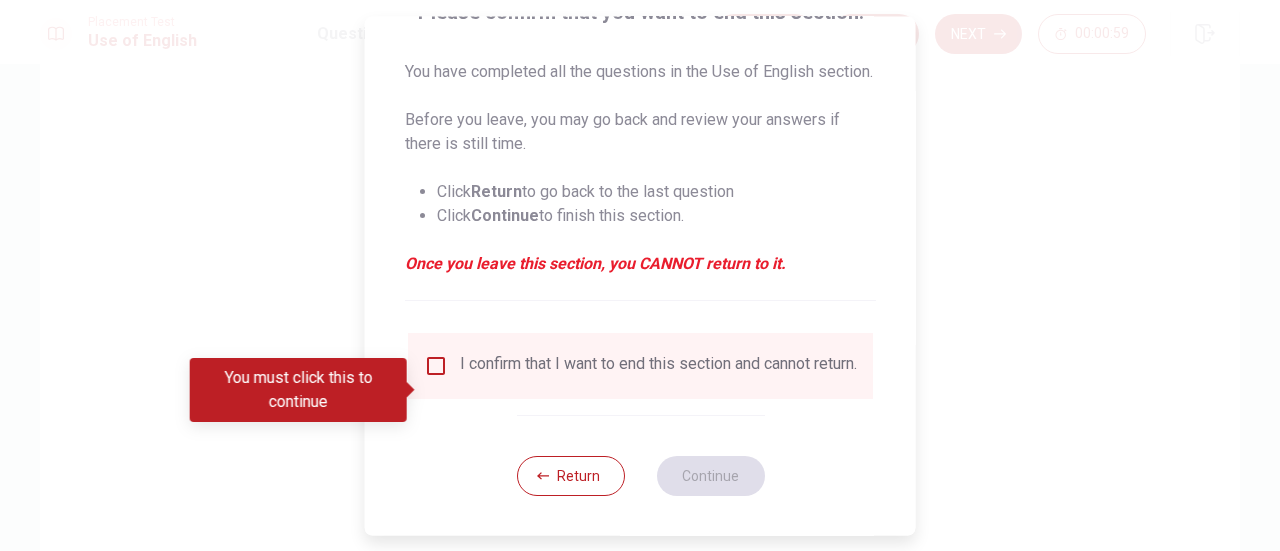 scroll, scrollTop: 181, scrollLeft: 0, axis: vertical 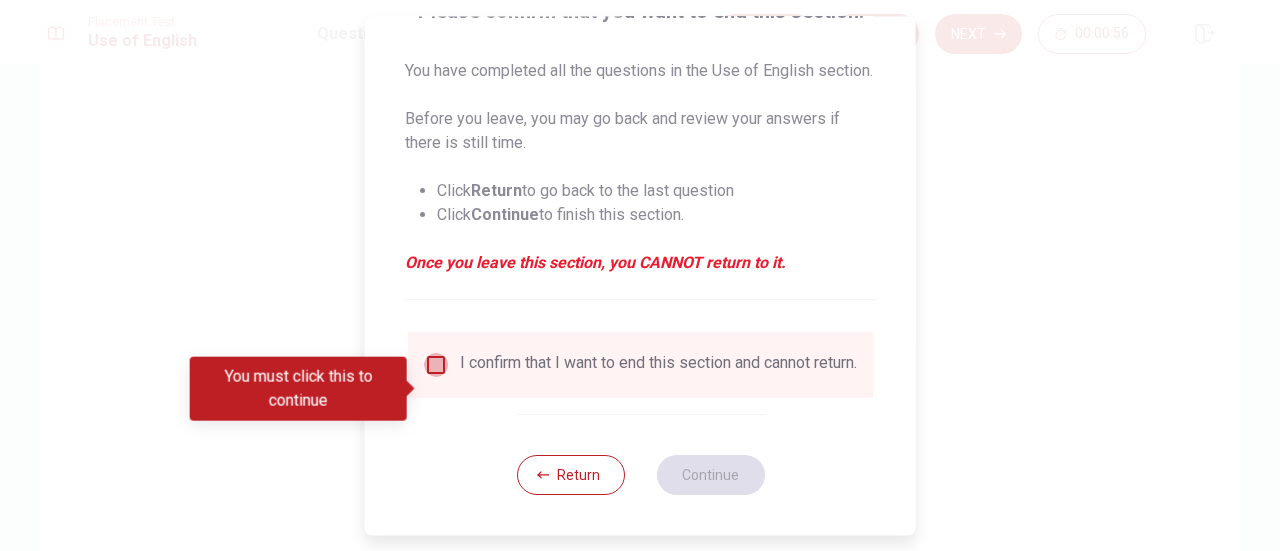 click at bounding box center [436, 365] 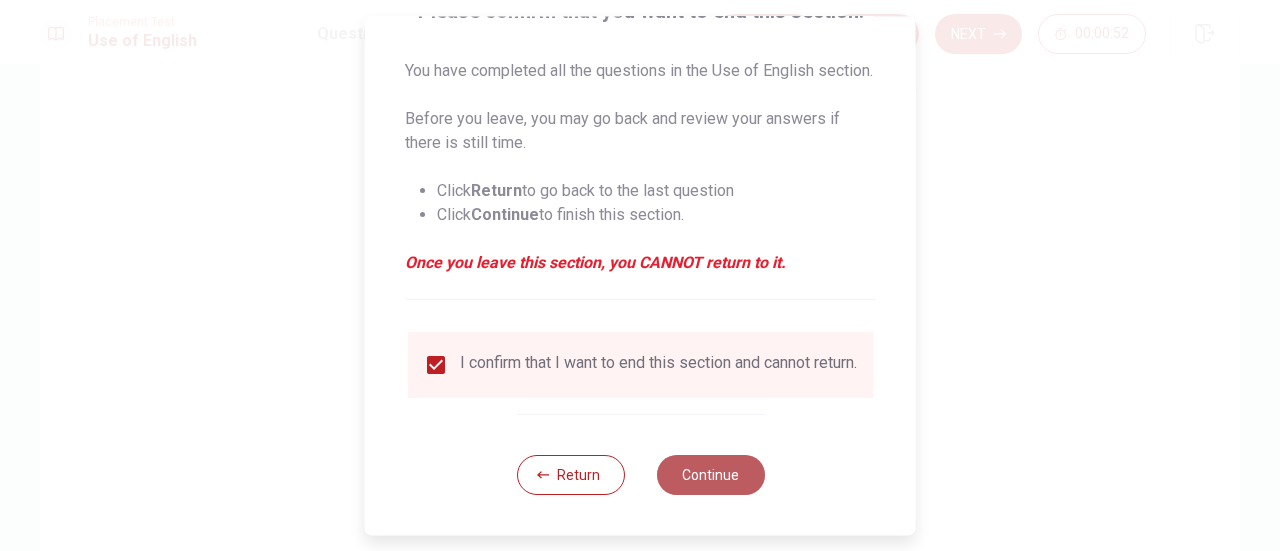 click on "Continue" at bounding box center [710, 475] 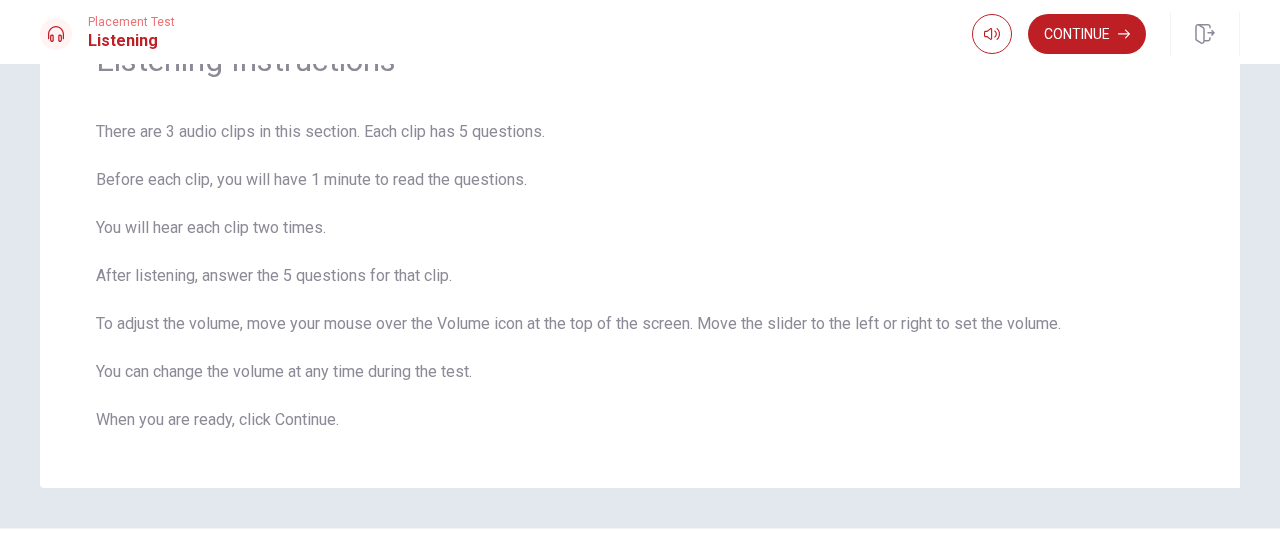 scroll, scrollTop: 121, scrollLeft: 0, axis: vertical 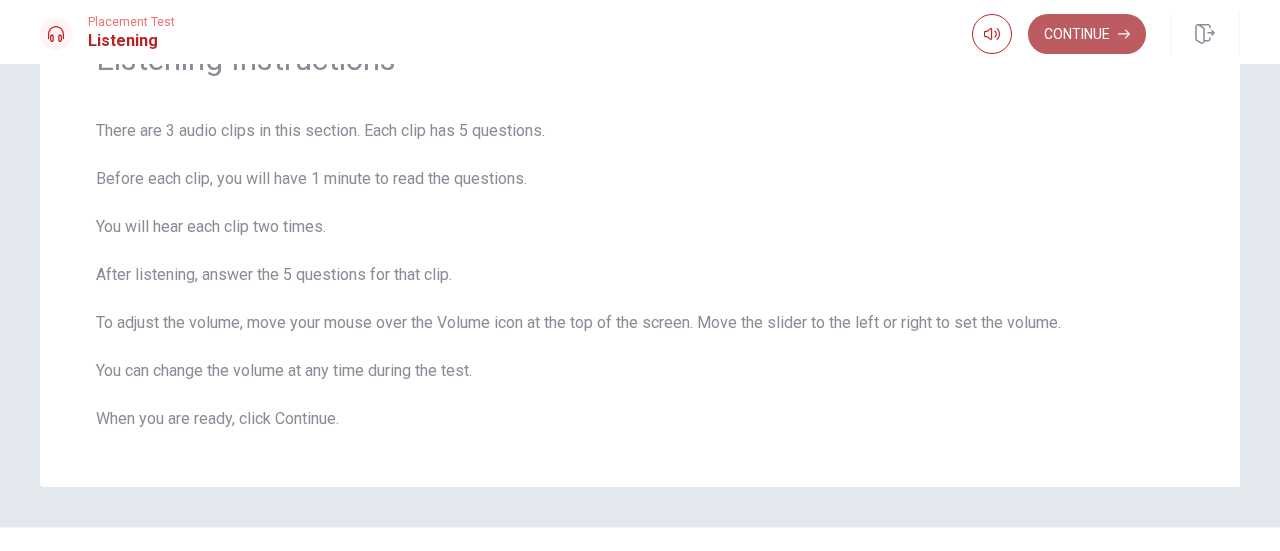 click on "Continue" at bounding box center [1087, 34] 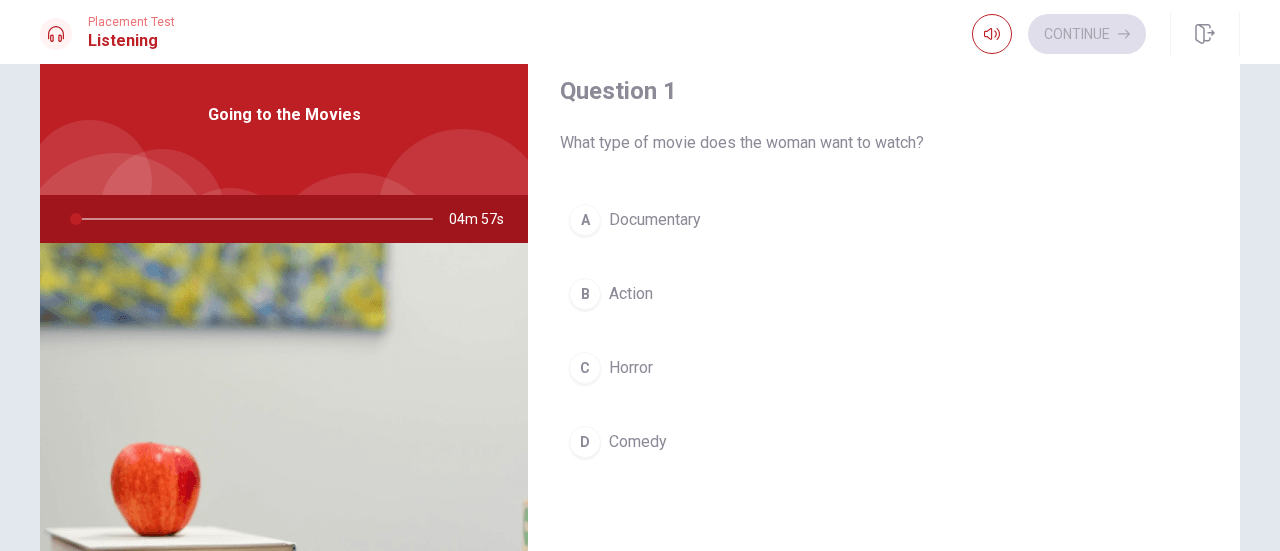 scroll, scrollTop: 69, scrollLeft: 0, axis: vertical 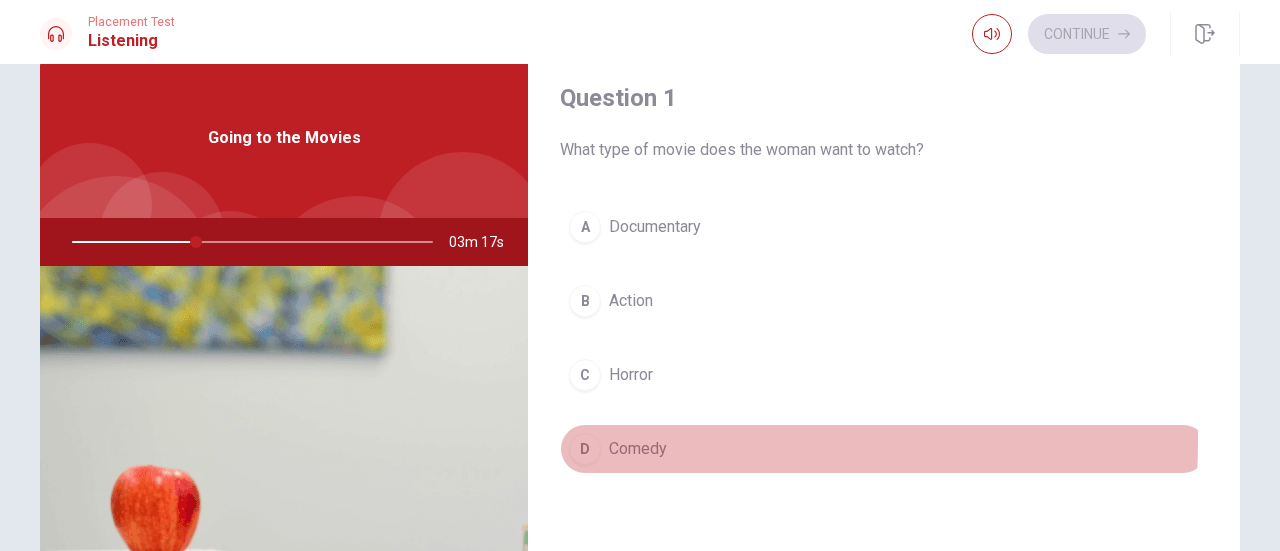 click on "D" at bounding box center [585, 449] 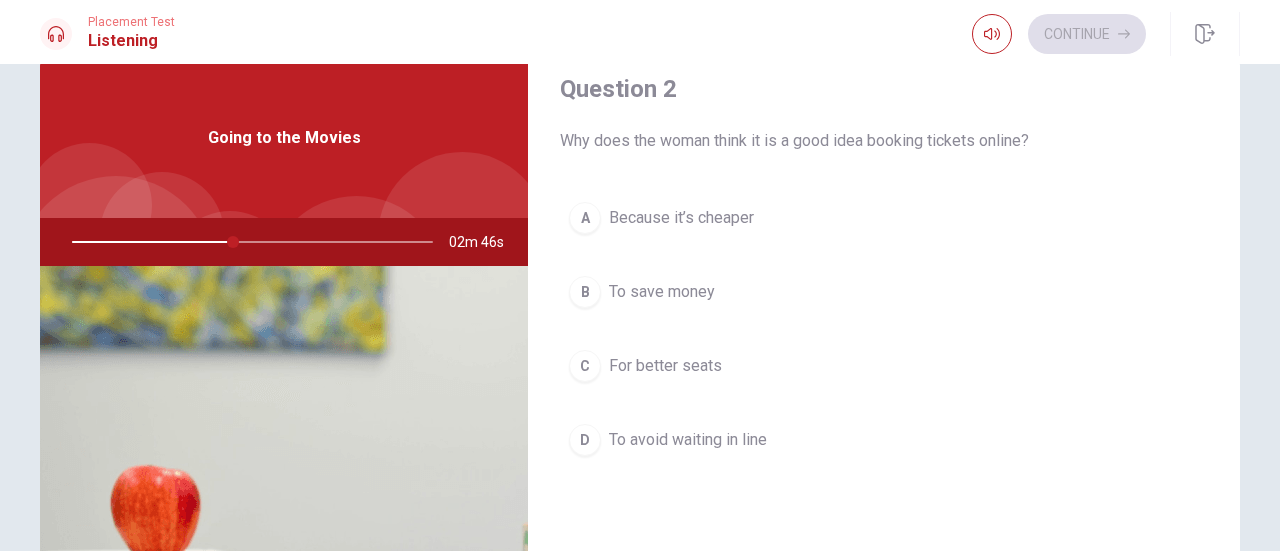 scroll, scrollTop: 536, scrollLeft: 0, axis: vertical 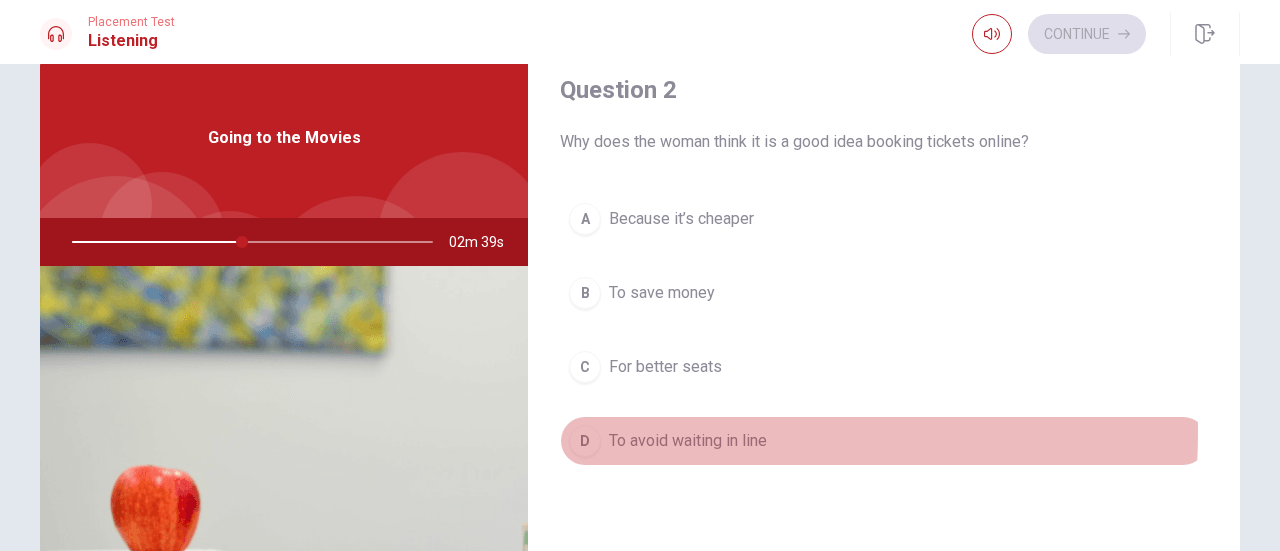click on "To avoid waiting in line" at bounding box center (688, 441) 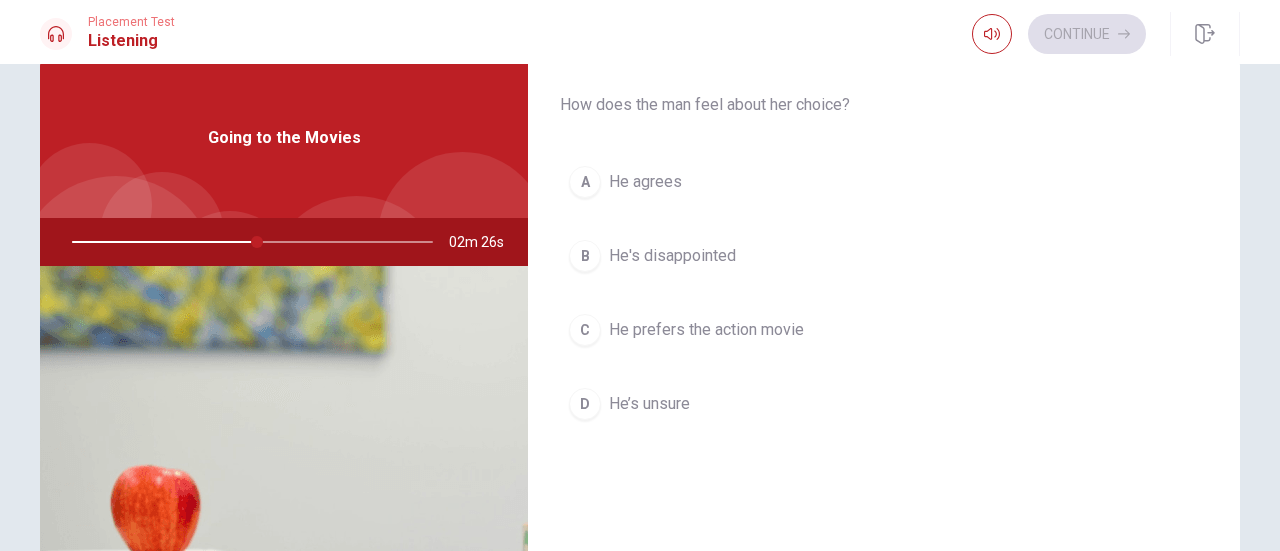 scroll, scrollTop: 1087, scrollLeft: 0, axis: vertical 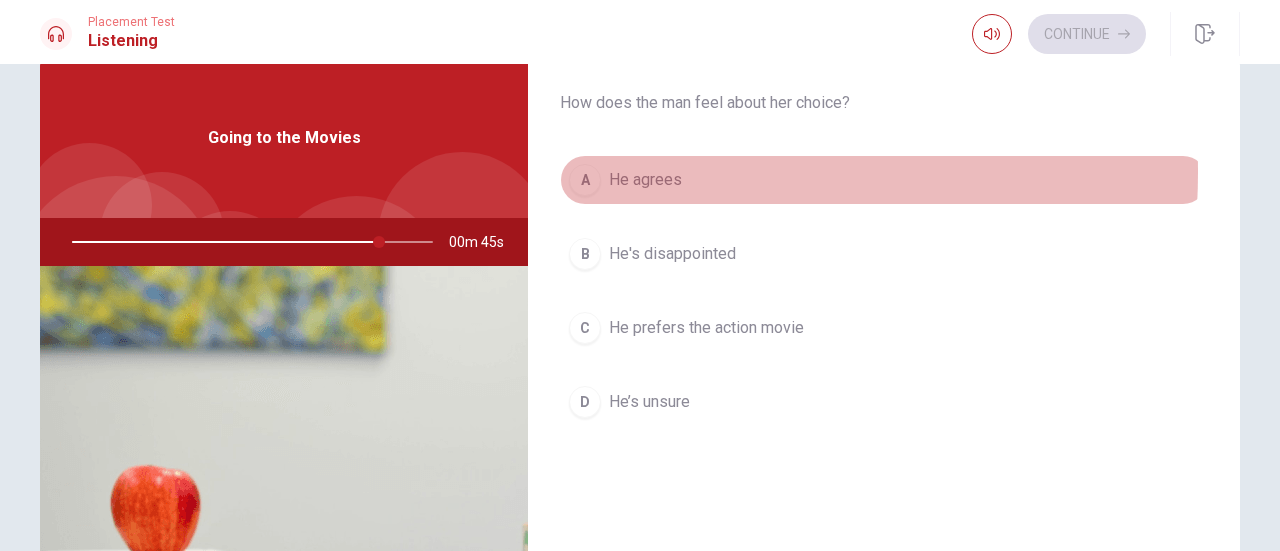 click on "A" at bounding box center (585, 180) 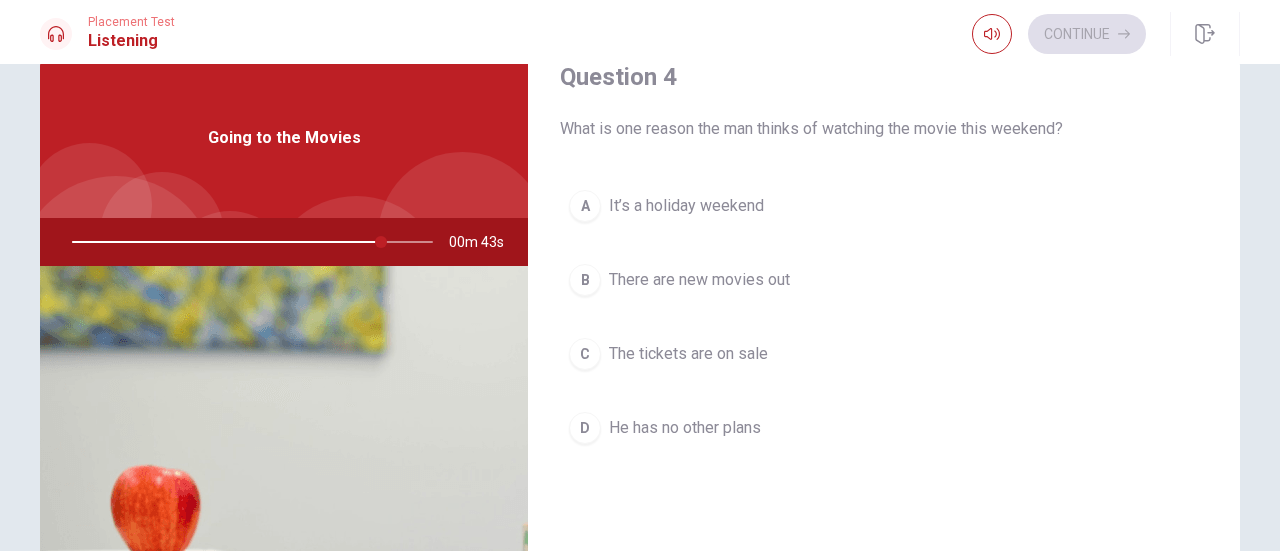 scroll, scrollTop: 1574, scrollLeft: 0, axis: vertical 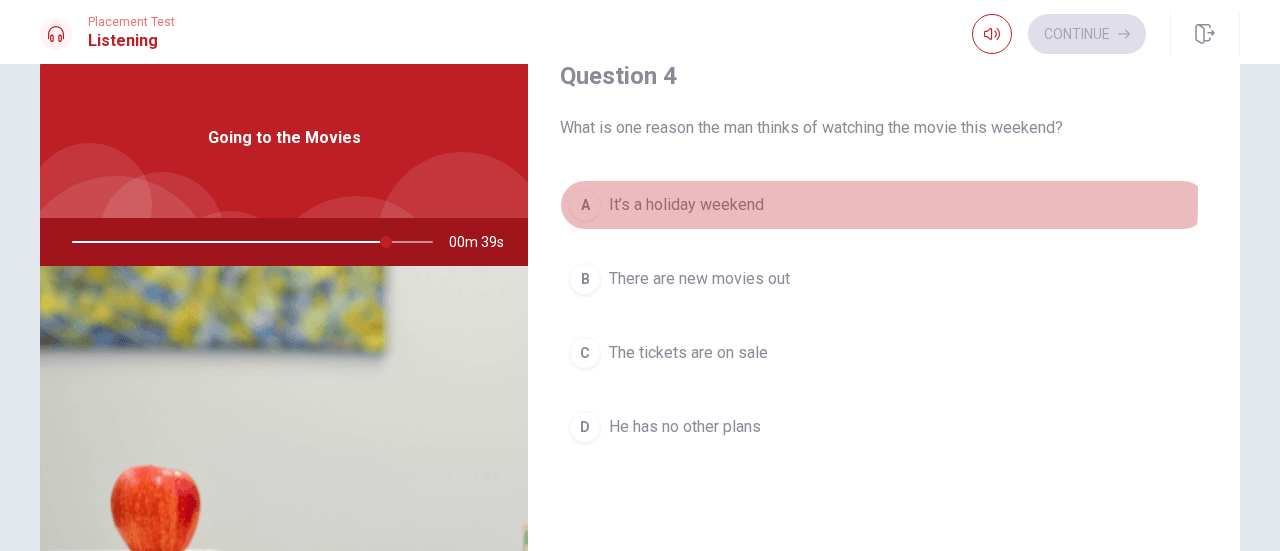 click on "It’s a holiday weekend" at bounding box center (686, 205) 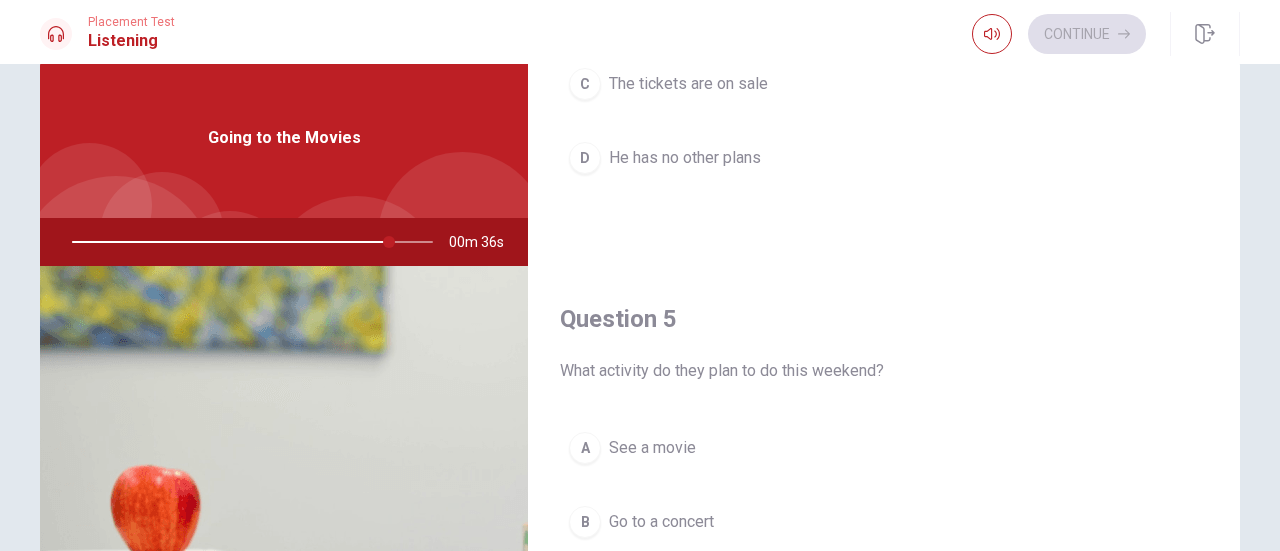 scroll, scrollTop: 1851, scrollLeft: 0, axis: vertical 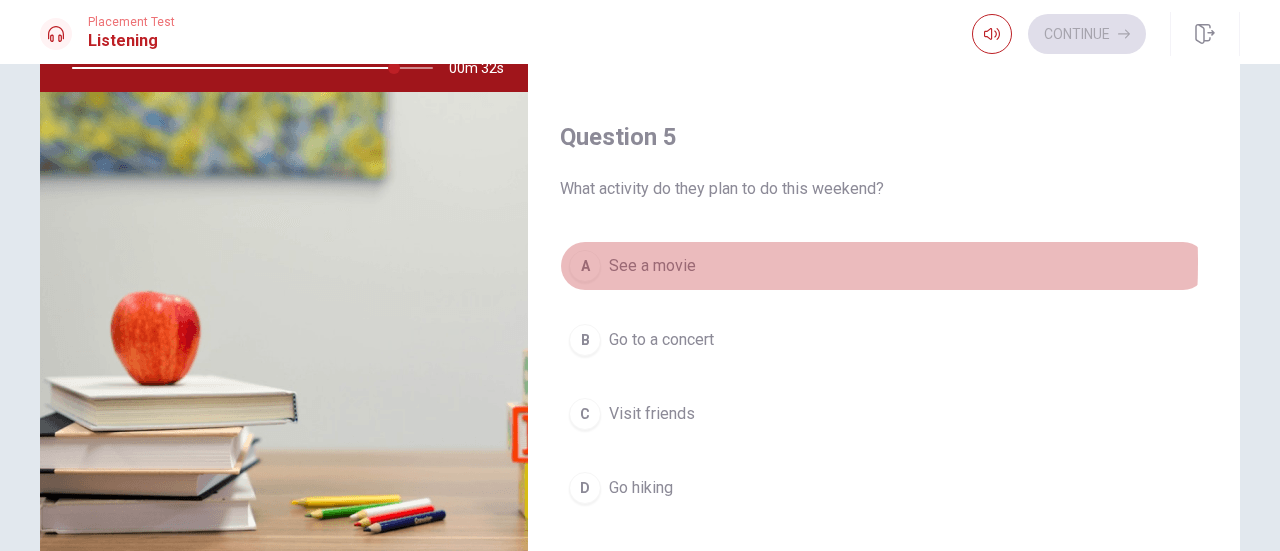 click on "See a movie" at bounding box center (652, 266) 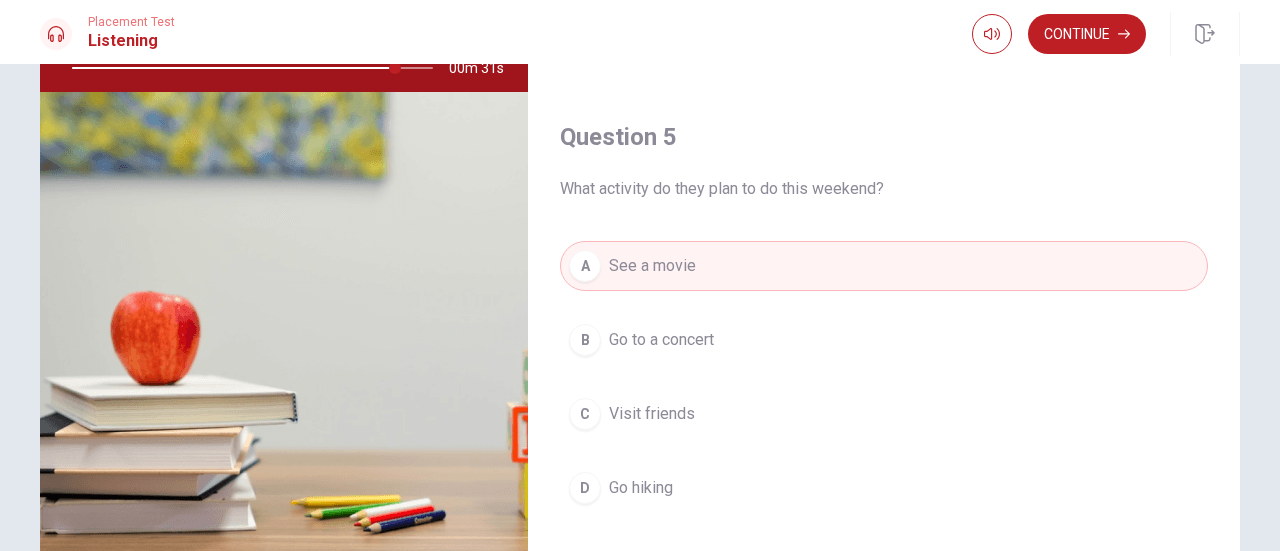 scroll, scrollTop: 352, scrollLeft: 0, axis: vertical 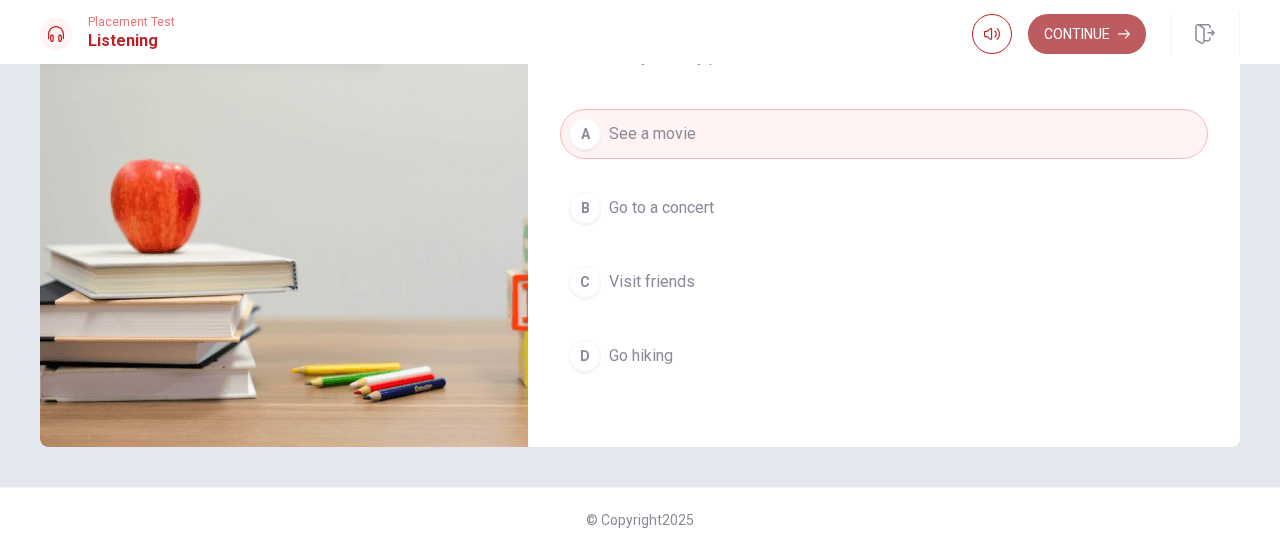 click on "Continue" at bounding box center (1087, 34) 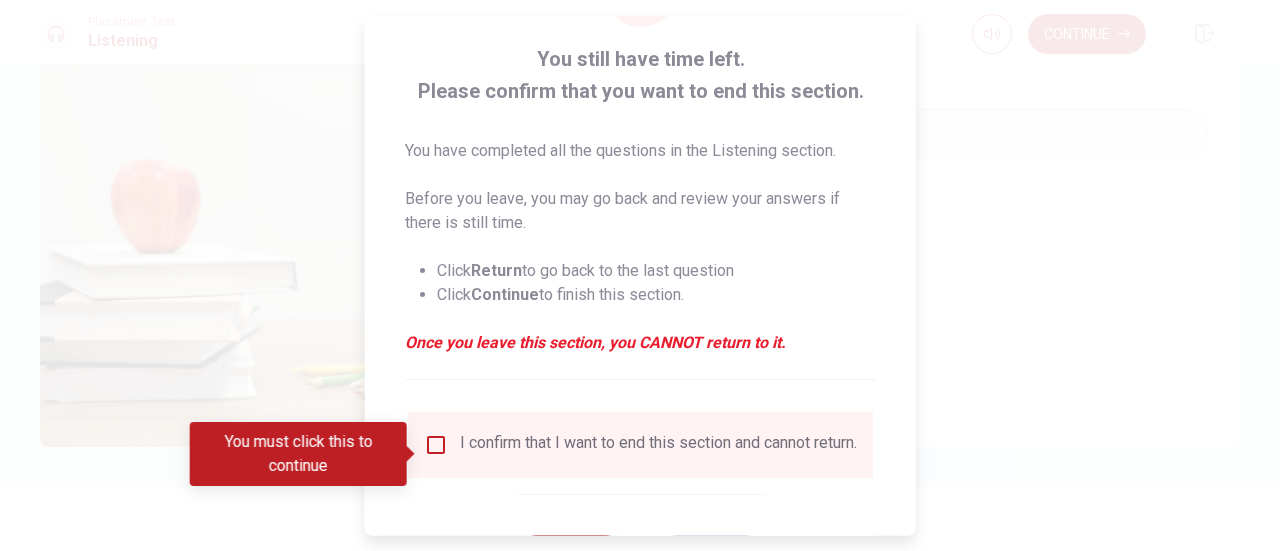 scroll, scrollTop: 102, scrollLeft: 0, axis: vertical 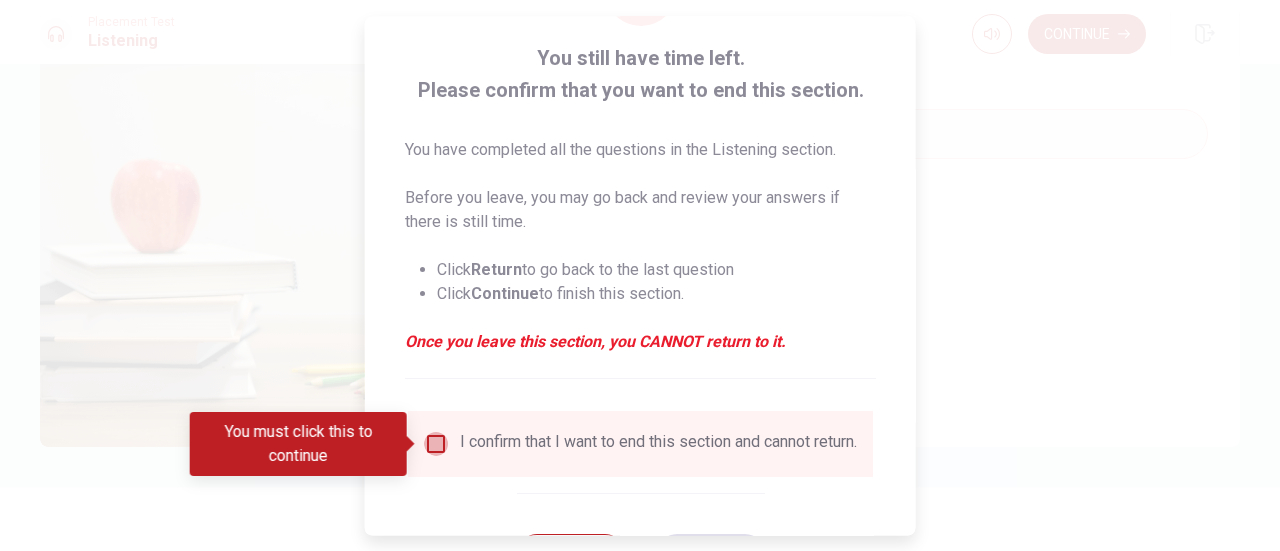 click at bounding box center (436, 444) 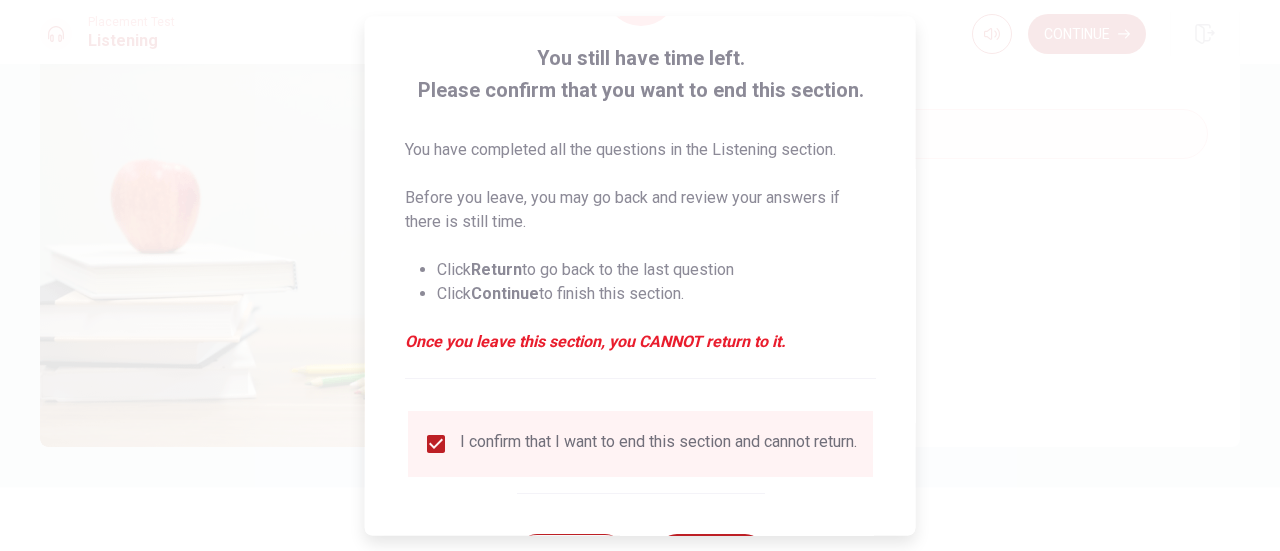 scroll, scrollTop: 194, scrollLeft: 0, axis: vertical 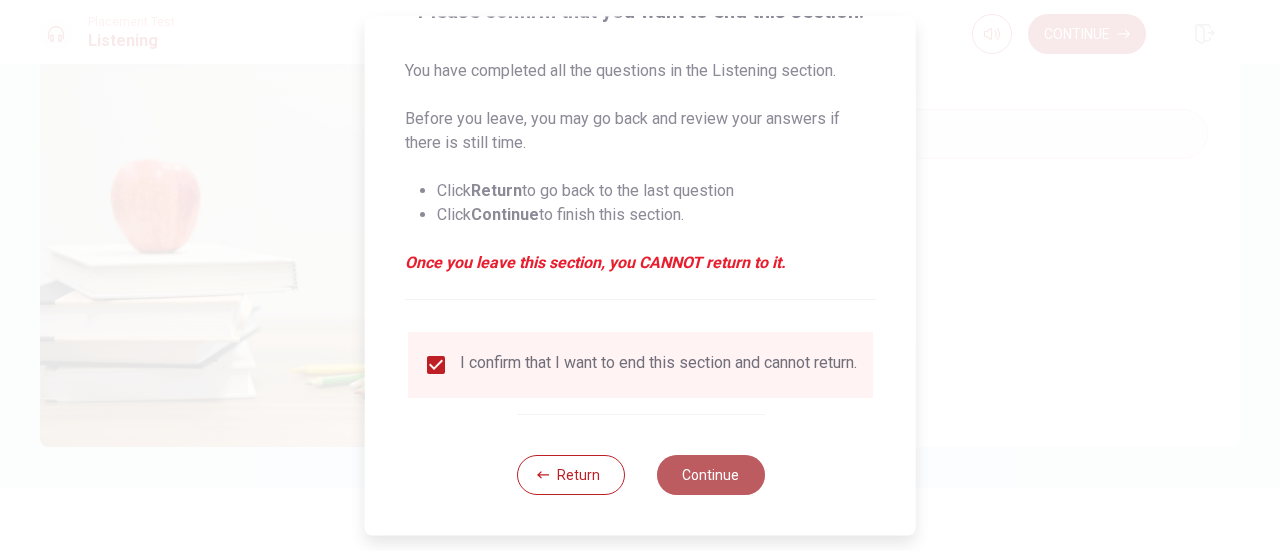 click on "Continue" at bounding box center (710, 475) 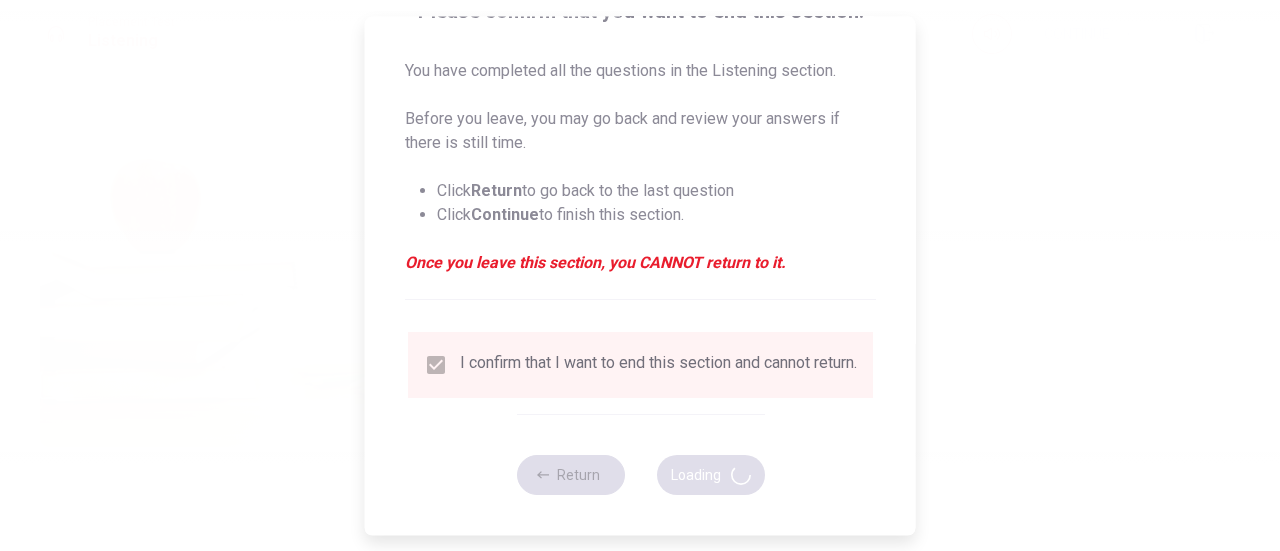 type on "93" 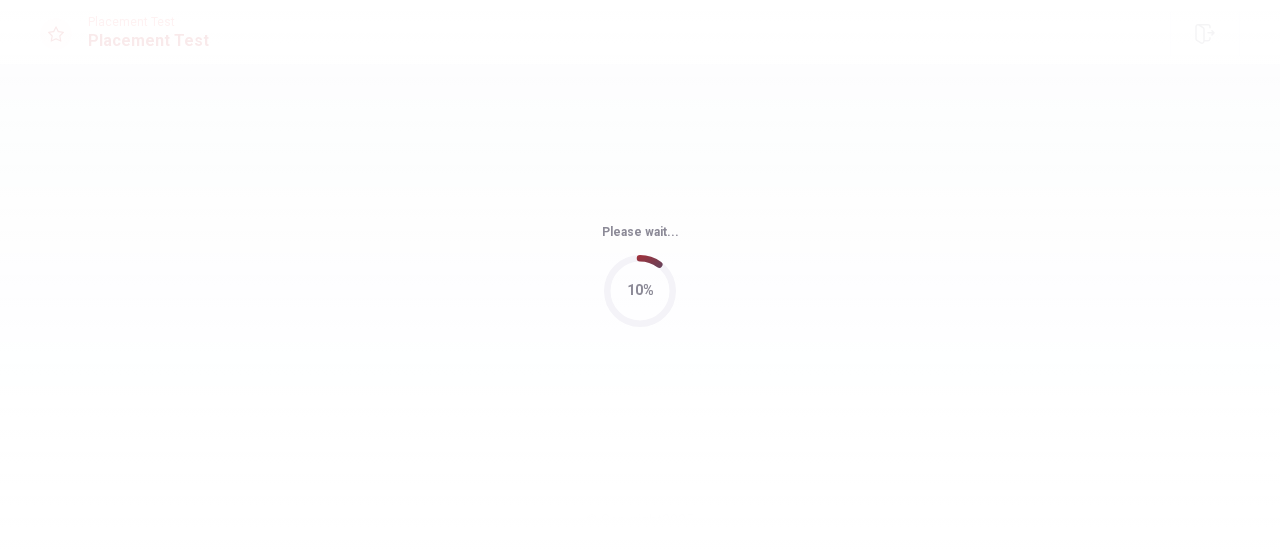 scroll, scrollTop: 0, scrollLeft: 0, axis: both 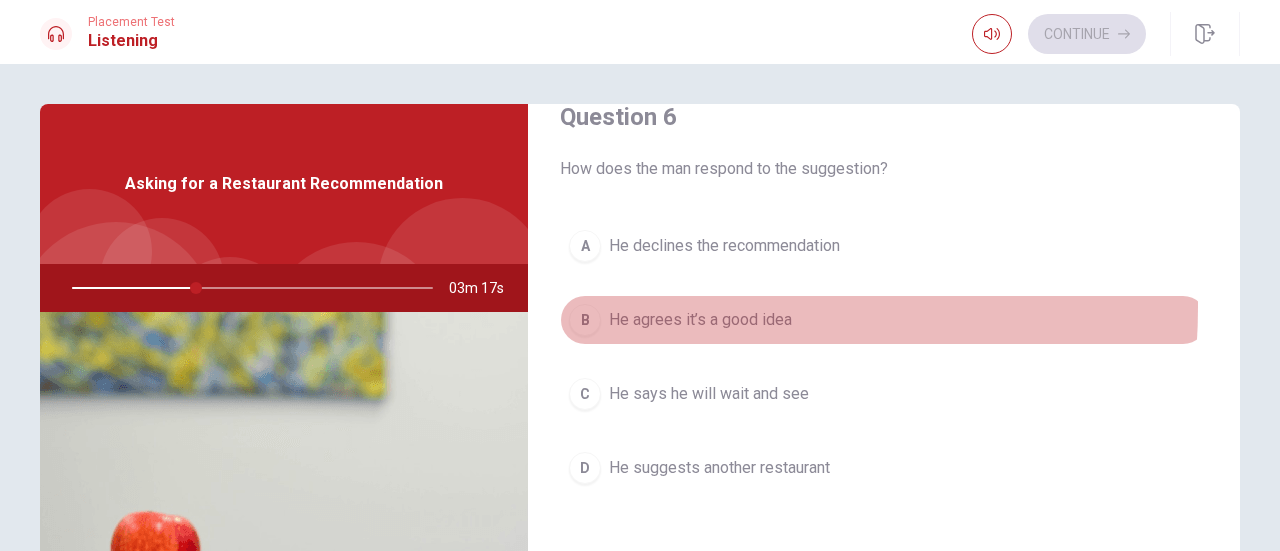 click on "He agrees it’s a good idea" at bounding box center [700, 320] 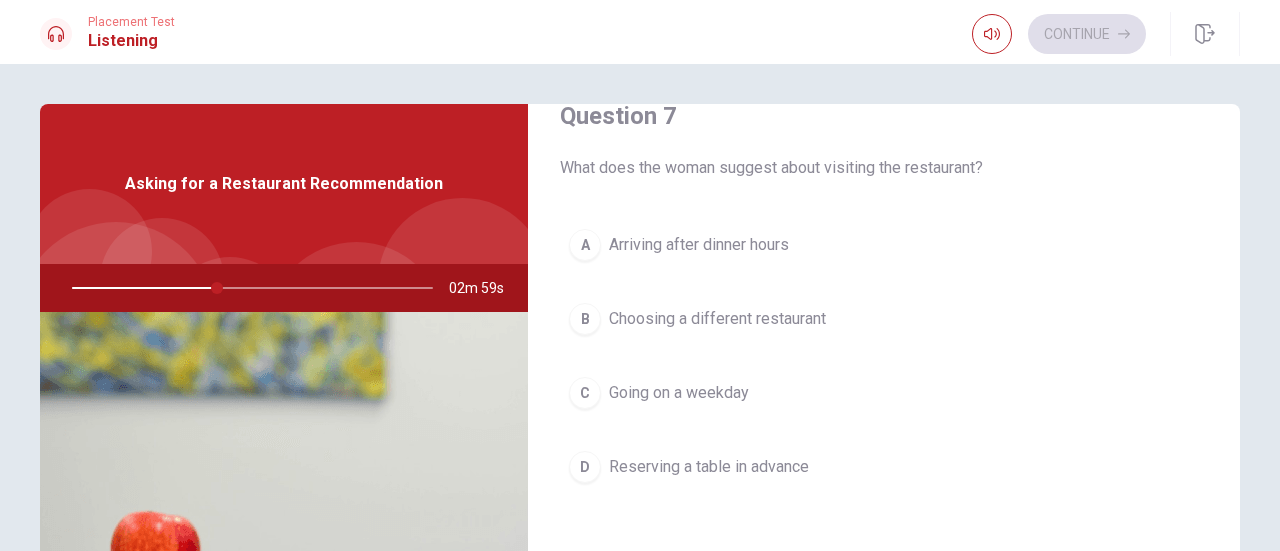 scroll, scrollTop: 549, scrollLeft: 0, axis: vertical 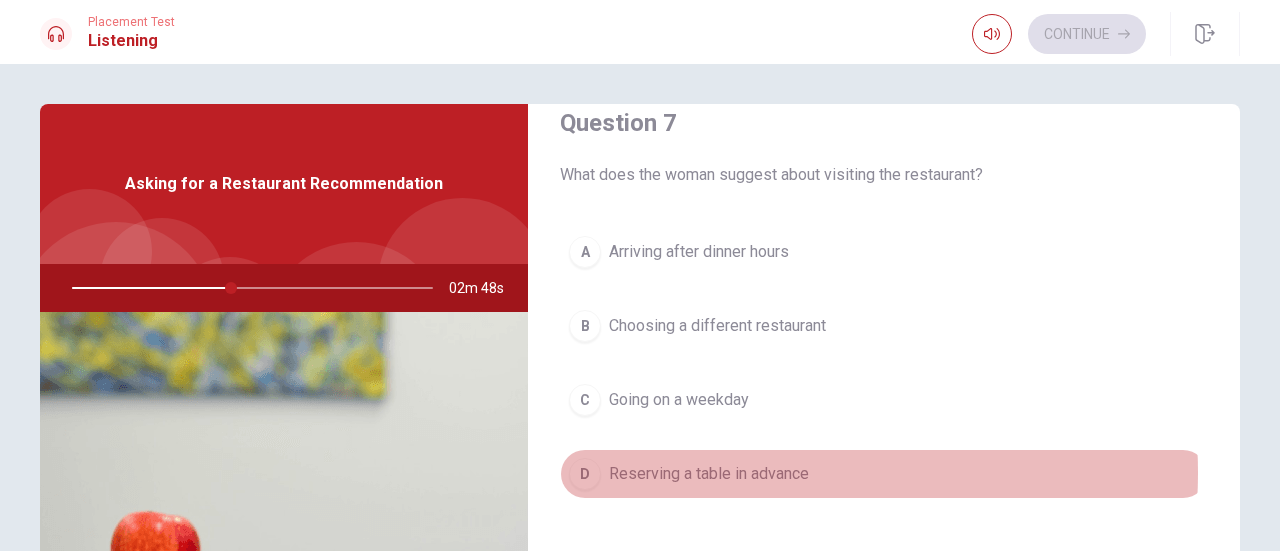 click on "Reserving a table in advance" at bounding box center [709, 474] 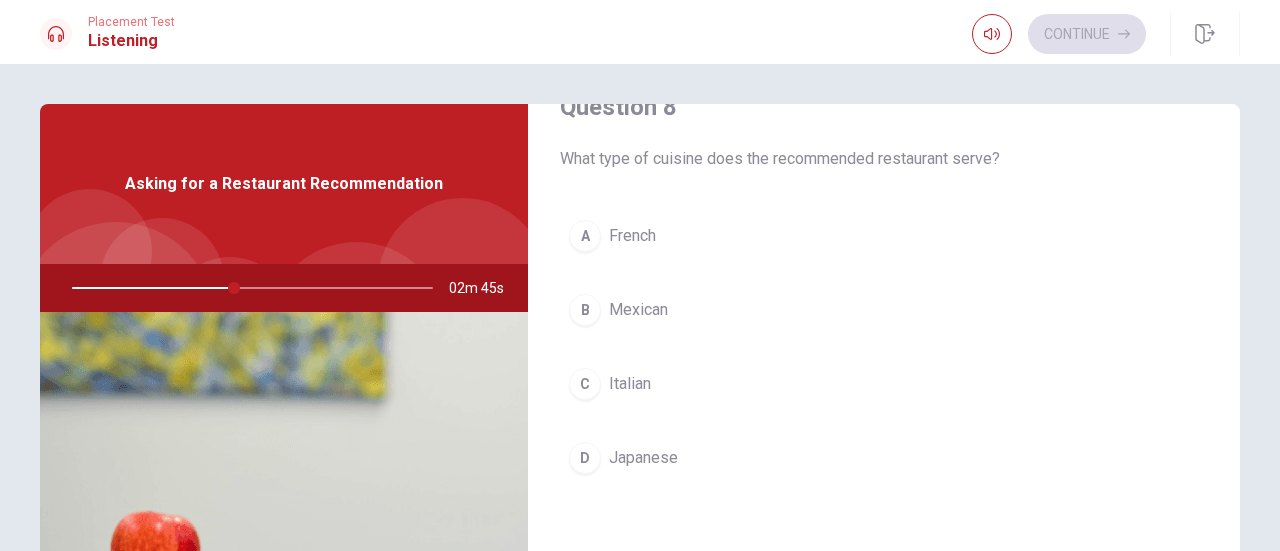 scroll, scrollTop: 1049, scrollLeft: 0, axis: vertical 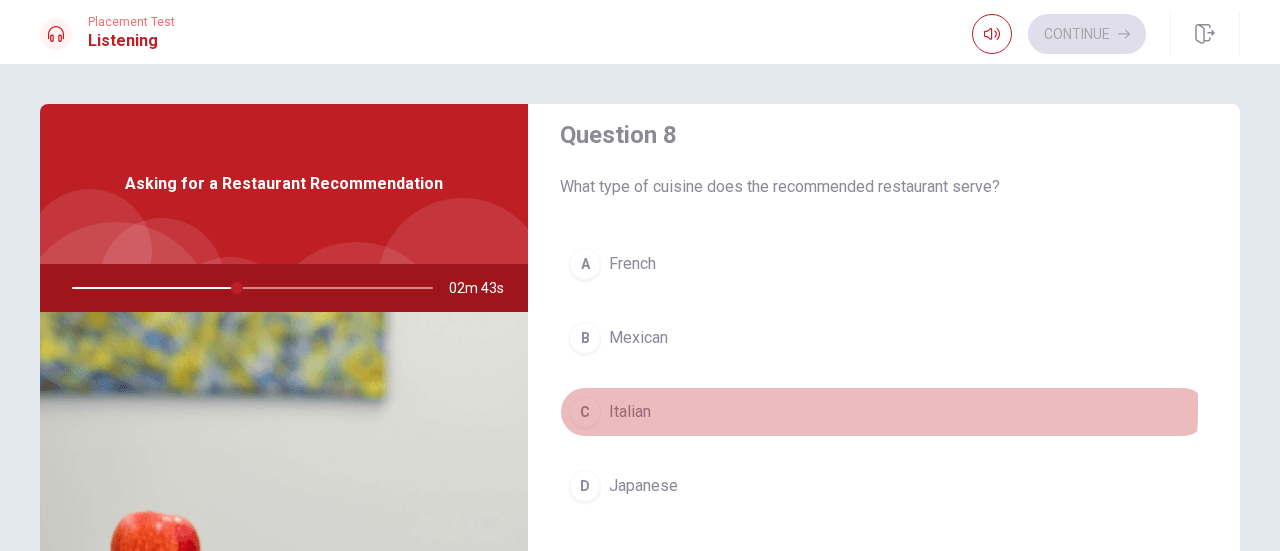 click on "Italian" at bounding box center (630, 412) 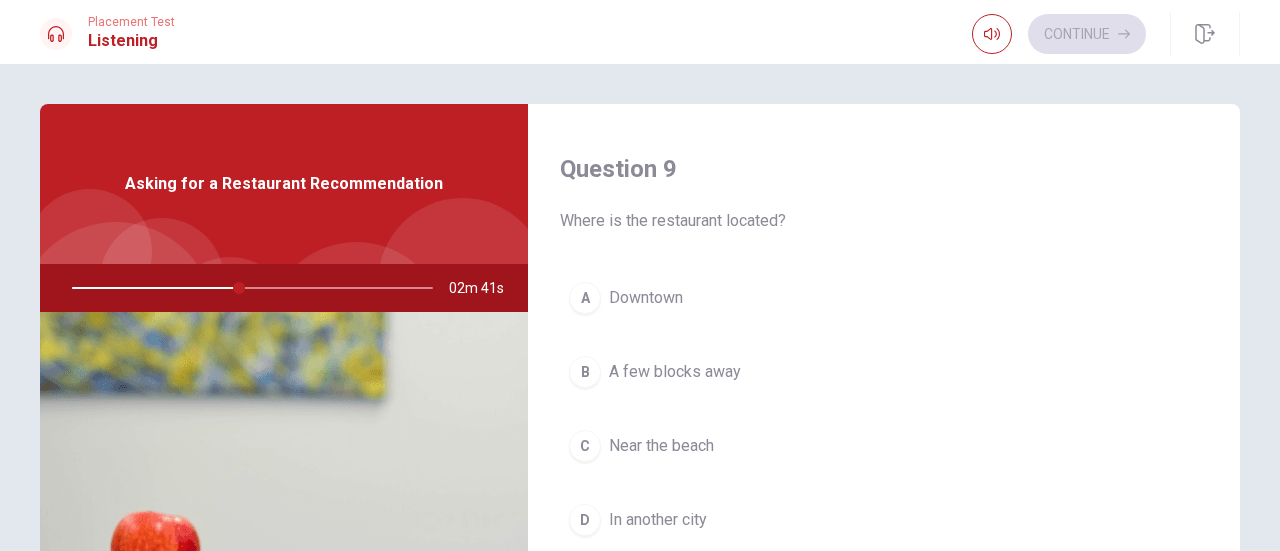 scroll, scrollTop: 1563, scrollLeft: 0, axis: vertical 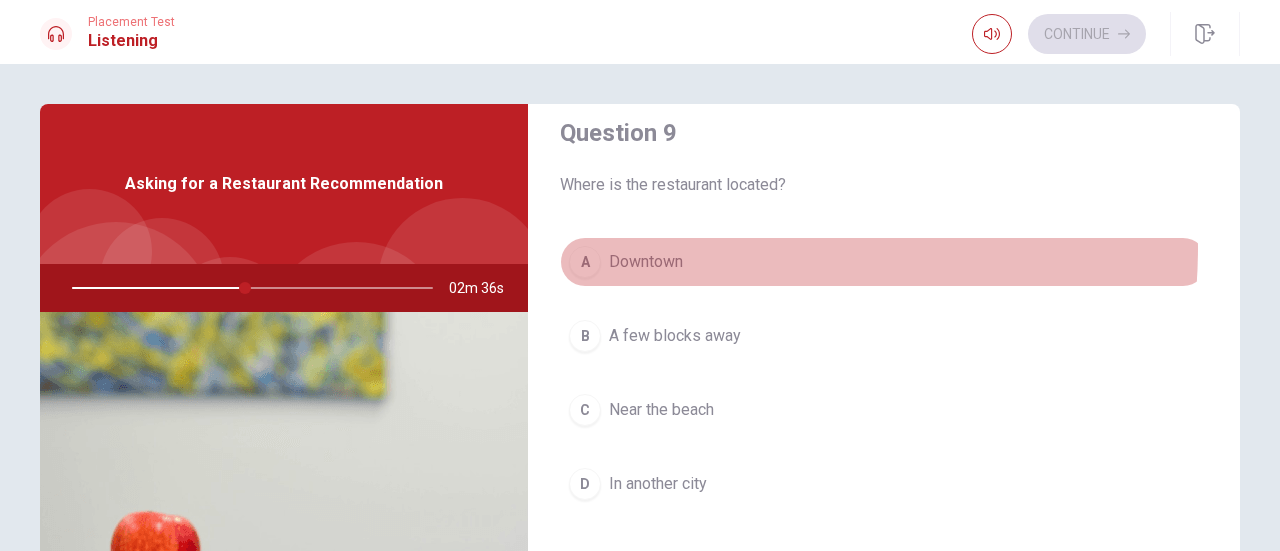 click on "A Downtown" at bounding box center (884, 262) 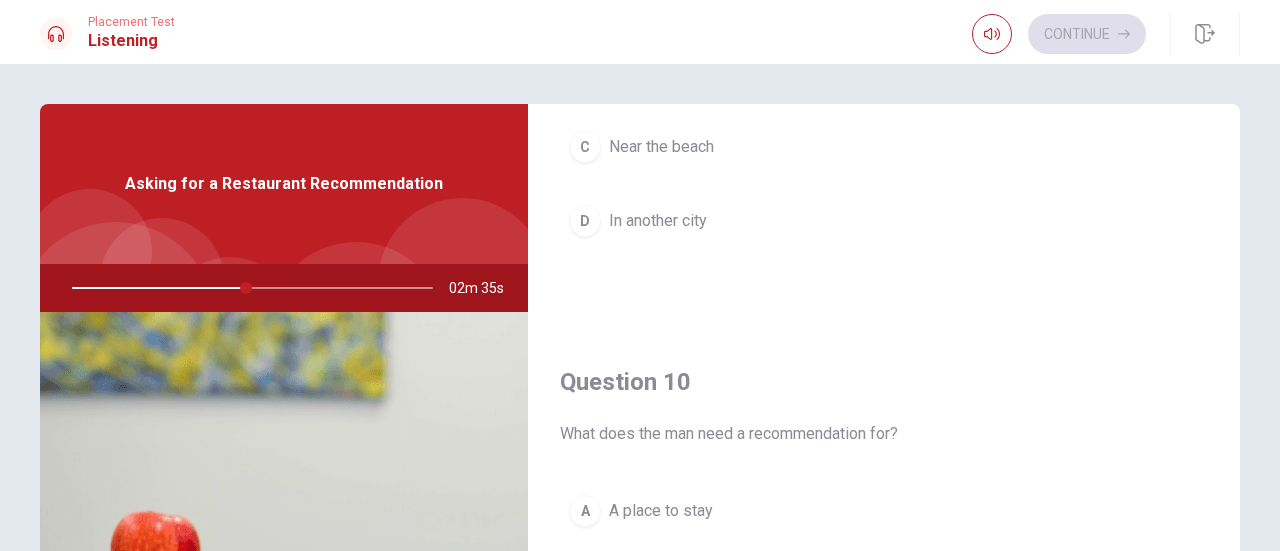 scroll, scrollTop: 1851, scrollLeft: 0, axis: vertical 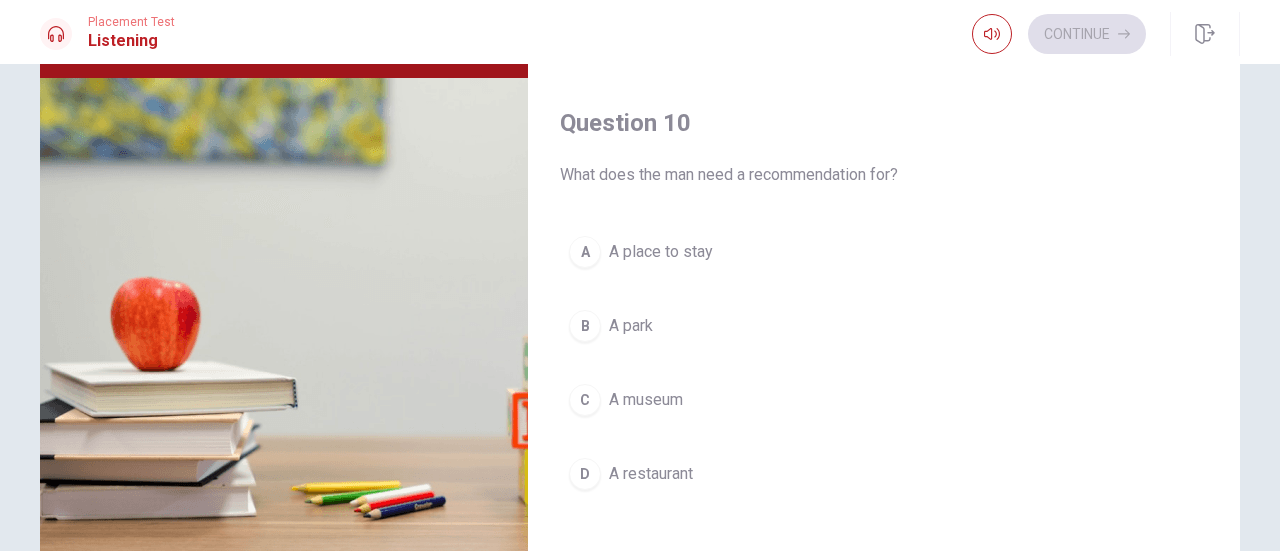 click on "A A place to stay" at bounding box center (884, 252) 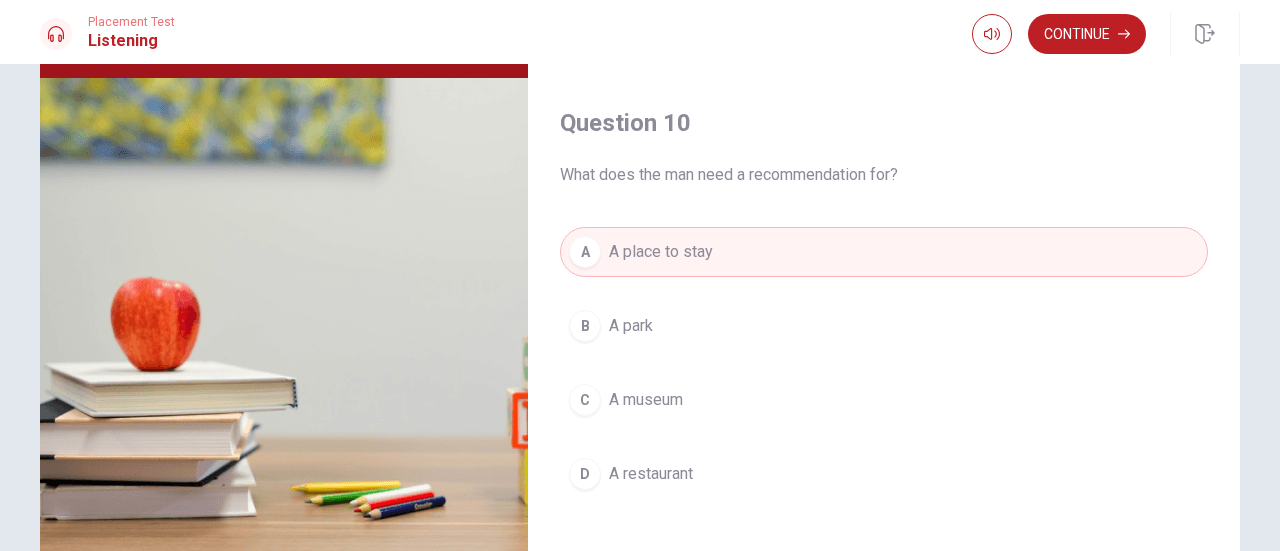 scroll, scrollTop: 352, scrollLeft: 0, axis: vertical 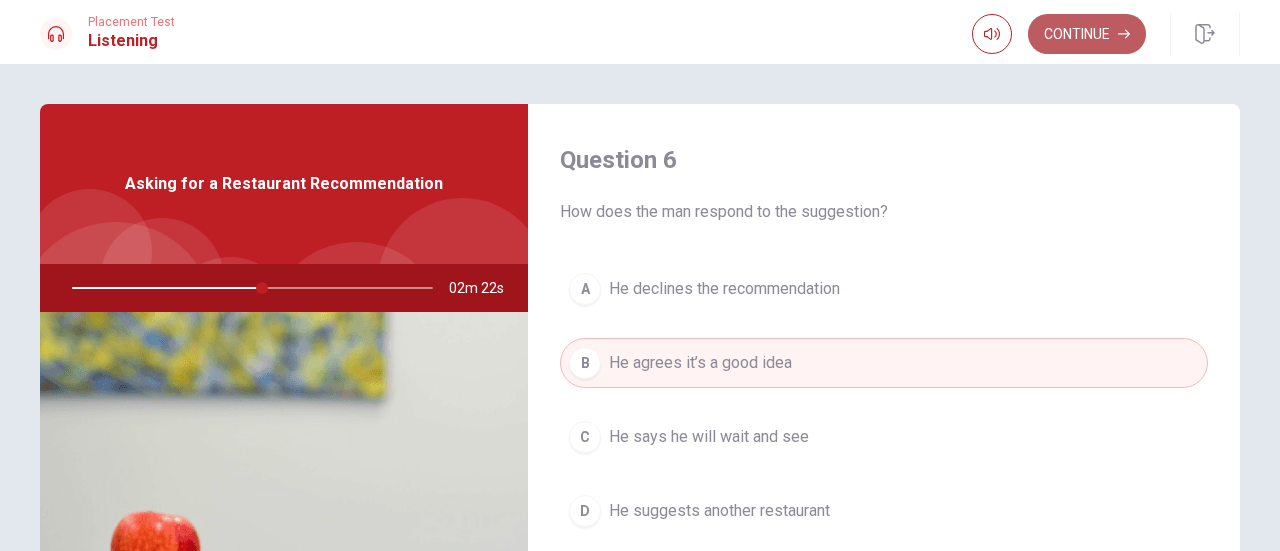 click on "Continue" at bounding box center [1087, 34] 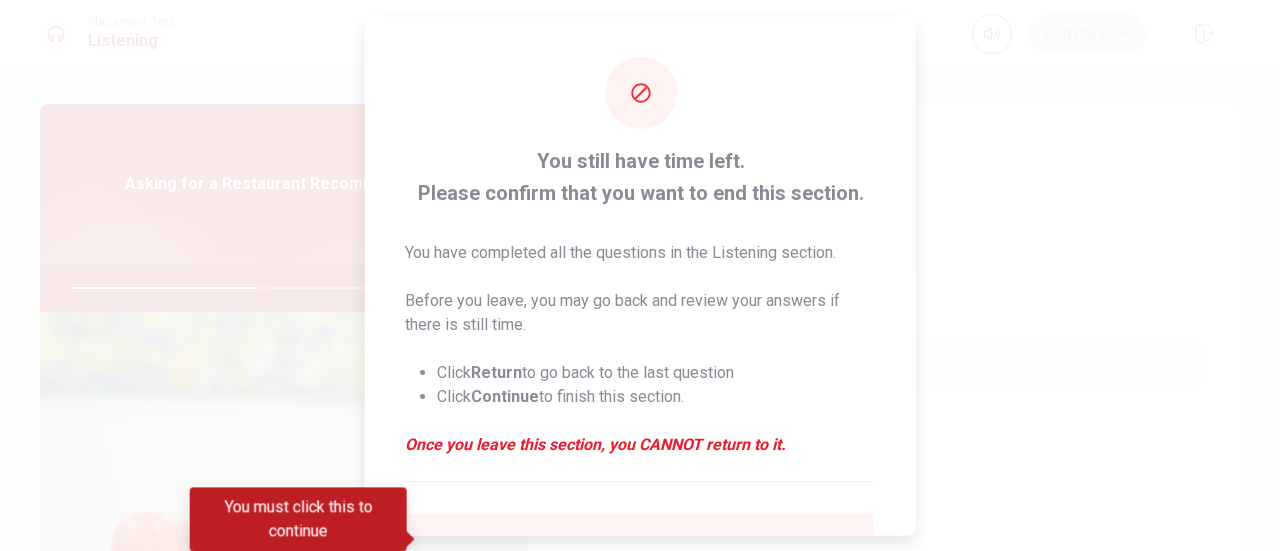 scroll, scrollTop: 194, scrollLeft: 0, axis: vertical 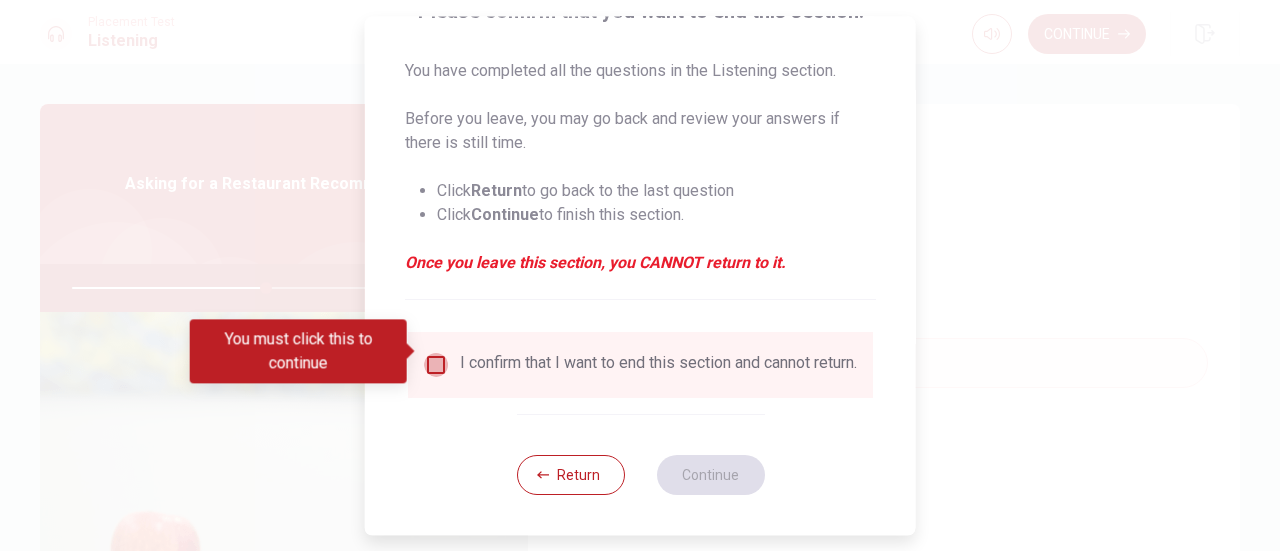 click at bounding box center [436, 365] 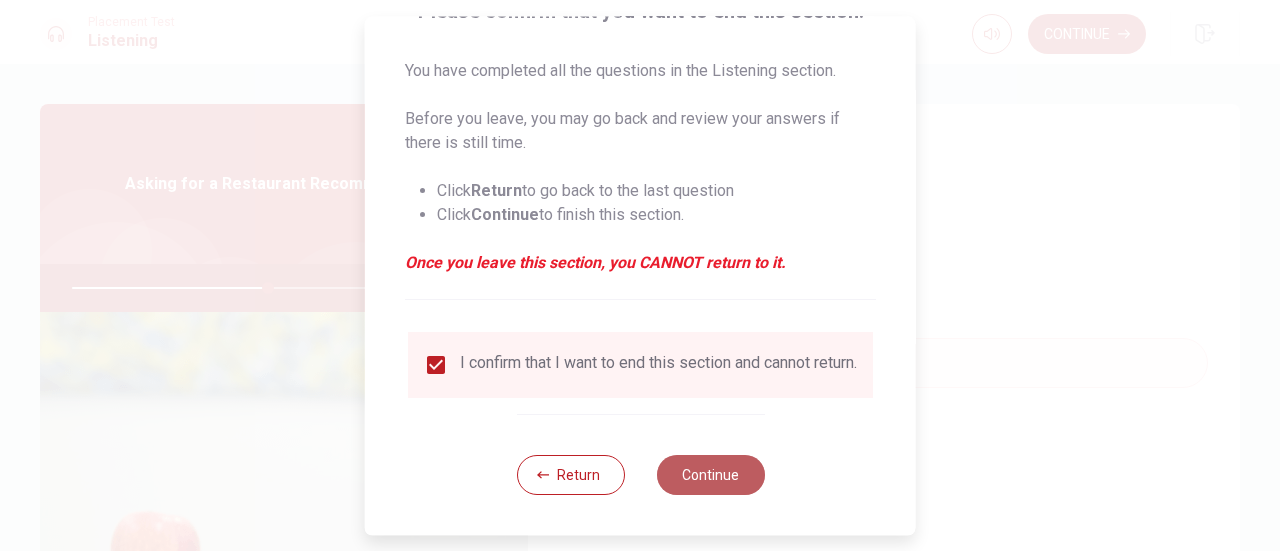click on "Continue" at bounding box center [710, 475] 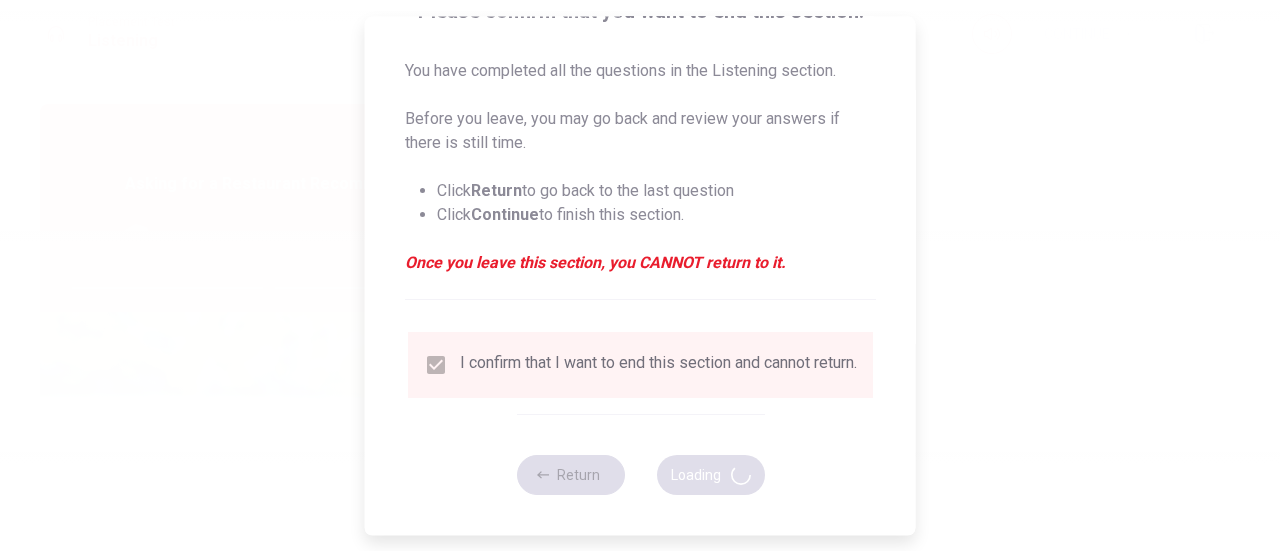 type on "55" 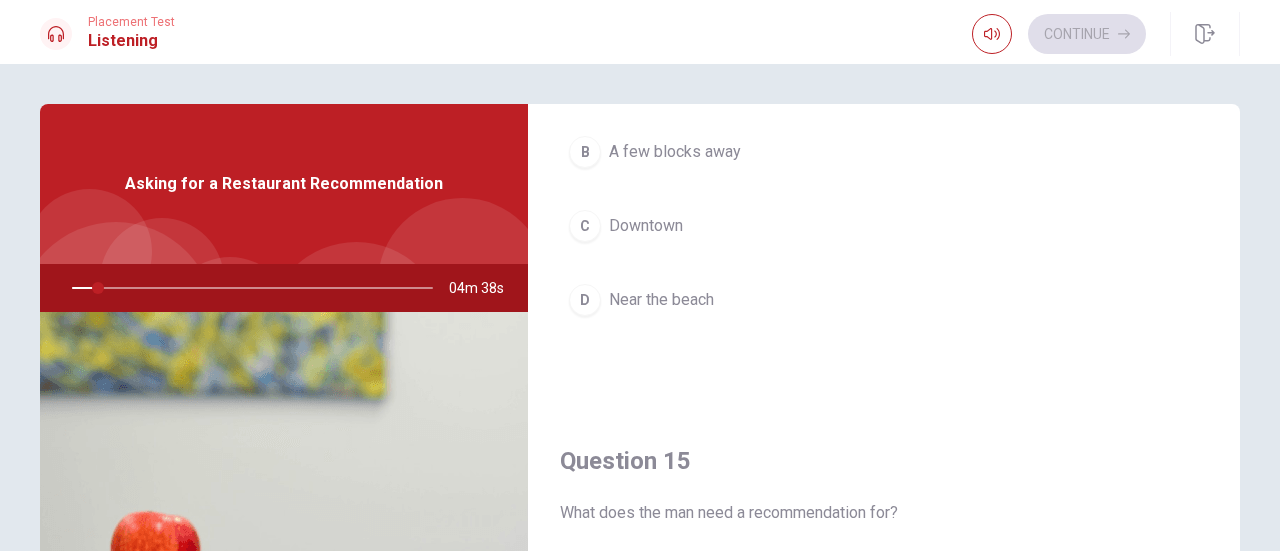 scroll, scrollTop: 1851, scrollLeft: 0, axis: vertical 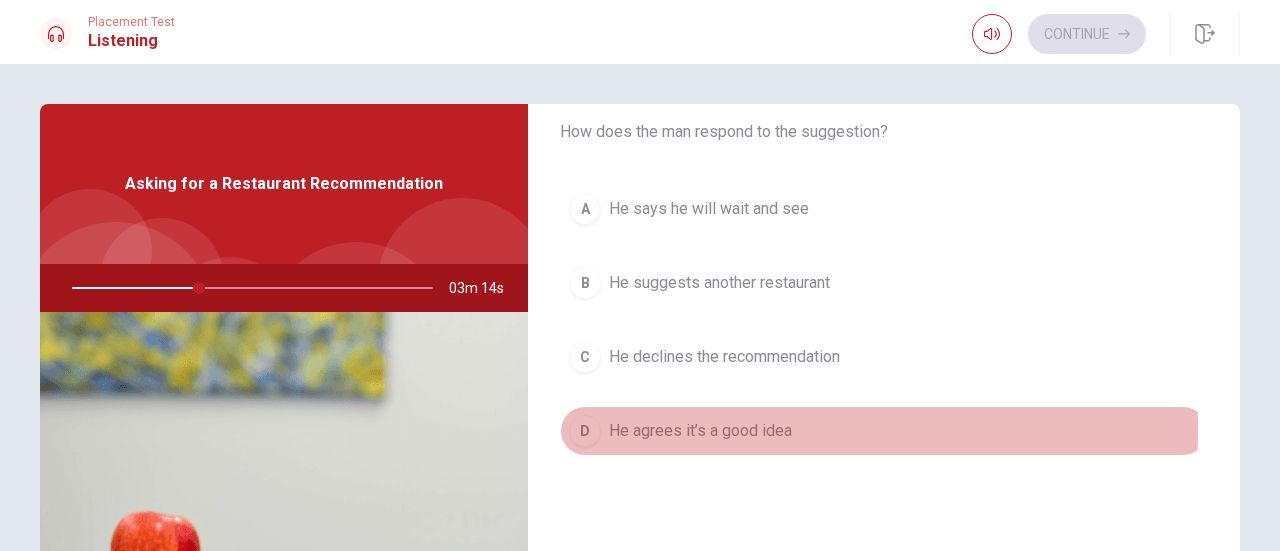 click on "He agrees it’s a good idea" at bounding box center [700, 431] 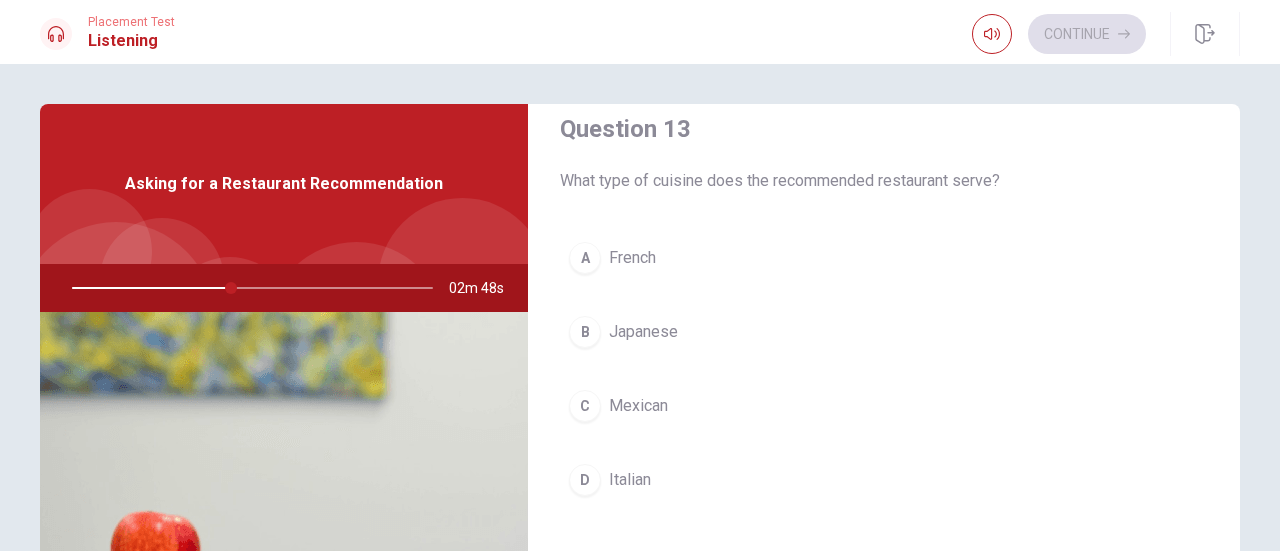 scroll, scrollTop: 1056, scrollLeft: 0, axis: vertical 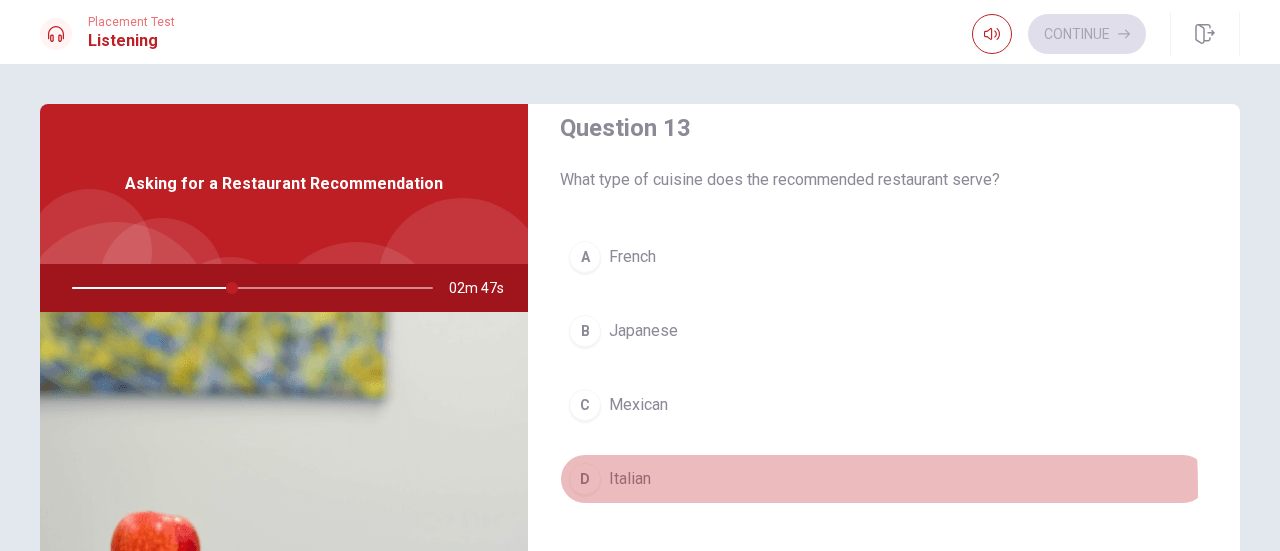 click on "Italian" at bounding box center [630, 479] 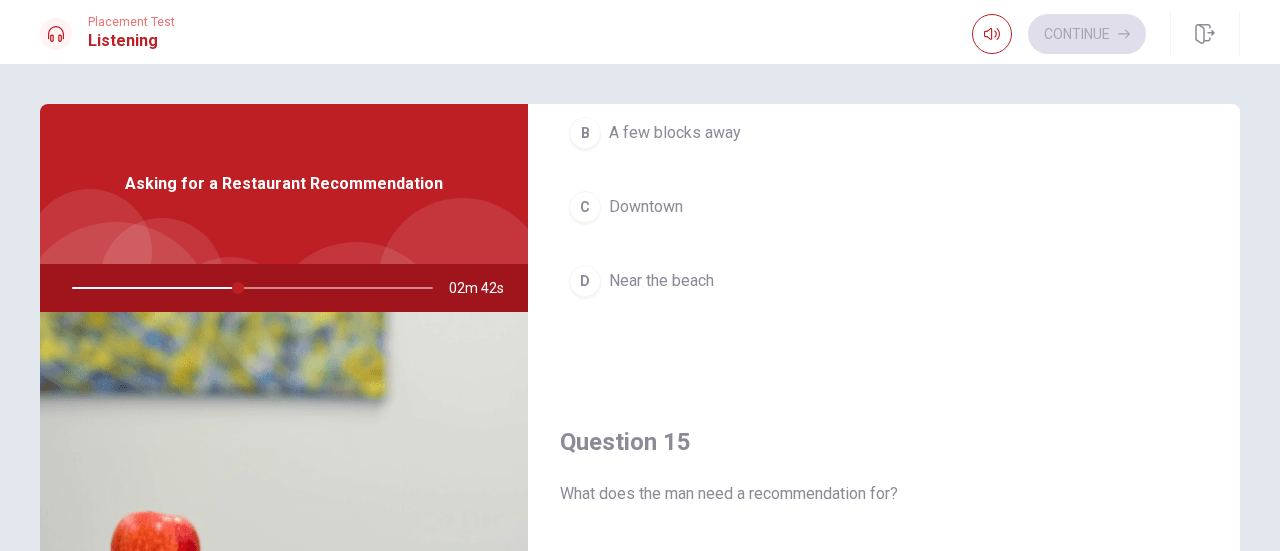 scroll, scrollTop: 1851, scrollLeft: 0, axis: vertical 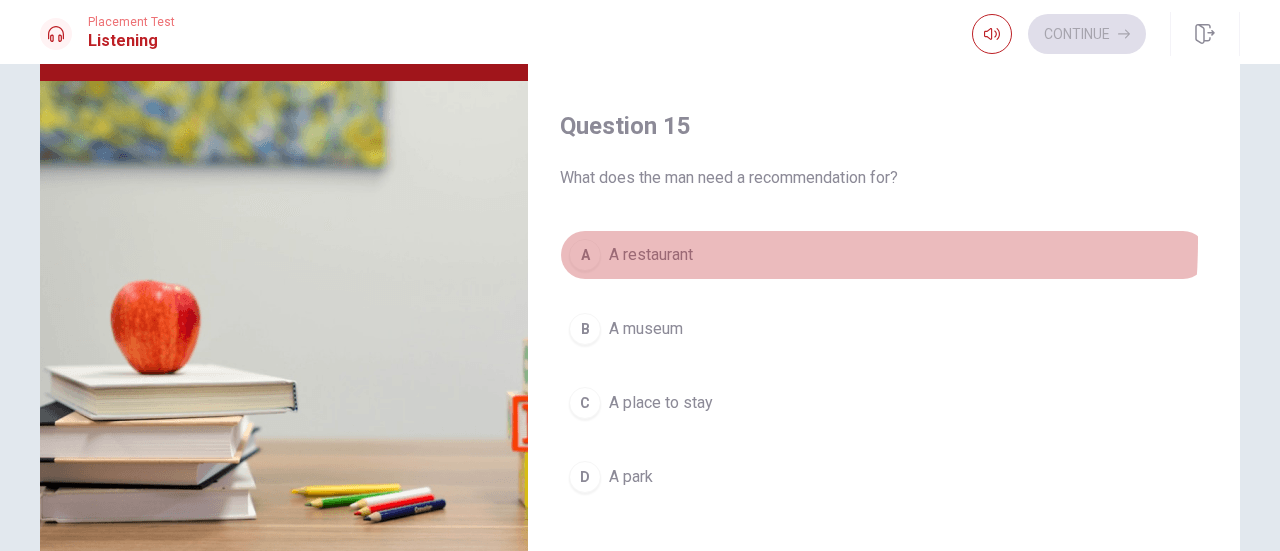 click on "A A restaurant" at bounding box center (884, 255) 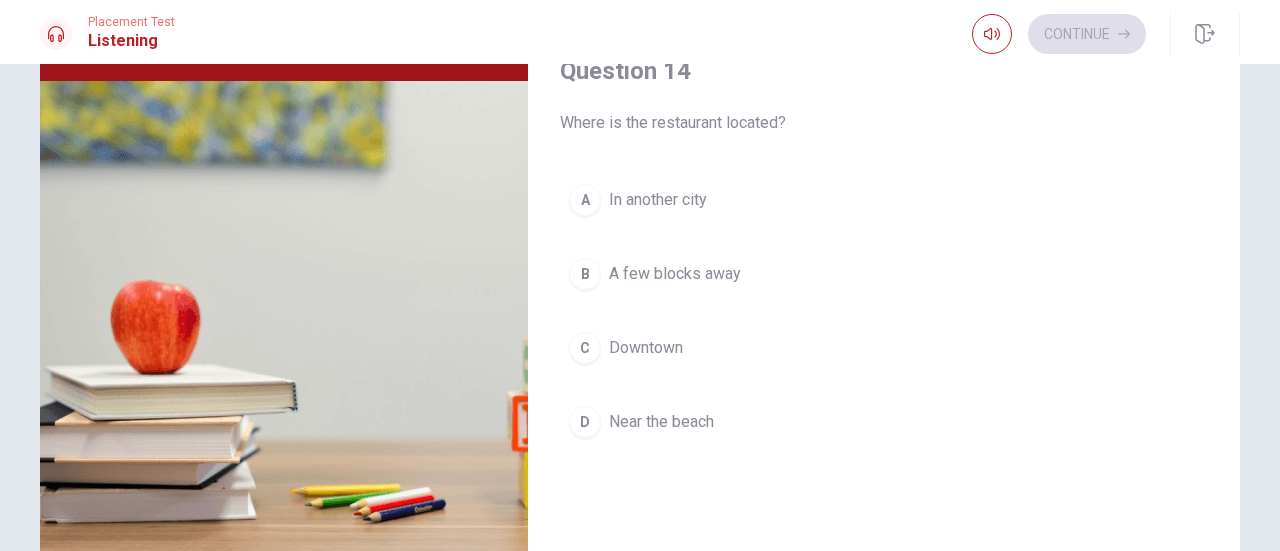 scroll, scrollTop: 1391, scrollLeft: 0, axis: vertical 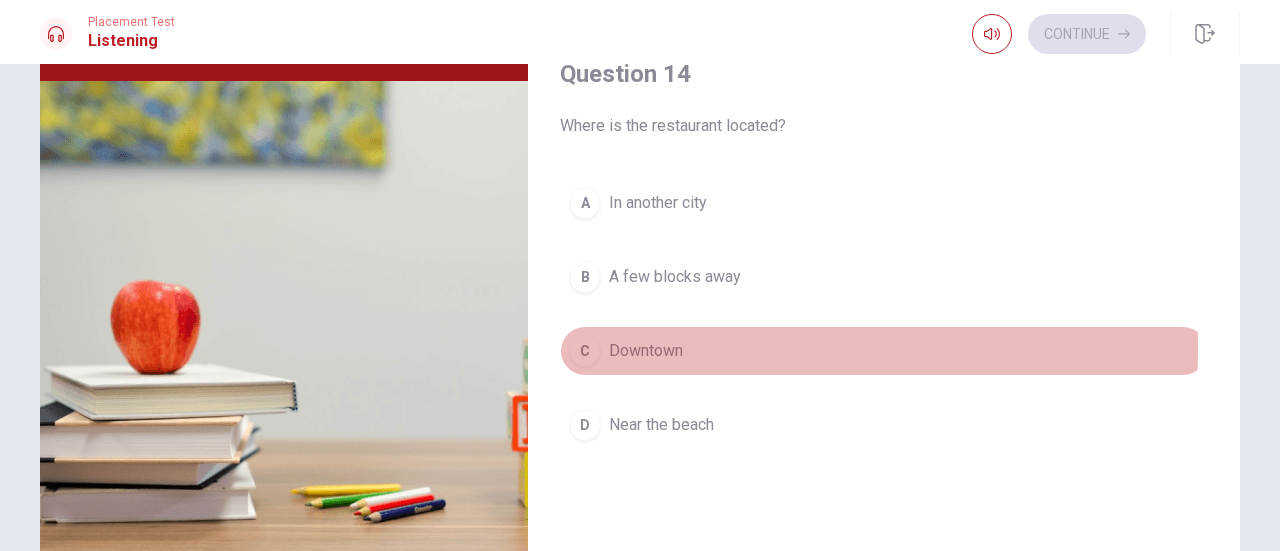 click on "Downtown" at bounding box center (646, 351) 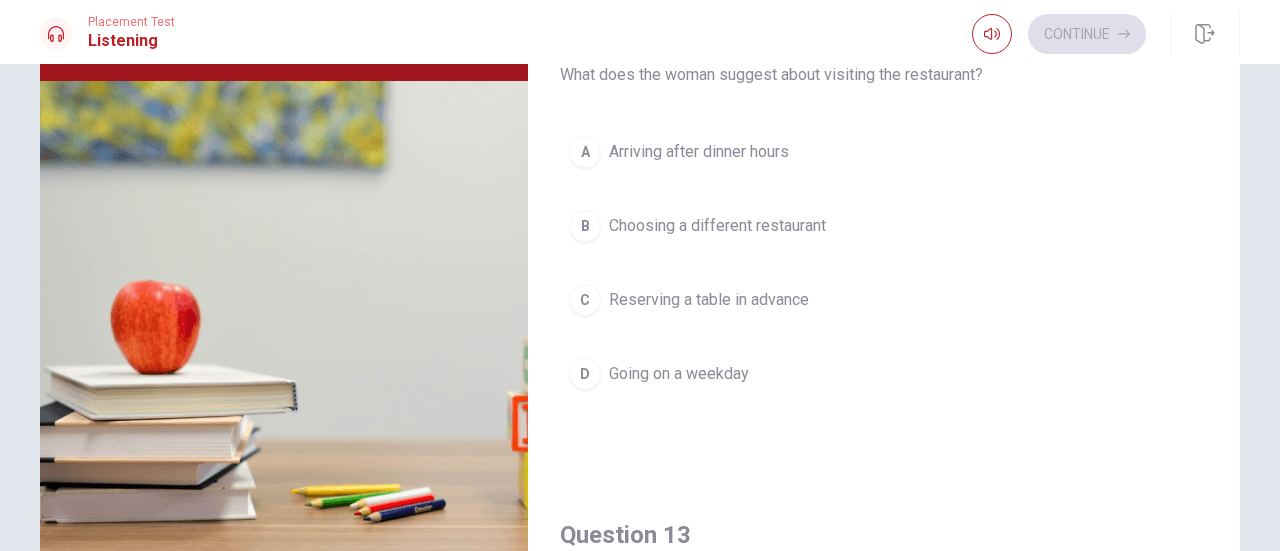 scroll, scrollTop: 402, scrollLeft: 0, axis: vertical 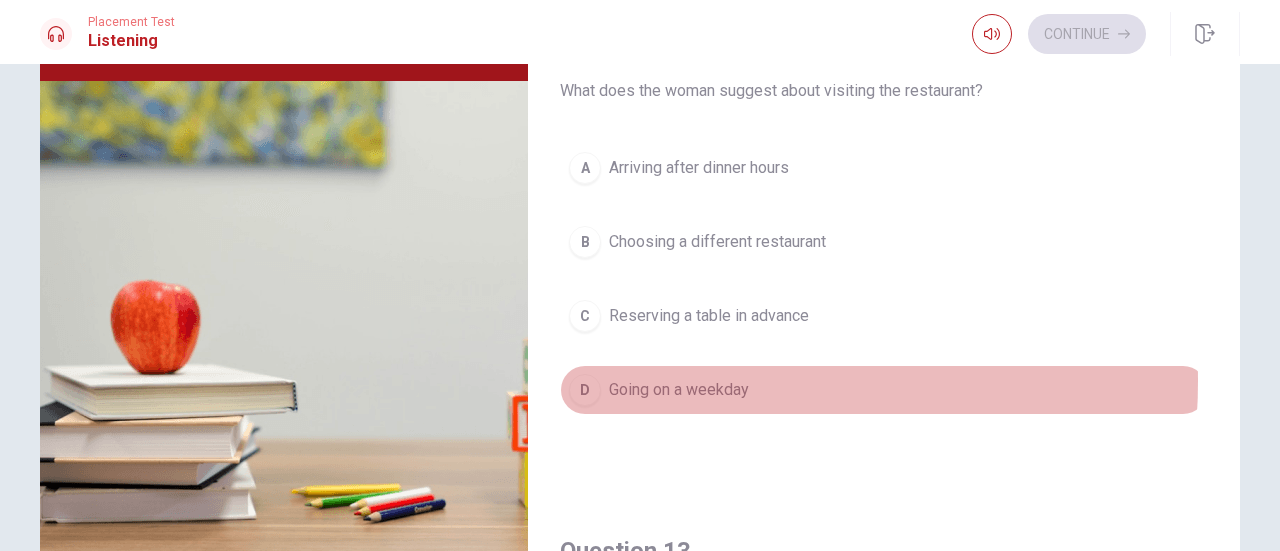 click on "Going on a weekday" at bounding box center [679, 390] 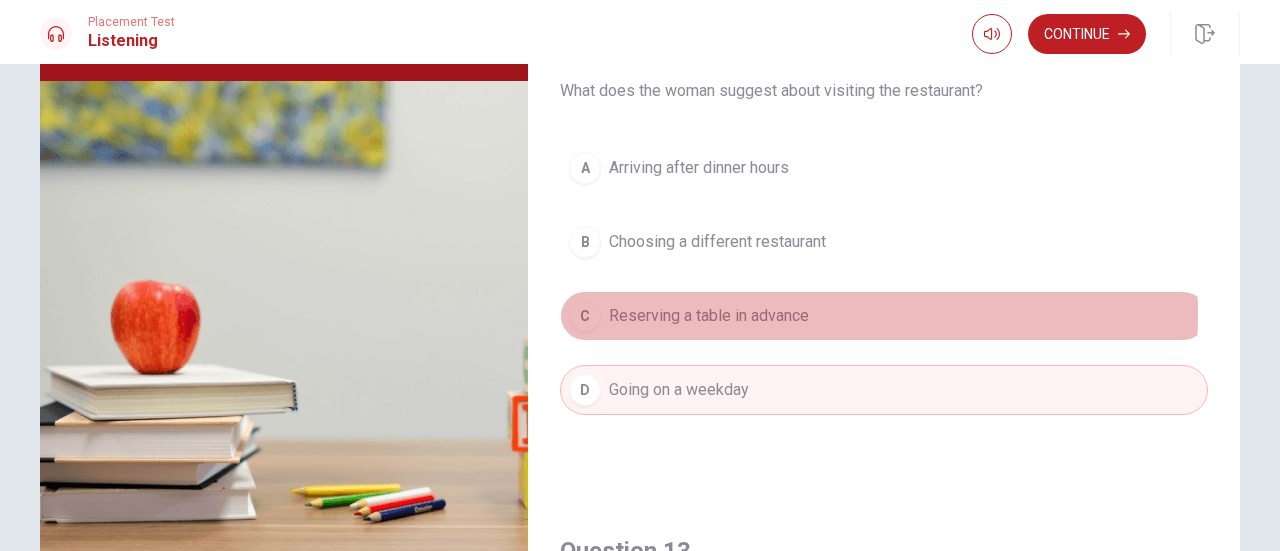 click on "Reserving a table in advance" at bounding box center [709, 316] 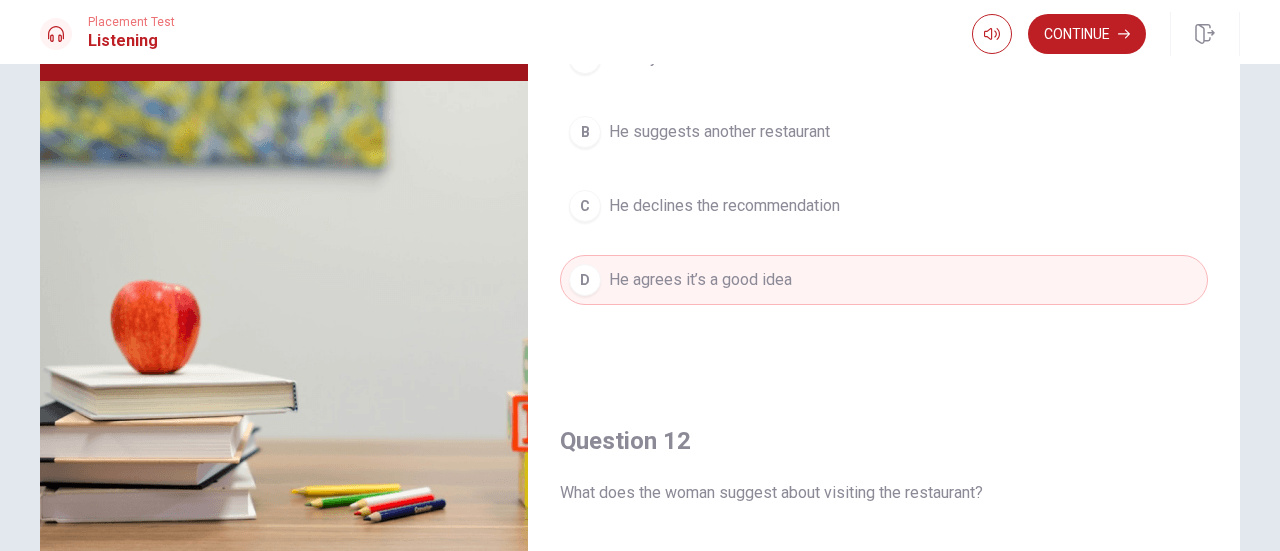 scroll, scrollTop: 0, scrollLeft: 0, axis: both 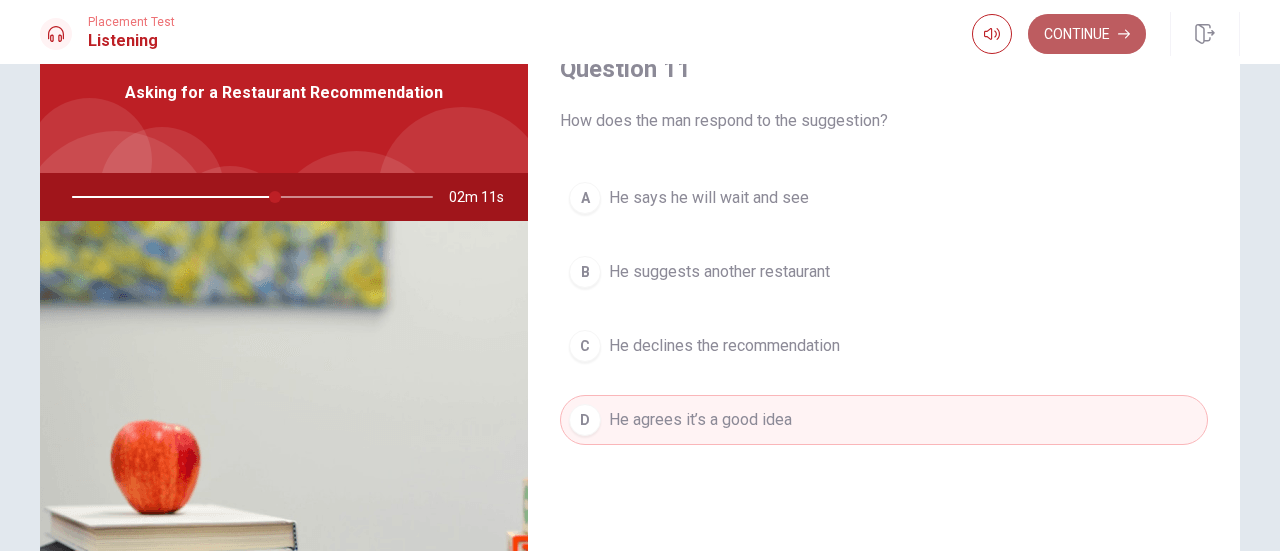 click on "Continue" at bounding box center (1087, 34) 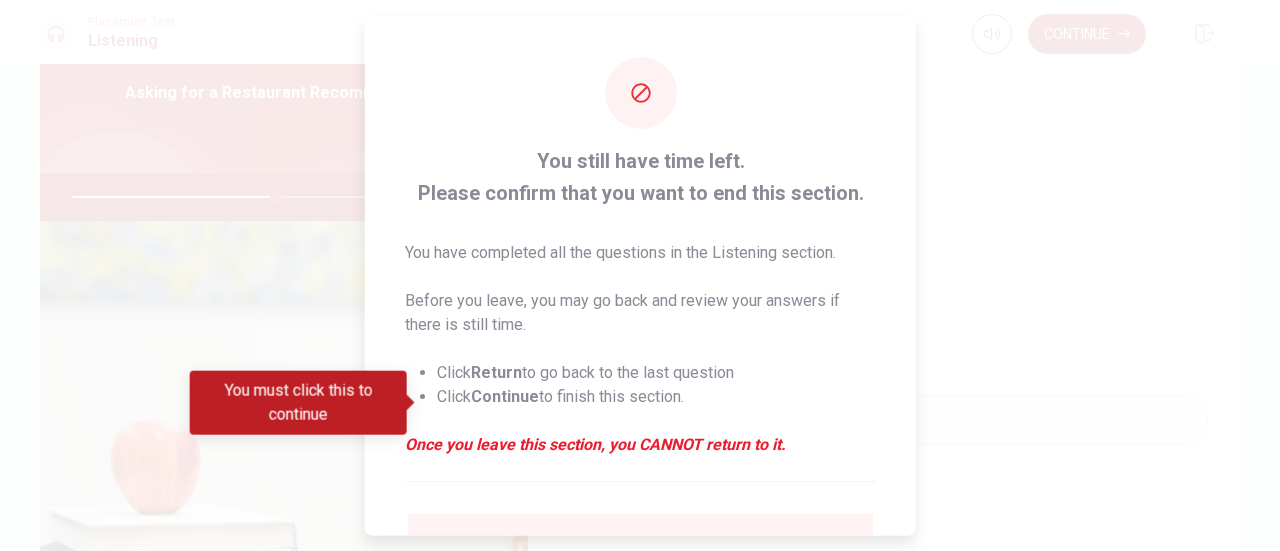 scroll, scrollTop: 194, scrollLeft: 0, axis: vertical 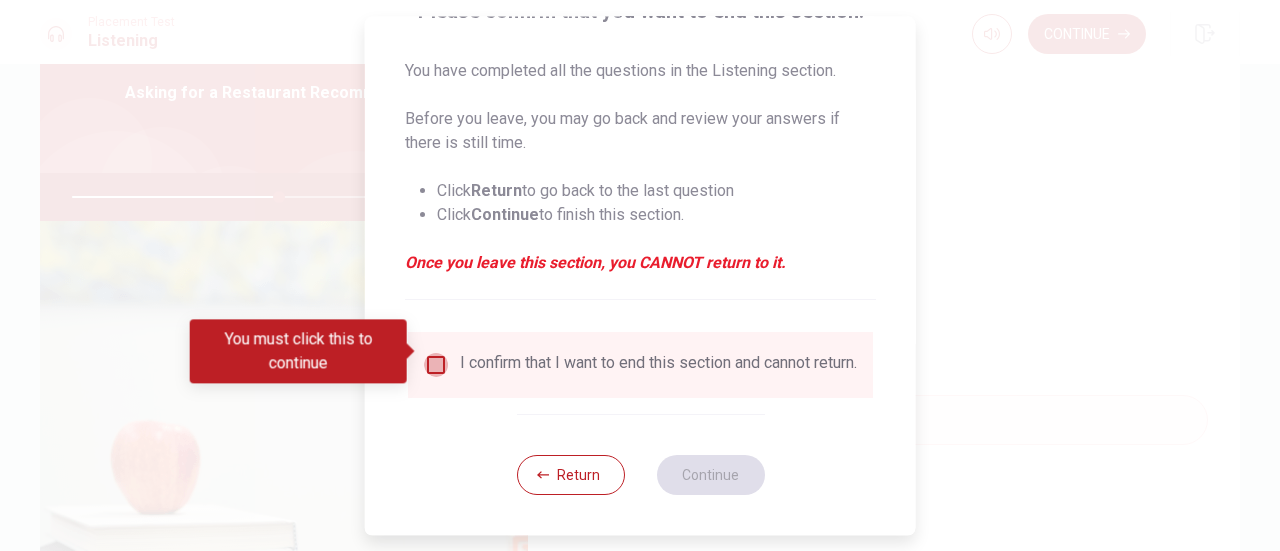 click at bounding box center (436, 365) 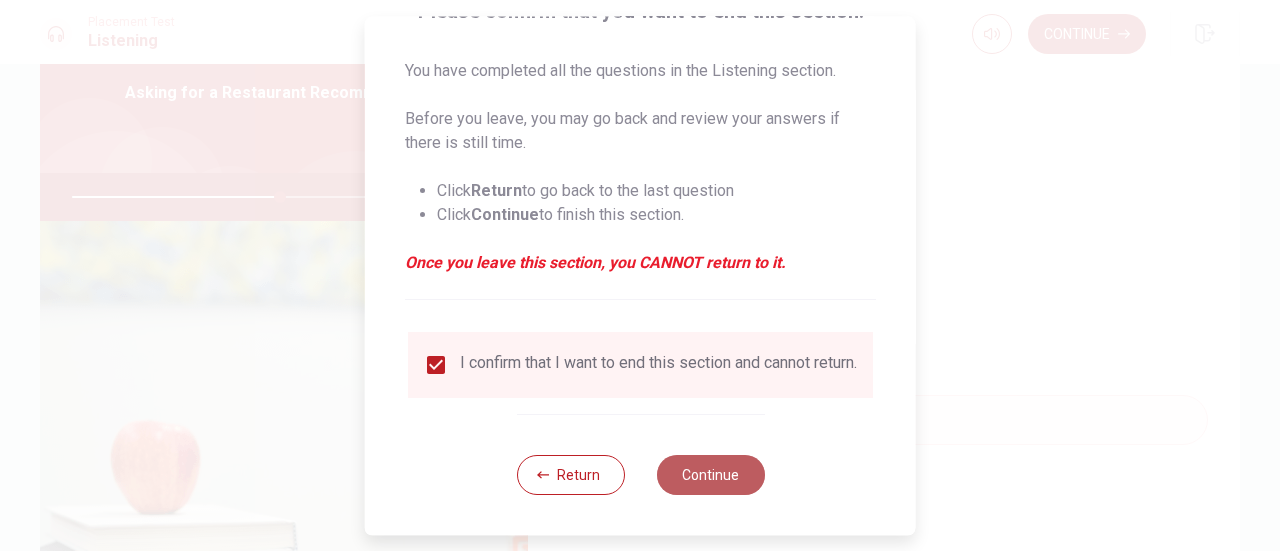 click on "Continue" at bounding box center (710, 475) 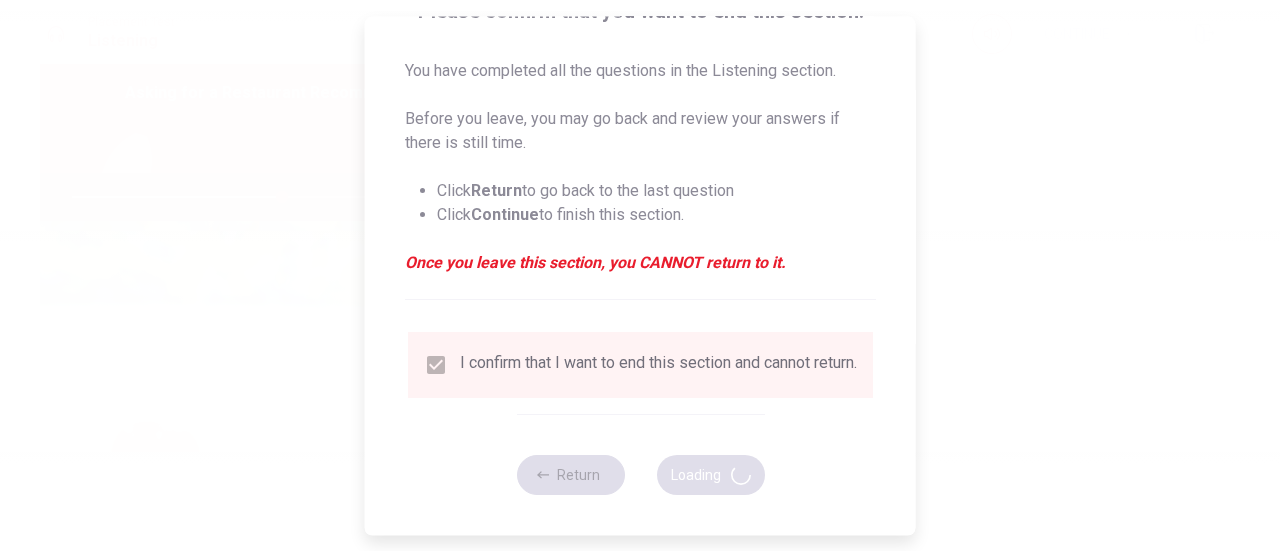 type on "59" 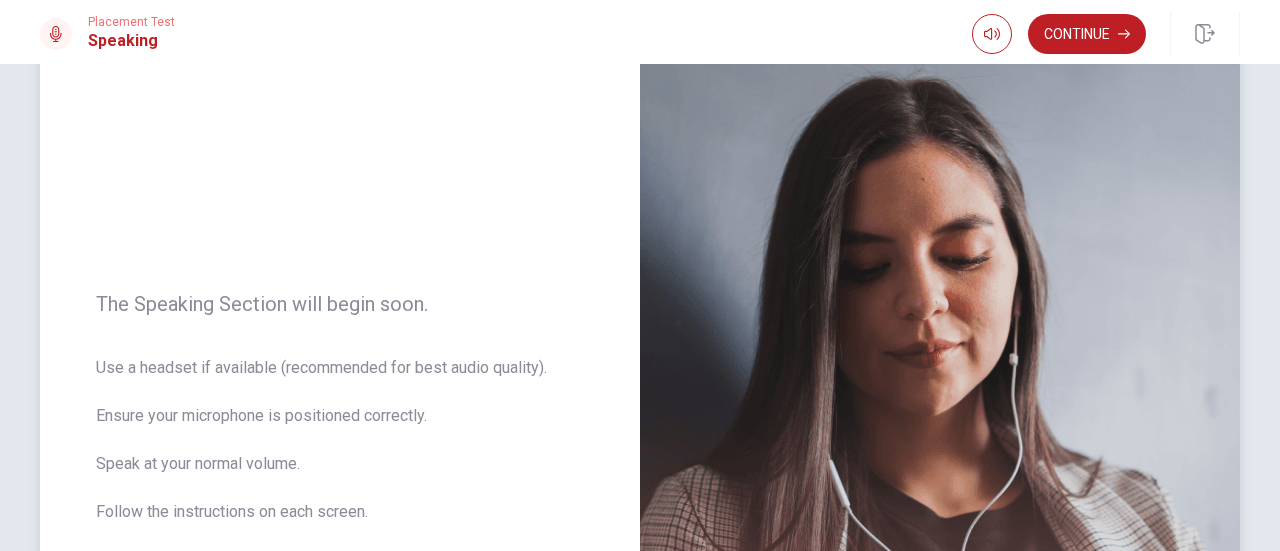 scroll, scrollTop: 120, scrollLeft: 0, axis: vertical 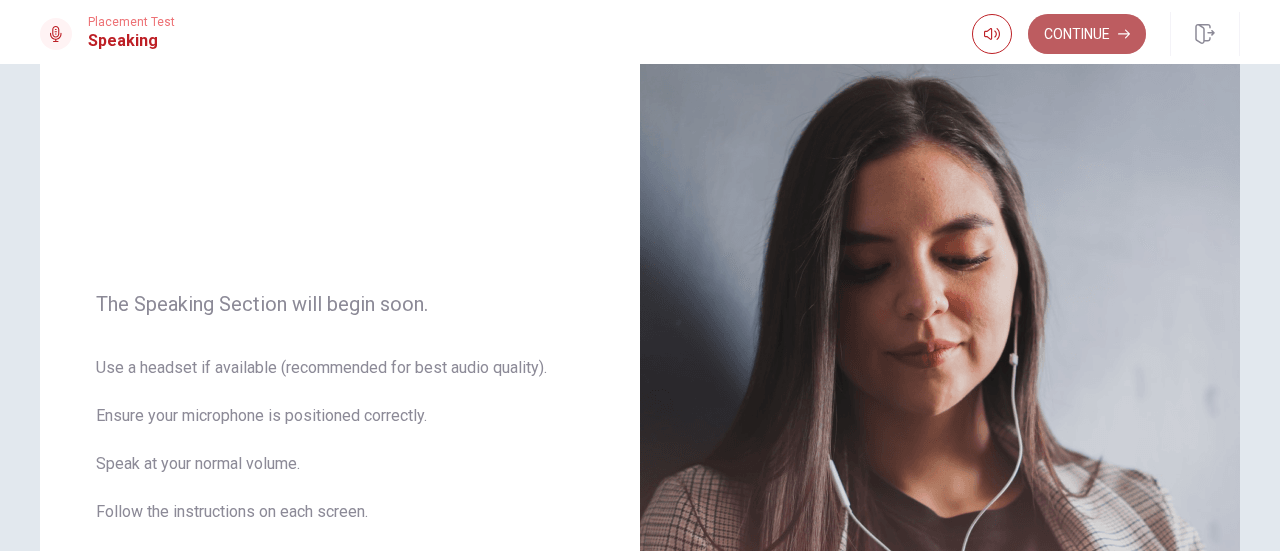 click on "Continue" at bounding box center [1087, 34] 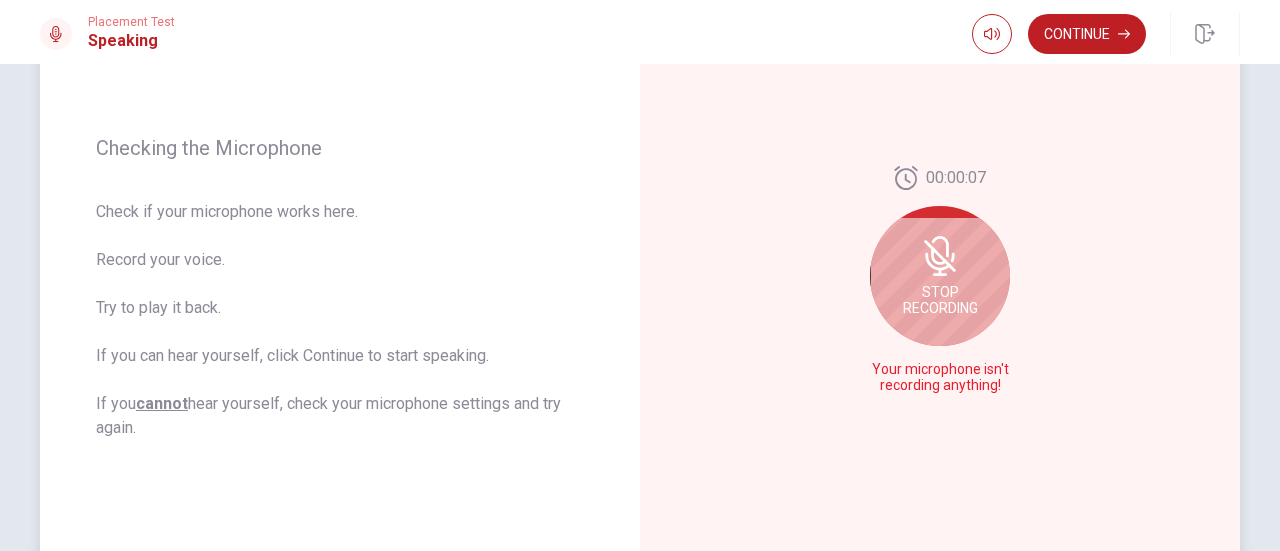 scroll, scrollTop: 254, scrollLeft: 0, axis: vertical 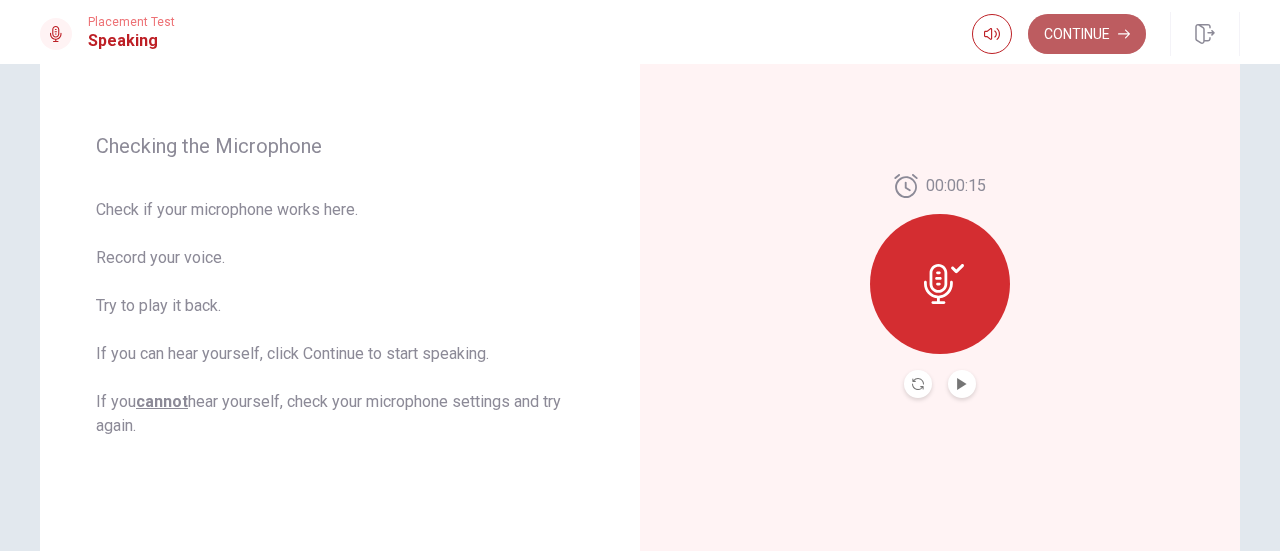 click on "Continue" at bounding box center [1087, 34] 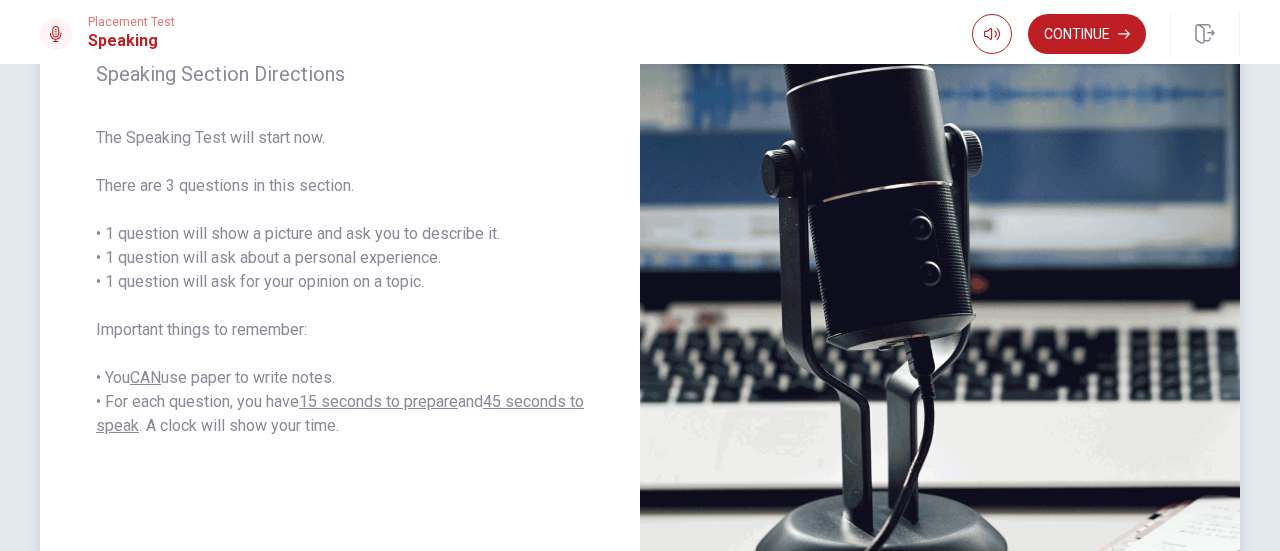 scroll, scrollTop: 292, scrollLeft: 0, axis: vertical 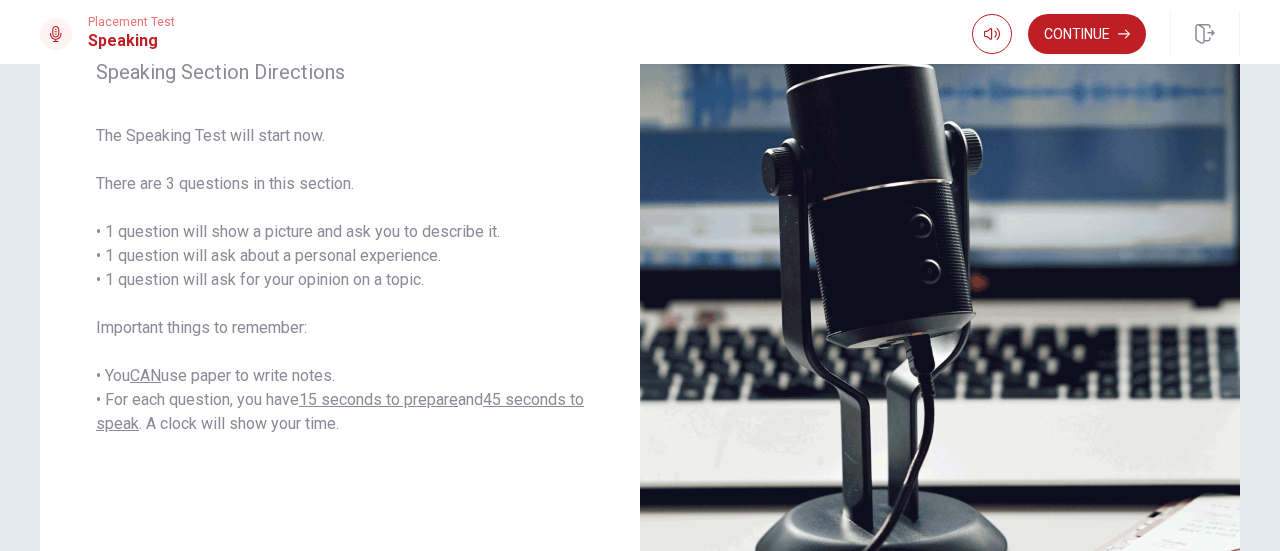 click on "Continue" at bounding box center [1106, 34] 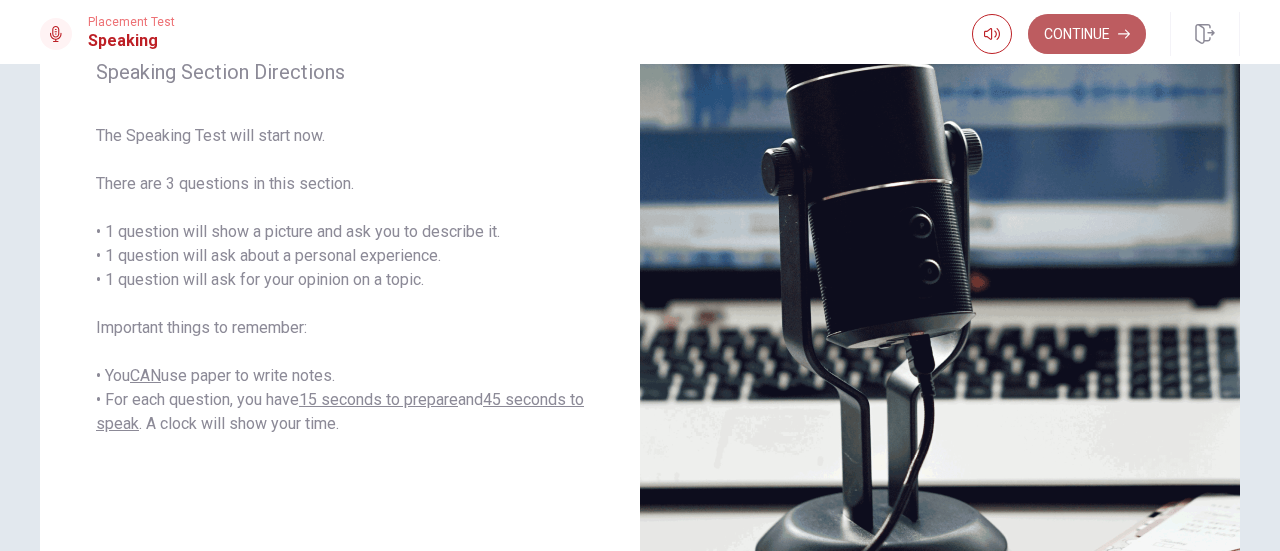 click on "Continue" at bounding box center [1087, 34] 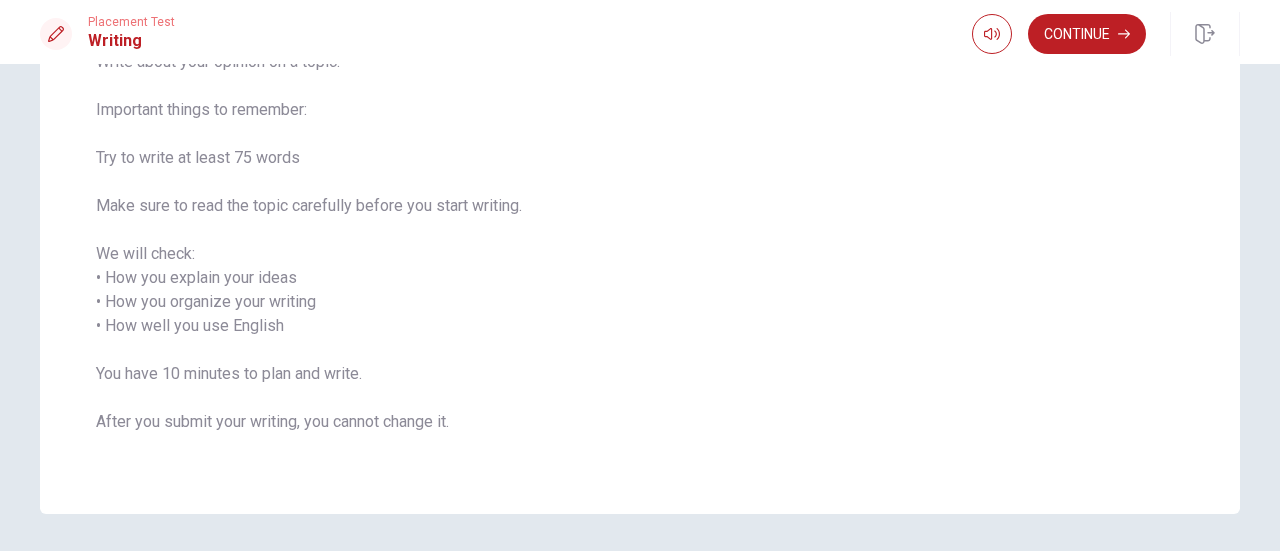 scroll, scrollTop: 191, scrollLeft: 0, axis: vertical 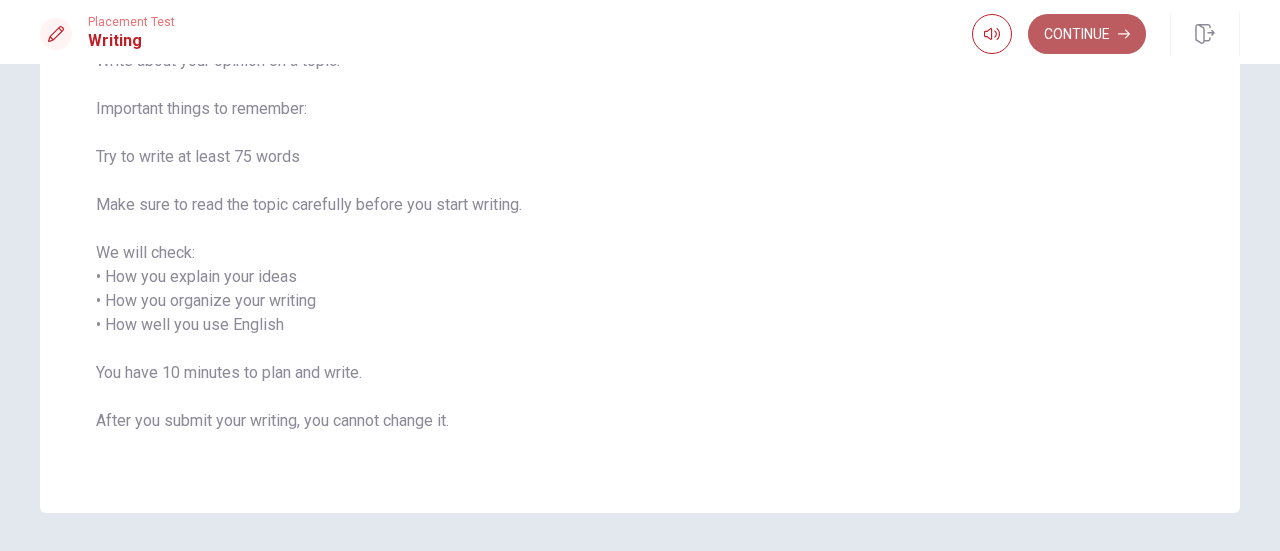 click on "Continue" at bounding box center [1087, 34] 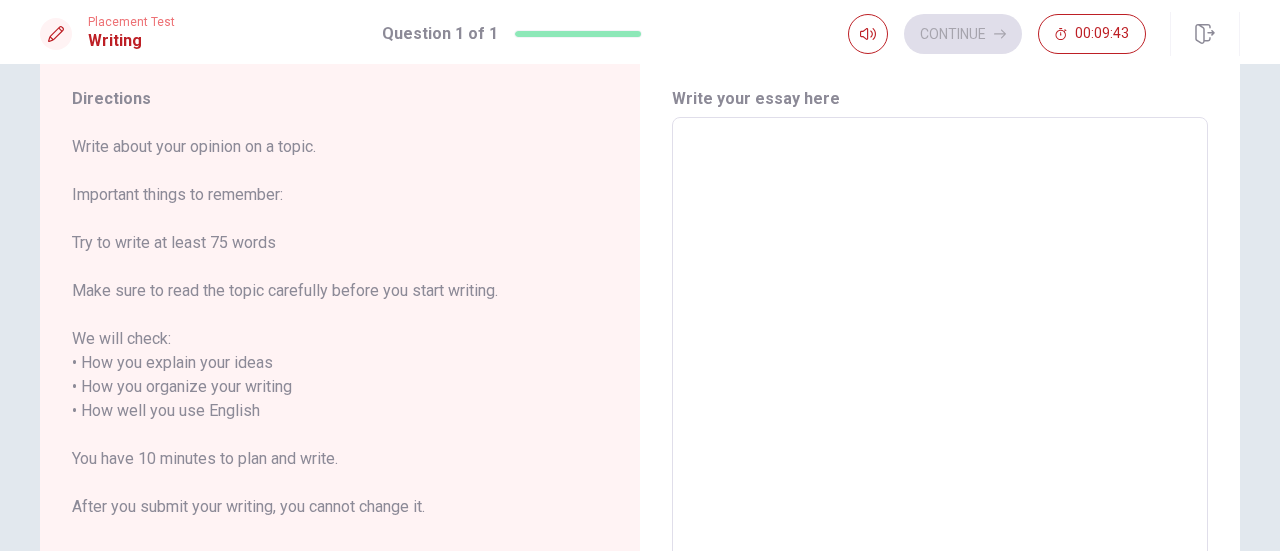 scroll, scrollTop: 56, scrollLeft: 0, axis: vertical 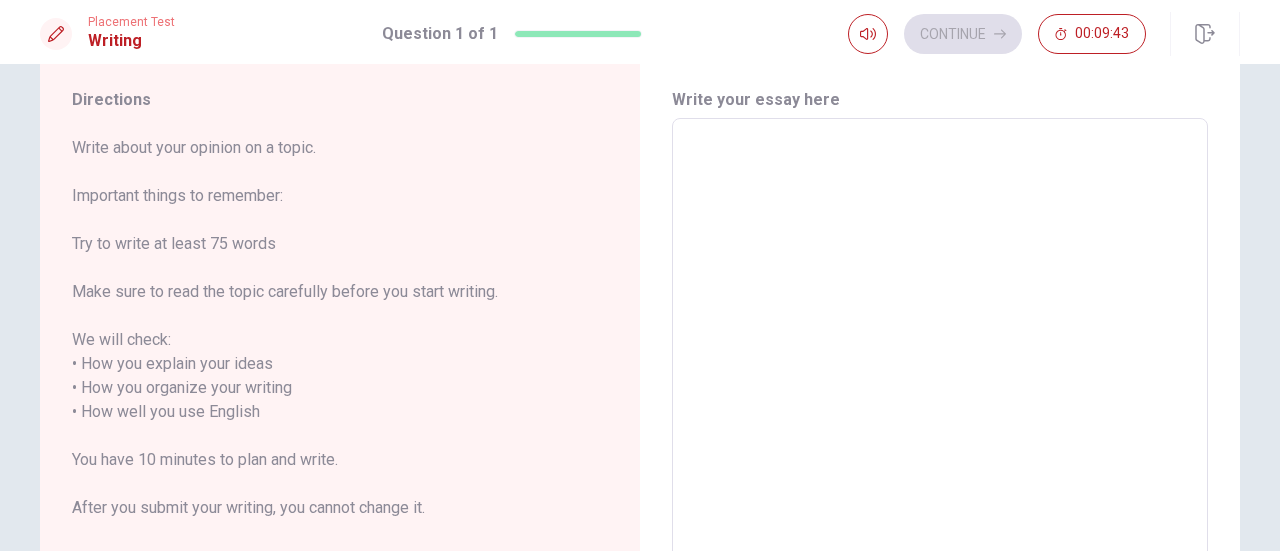 click at bounding box center [940, 400] 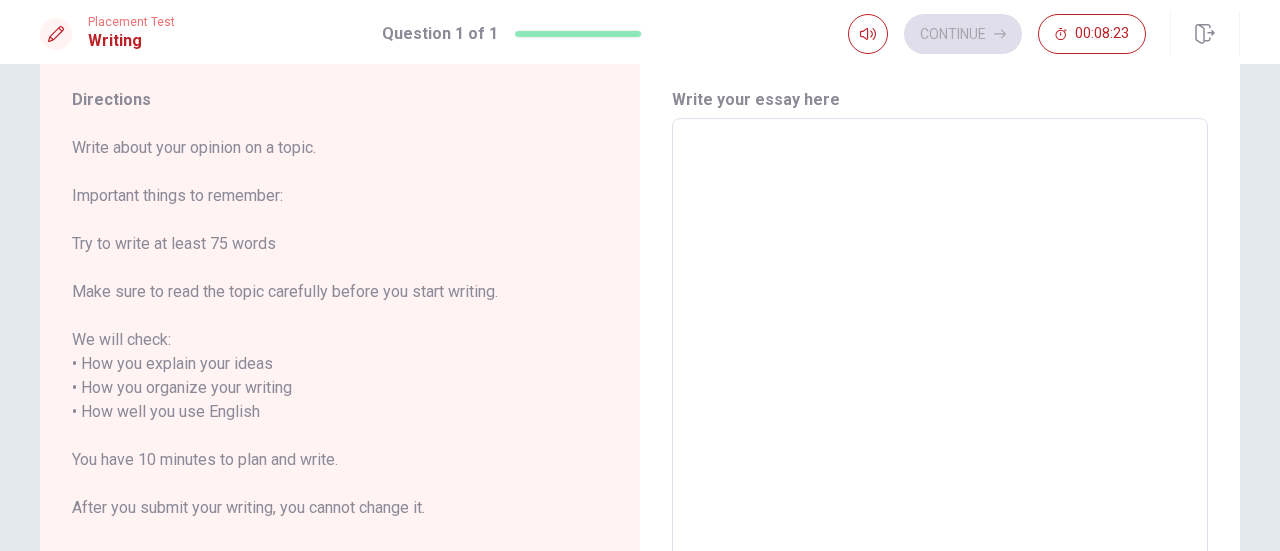 type on "t" 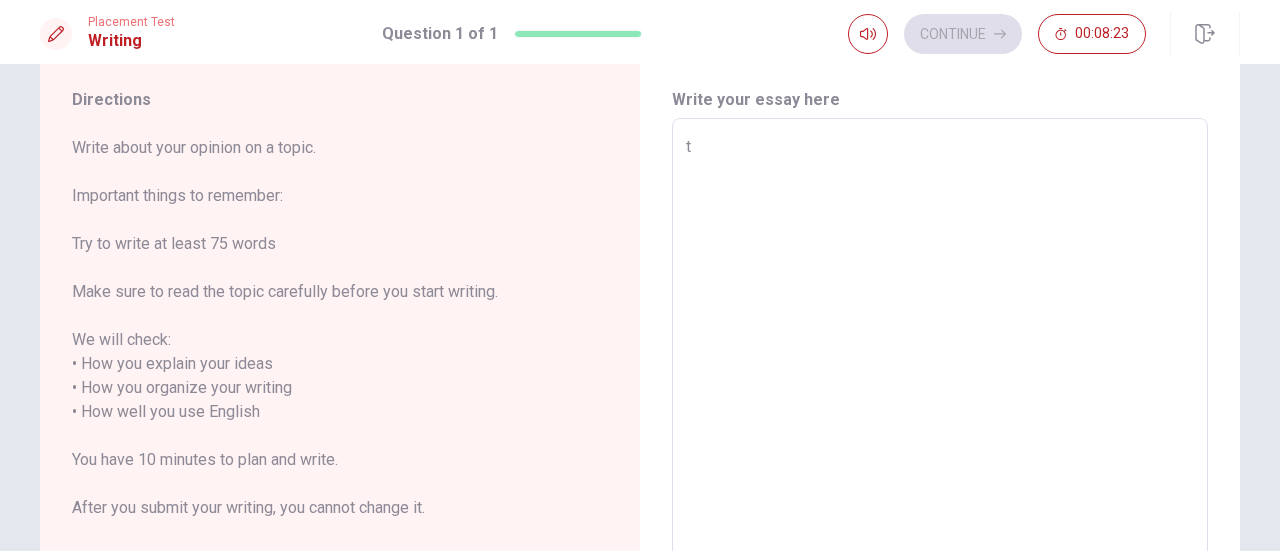type on "x" 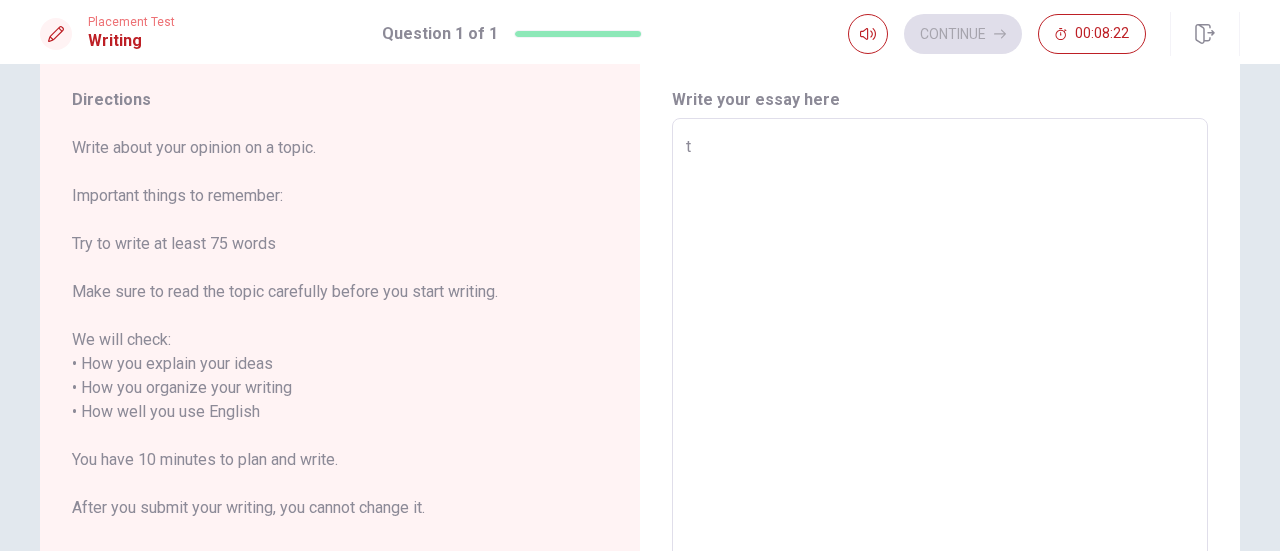 type on "th" 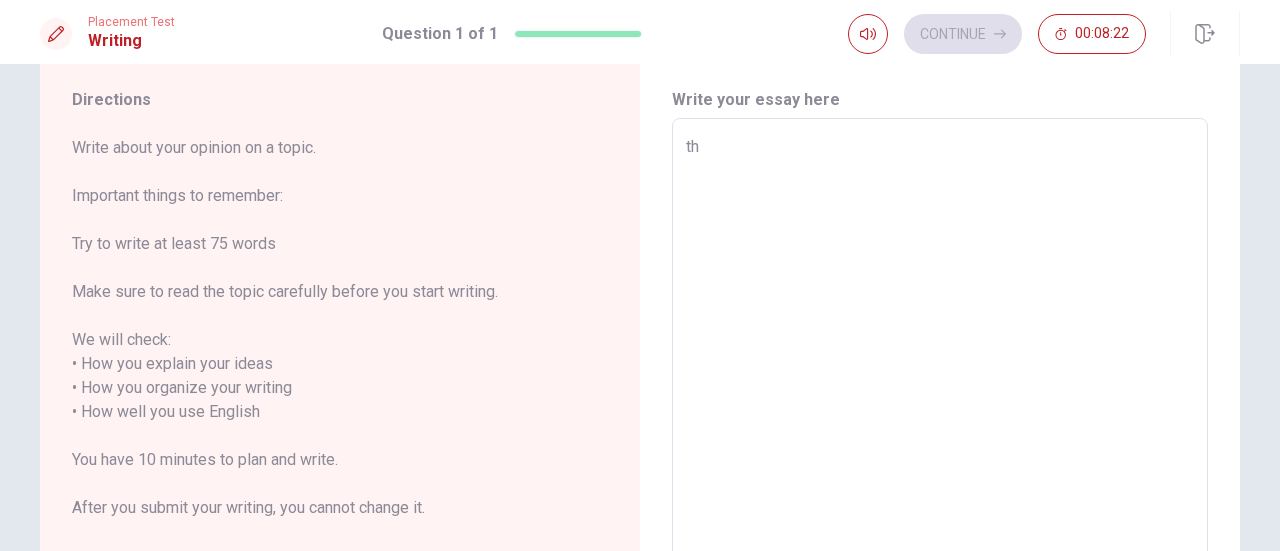type on "x" 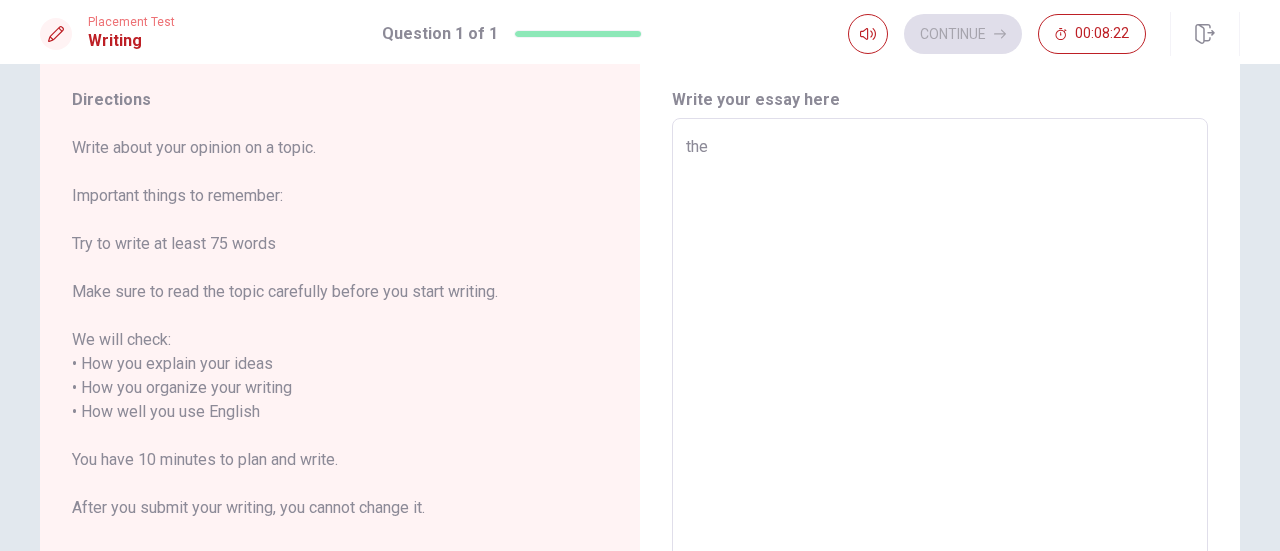 type on "the" 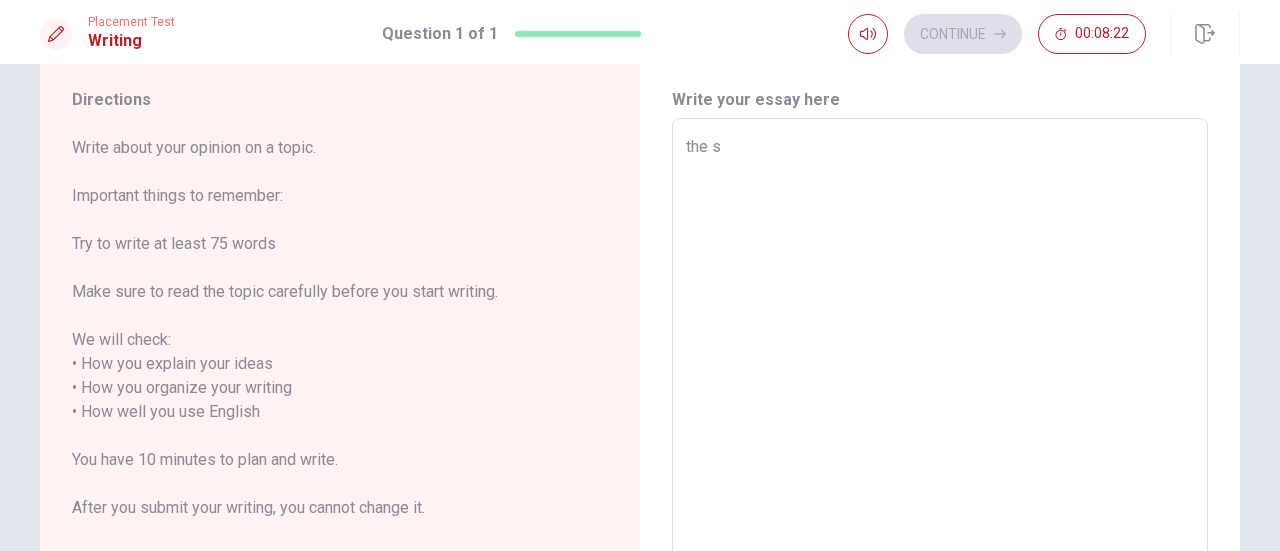 type on "x" 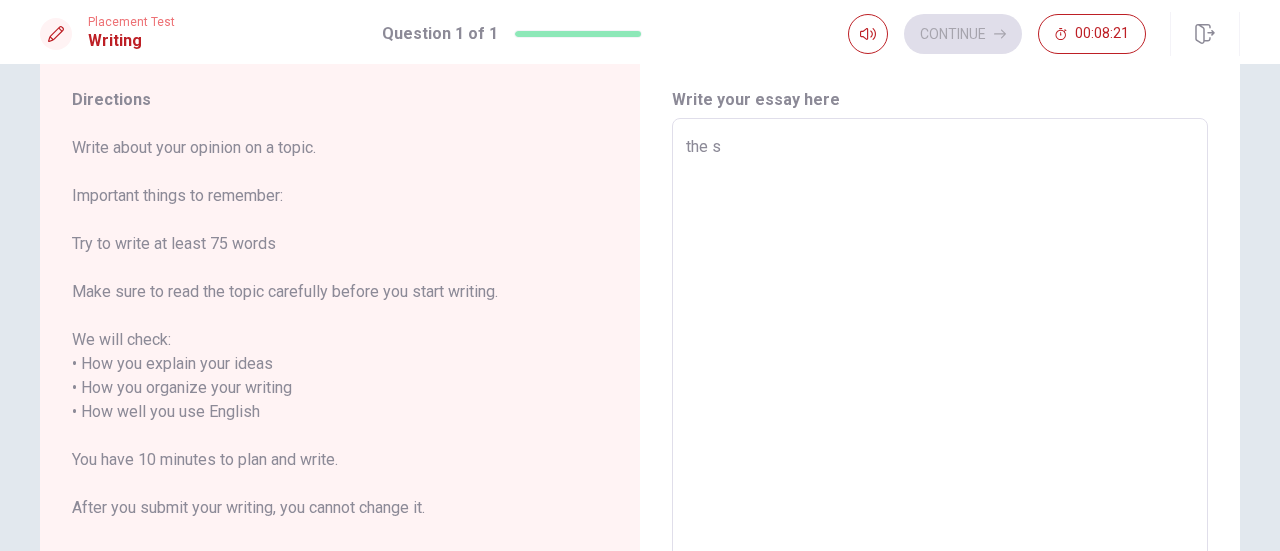 type on "the so" 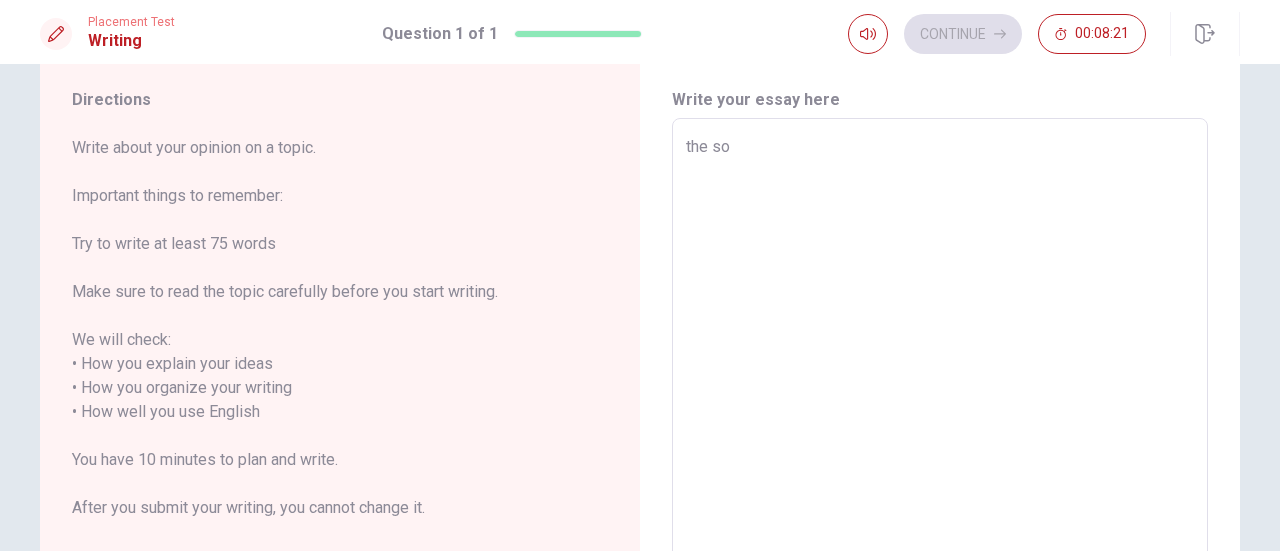type on "x" 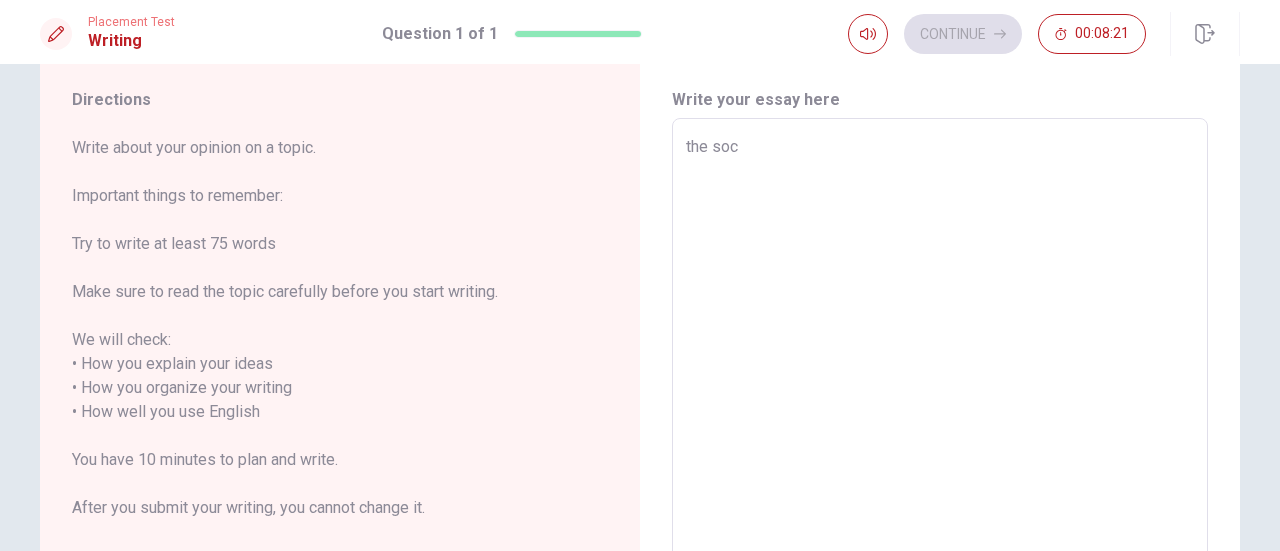 type on "x" 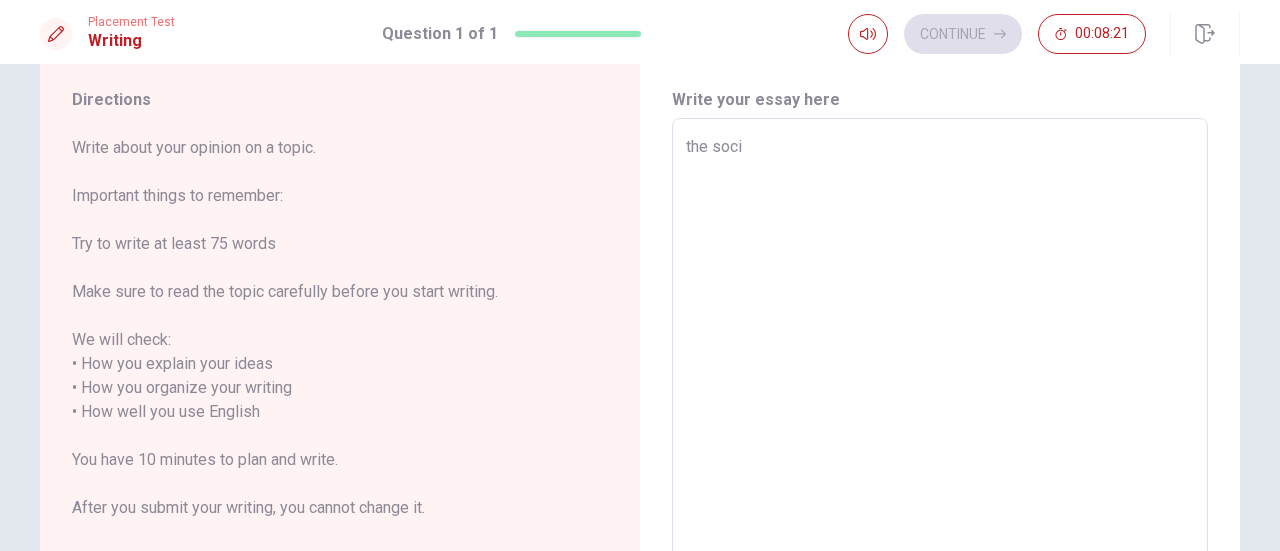 type on "x" 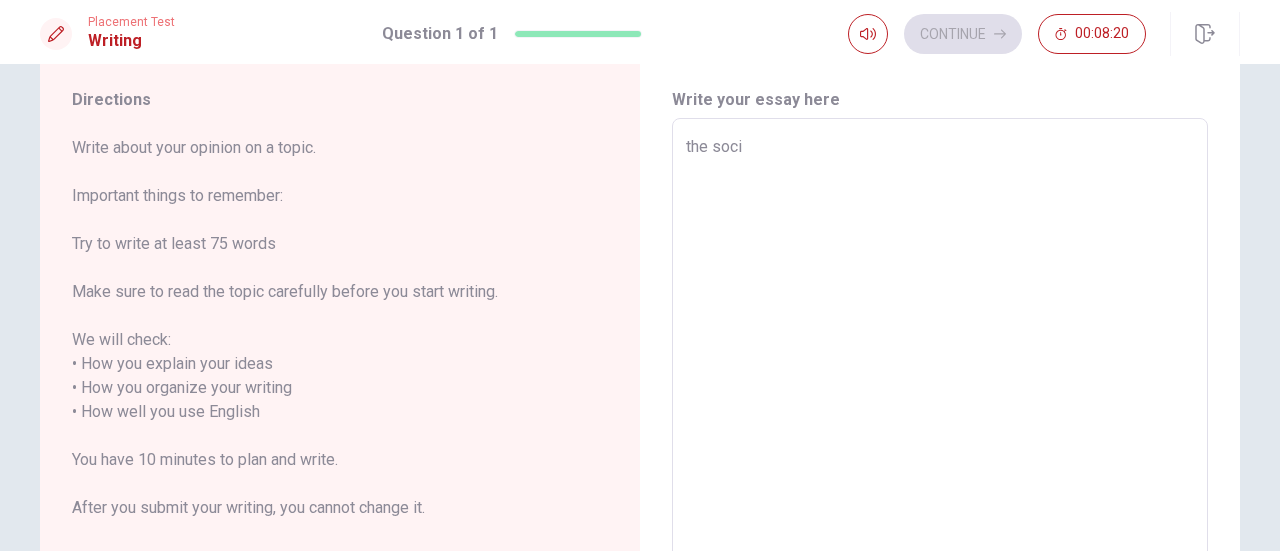 type on "the [PERSON_NAME]" 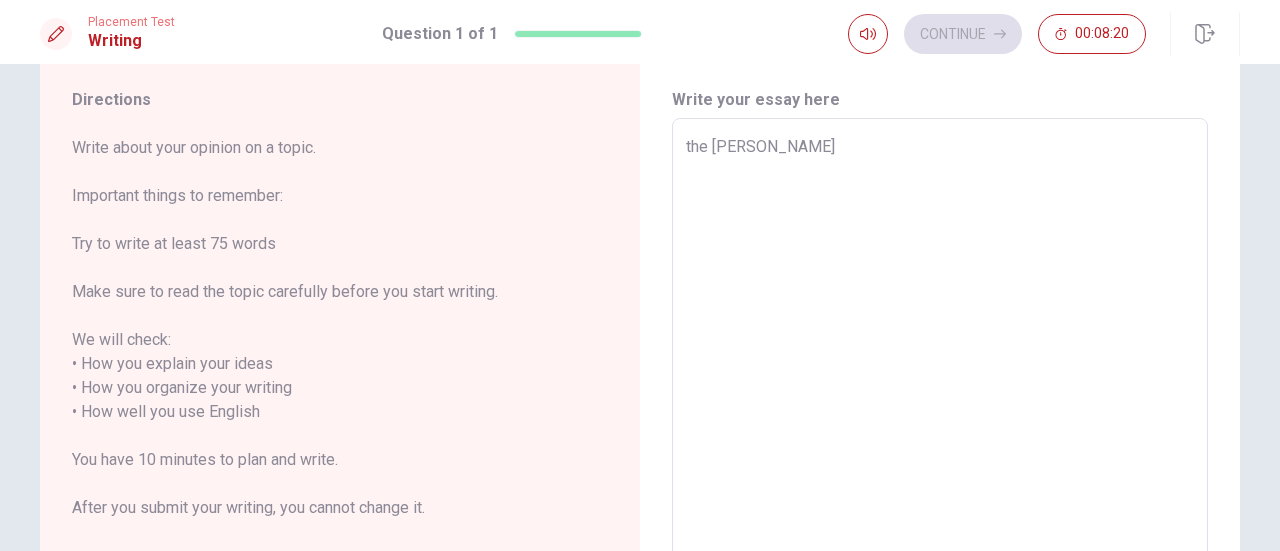 type on "x" 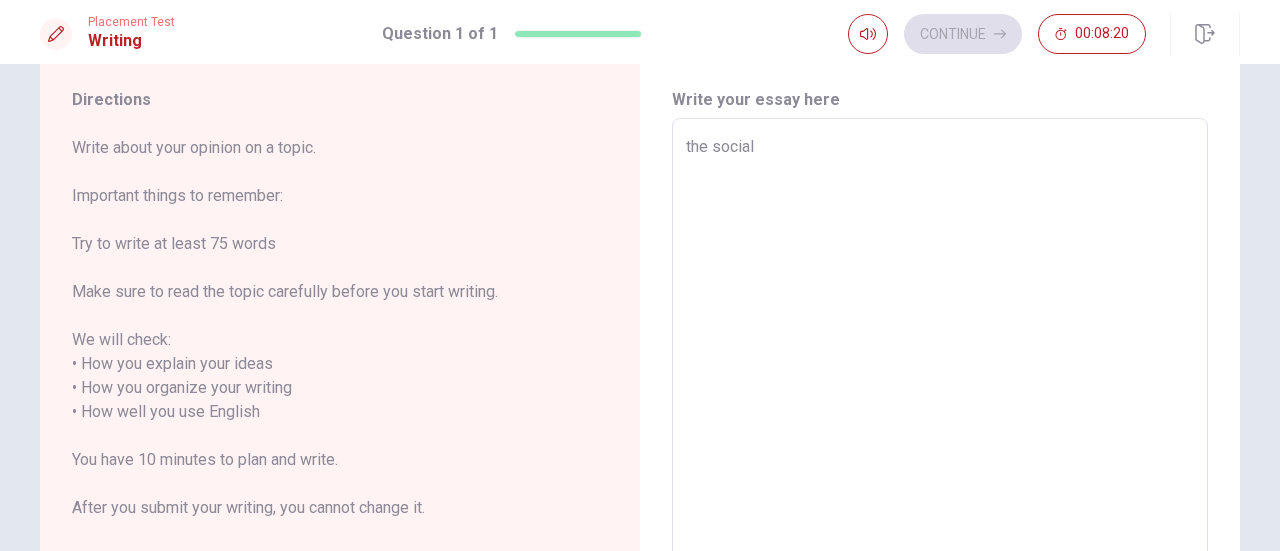 type on "x" 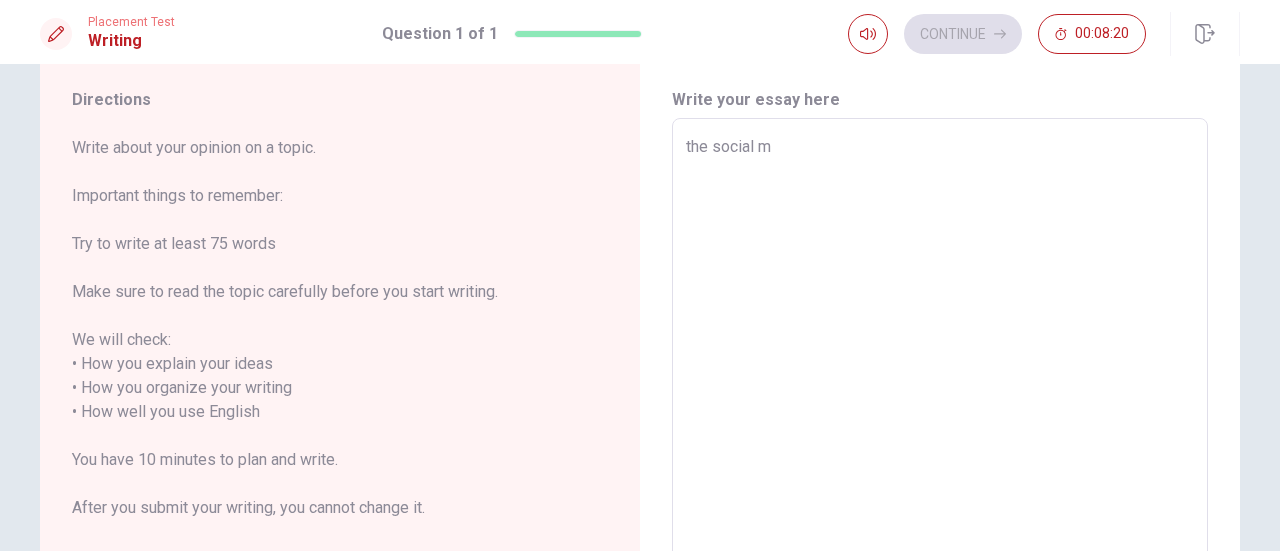 type on "x" 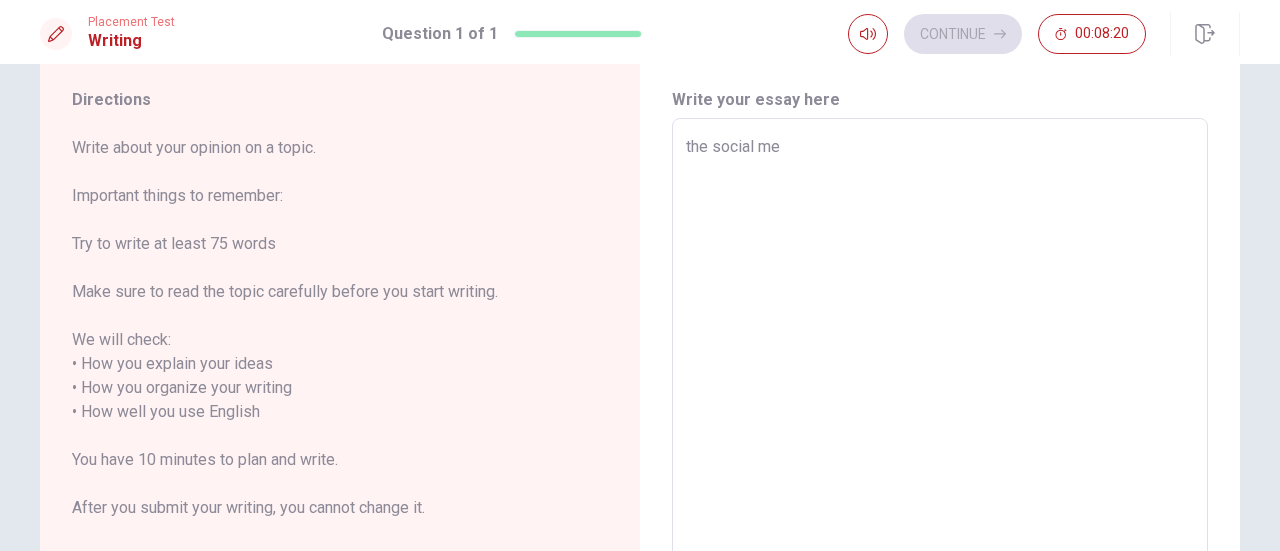 type on "x" 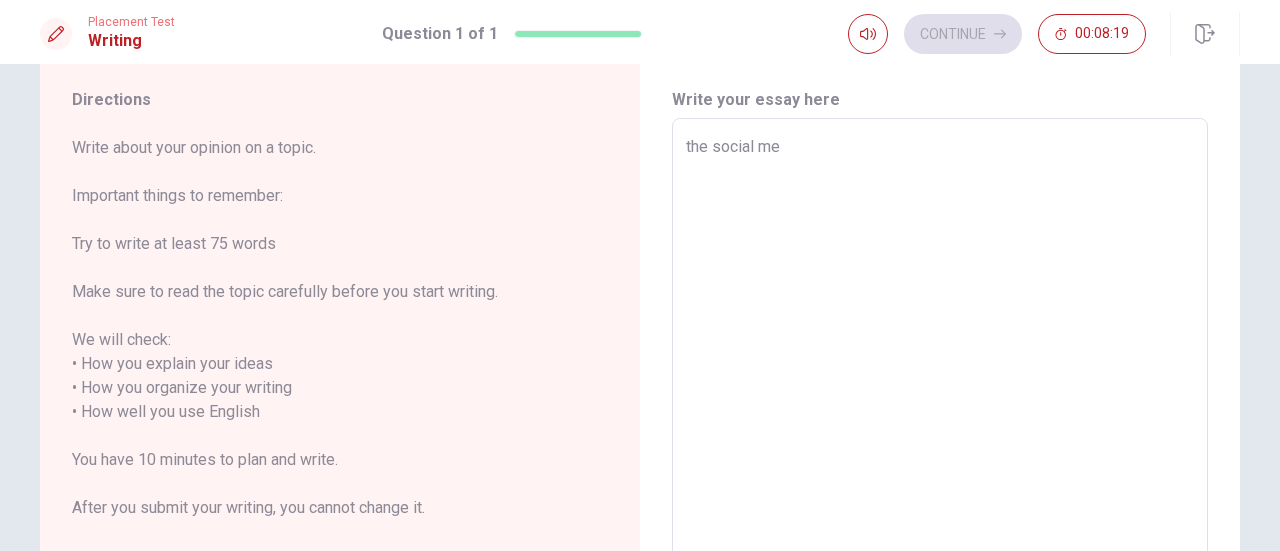 type on "the social med" 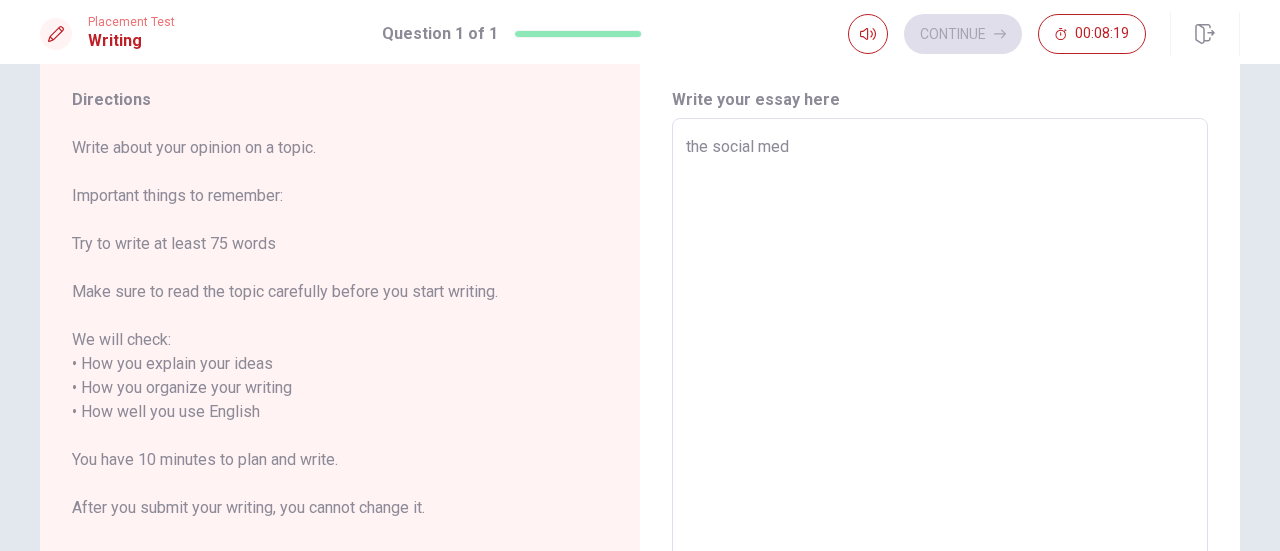 type on "x" 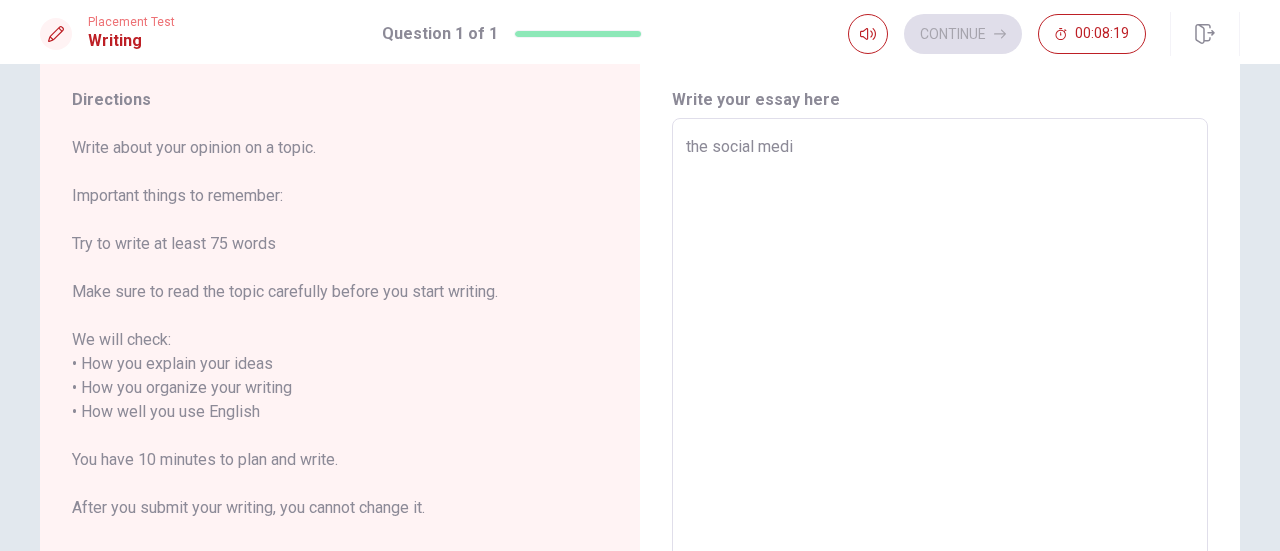 type on "the social media" 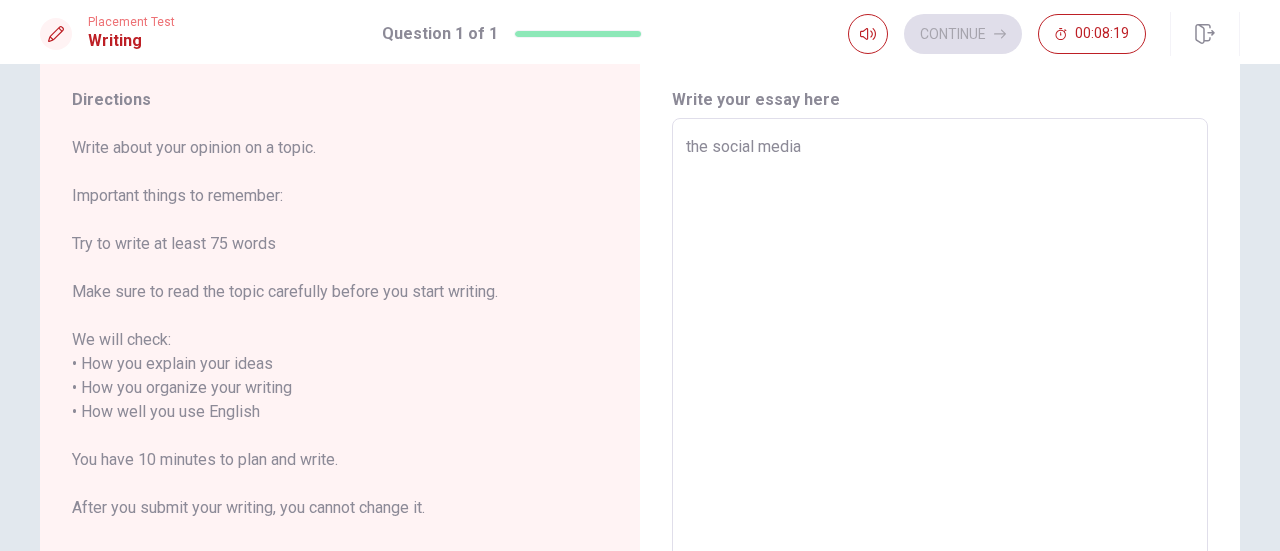 type on "x" 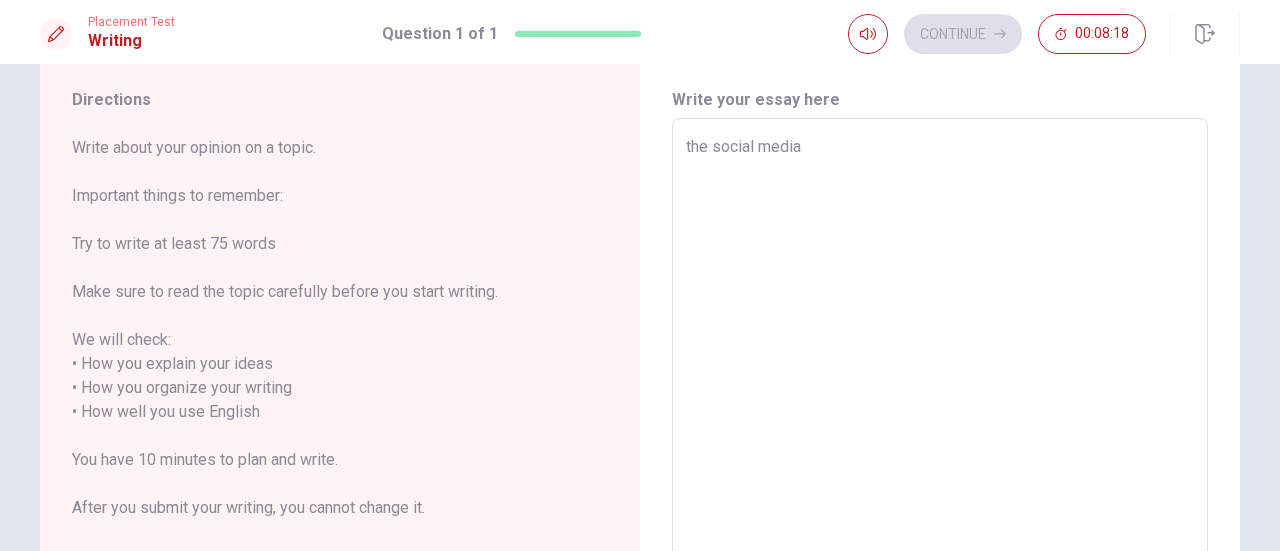 type on "the social media a" 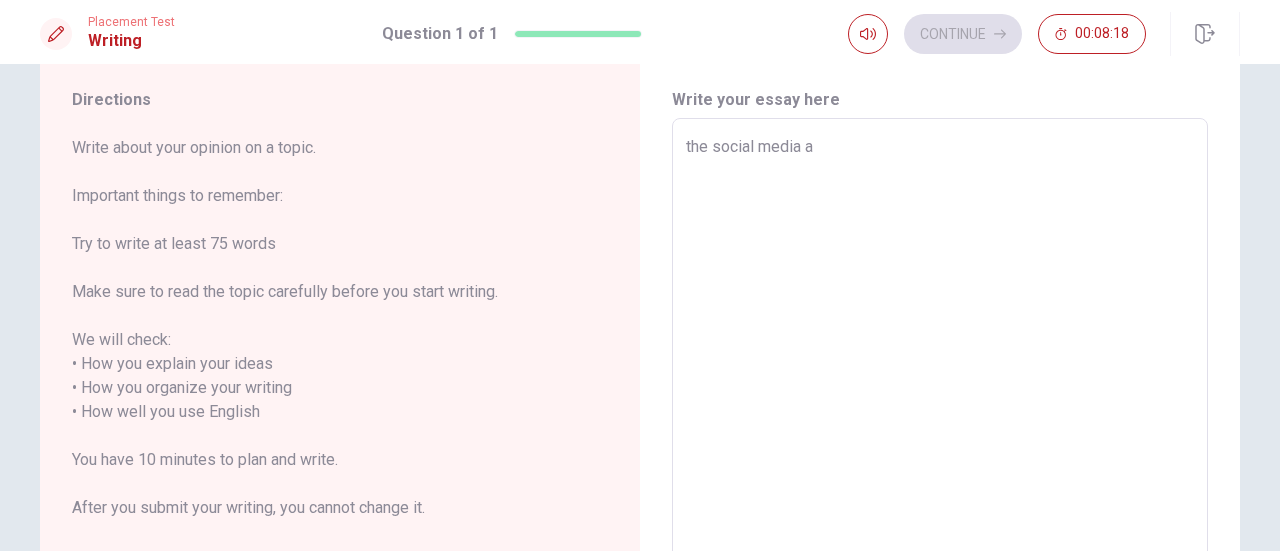 type on "x" 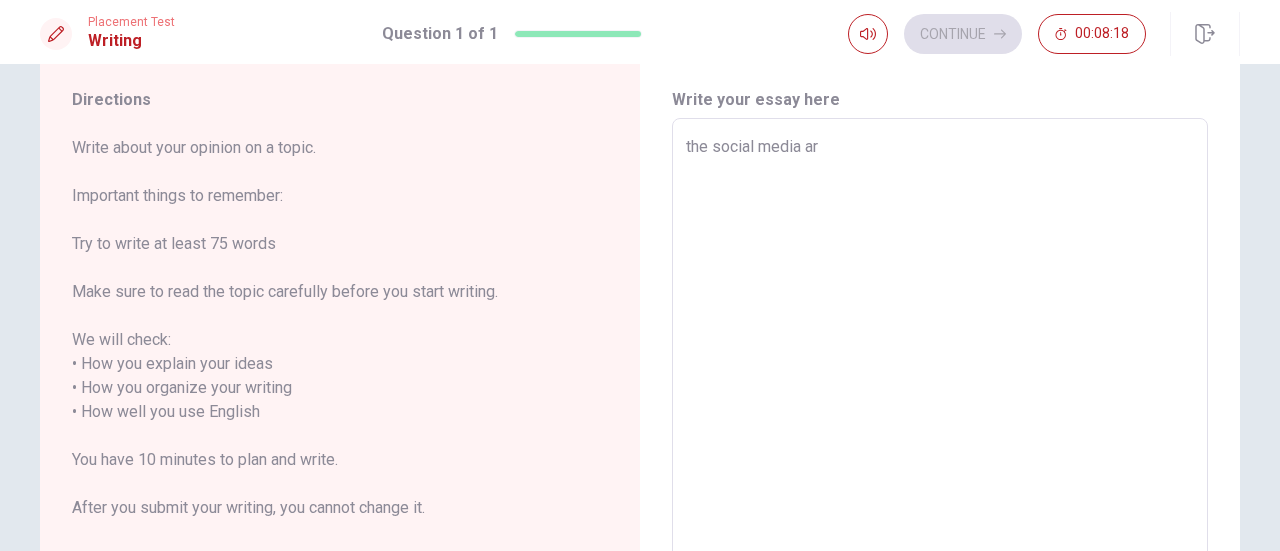 type on "x" 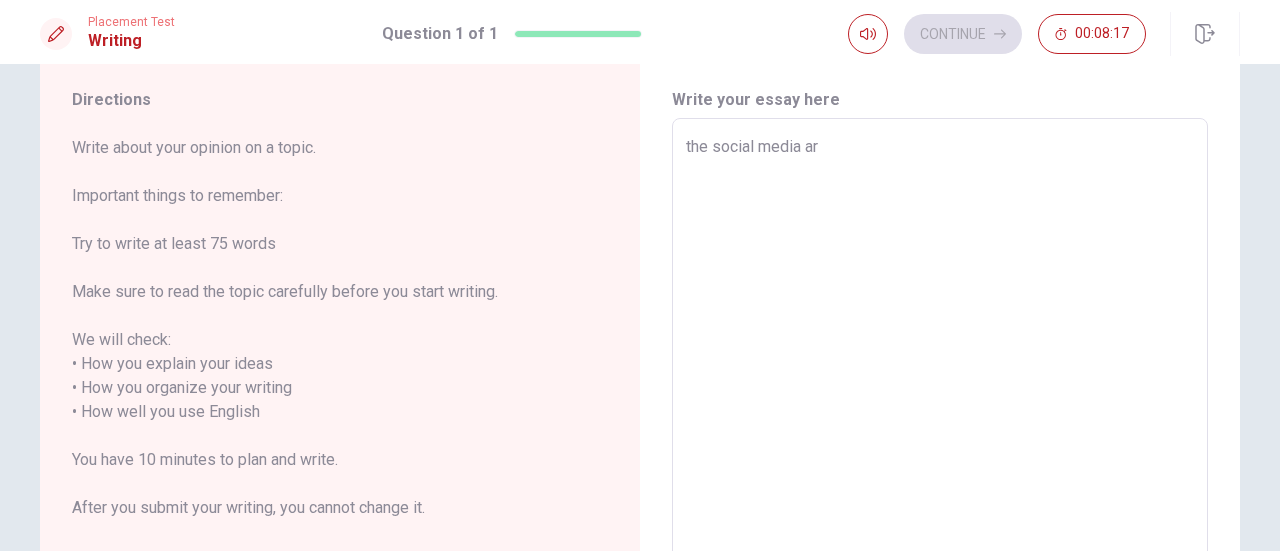 type on "the social media are" 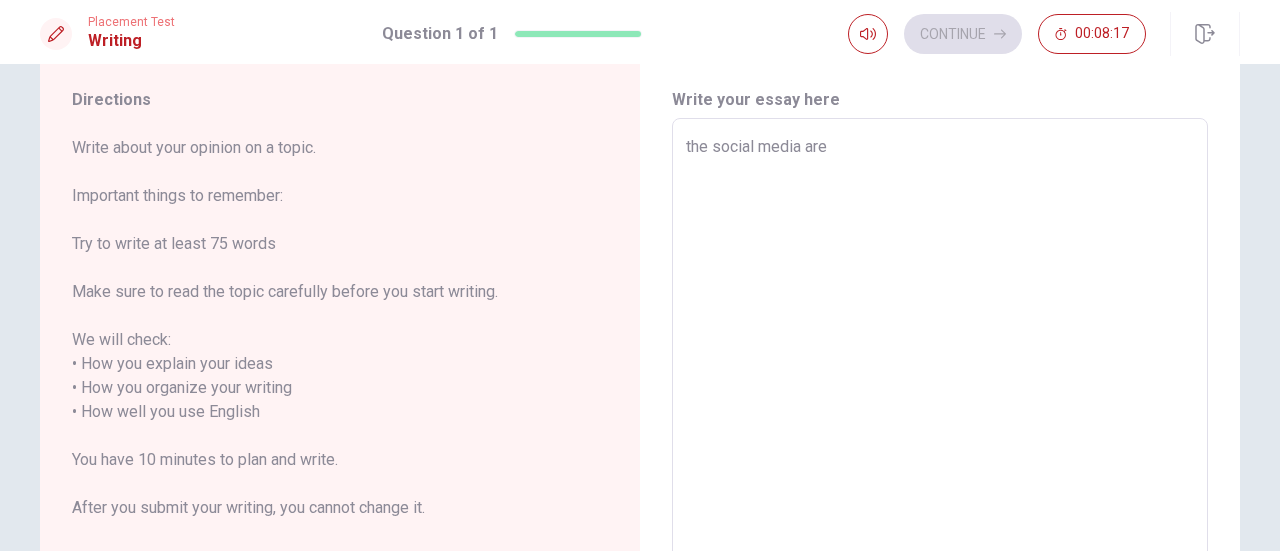 type on "x" 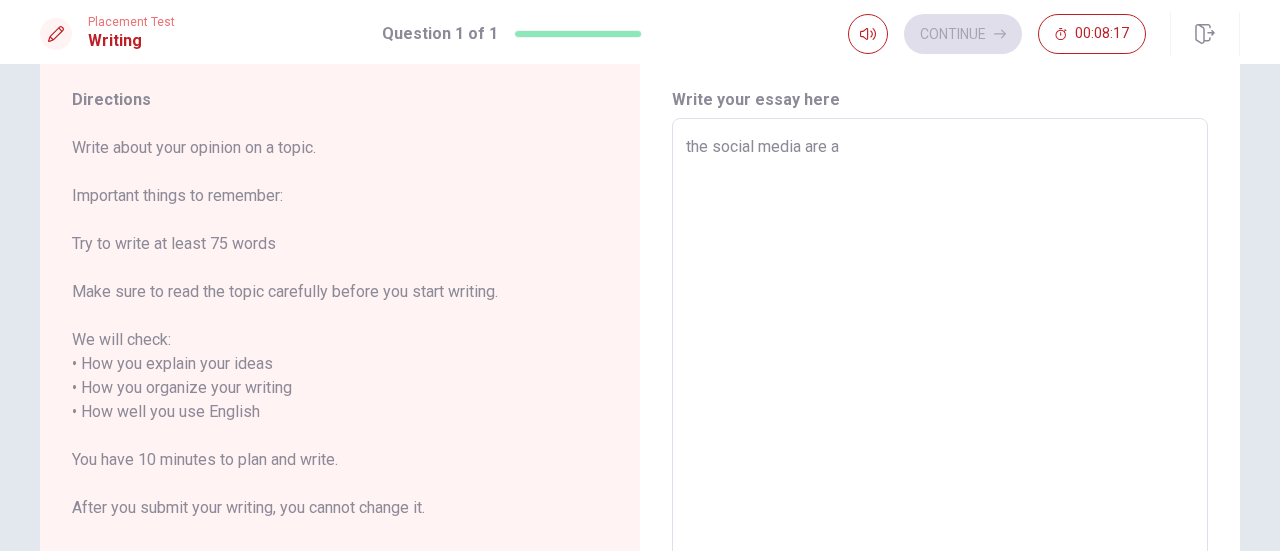 type on "x" 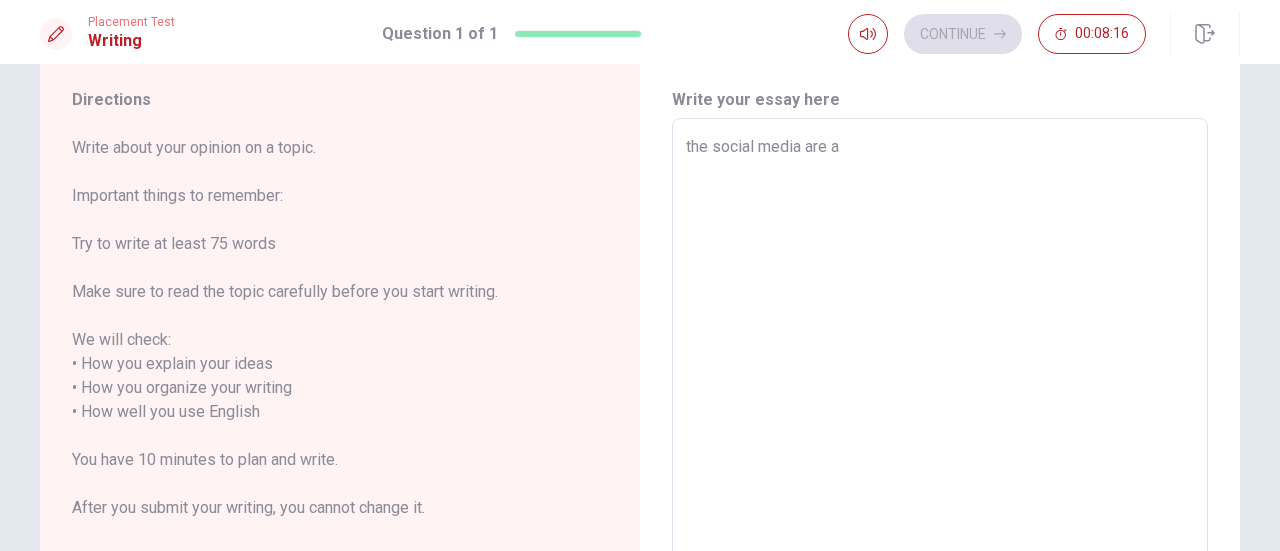 type on "the social media are a p" 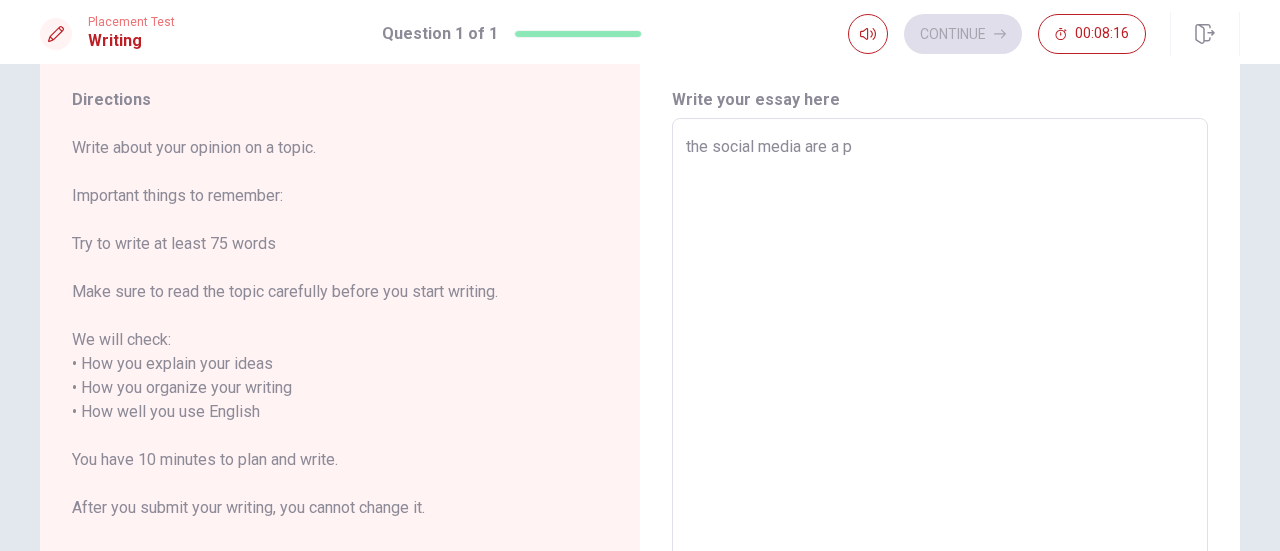 type on "x" 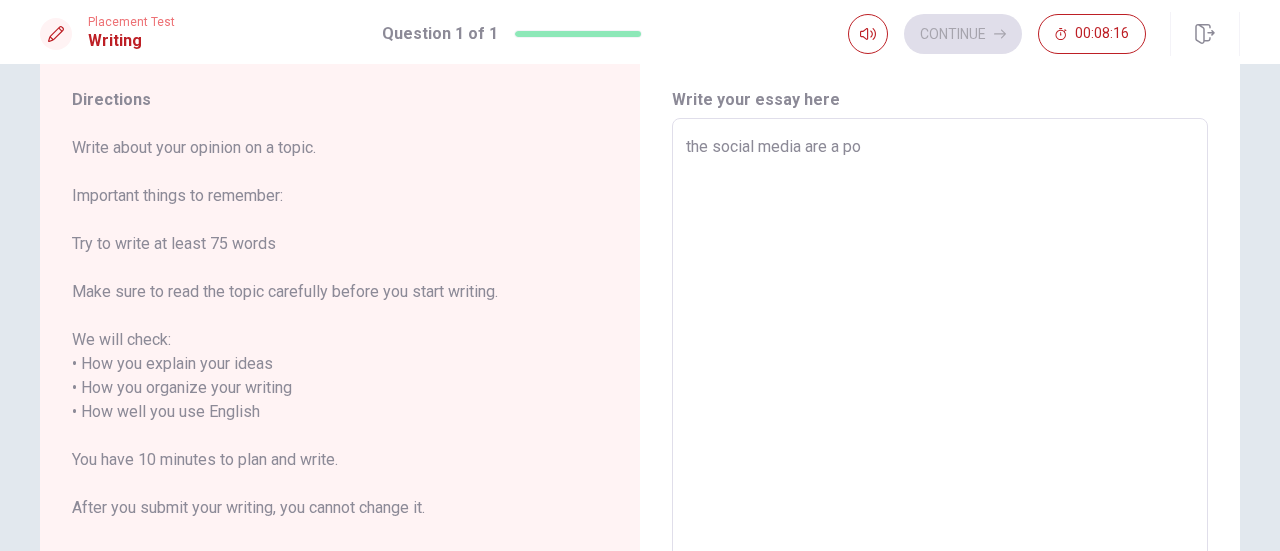 type on "x" 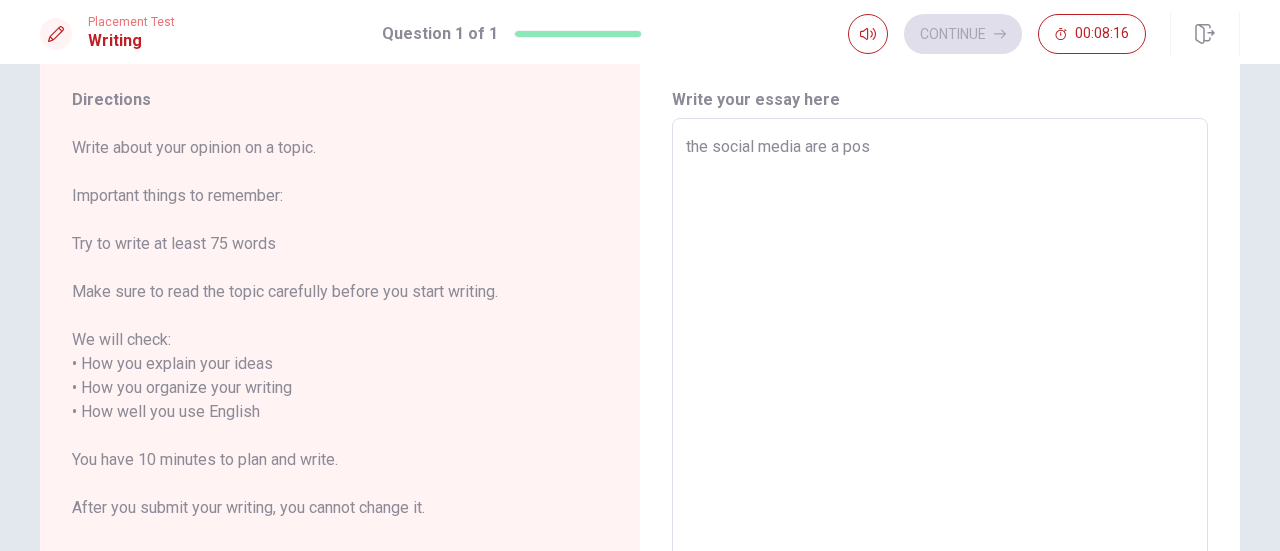 type on "x" 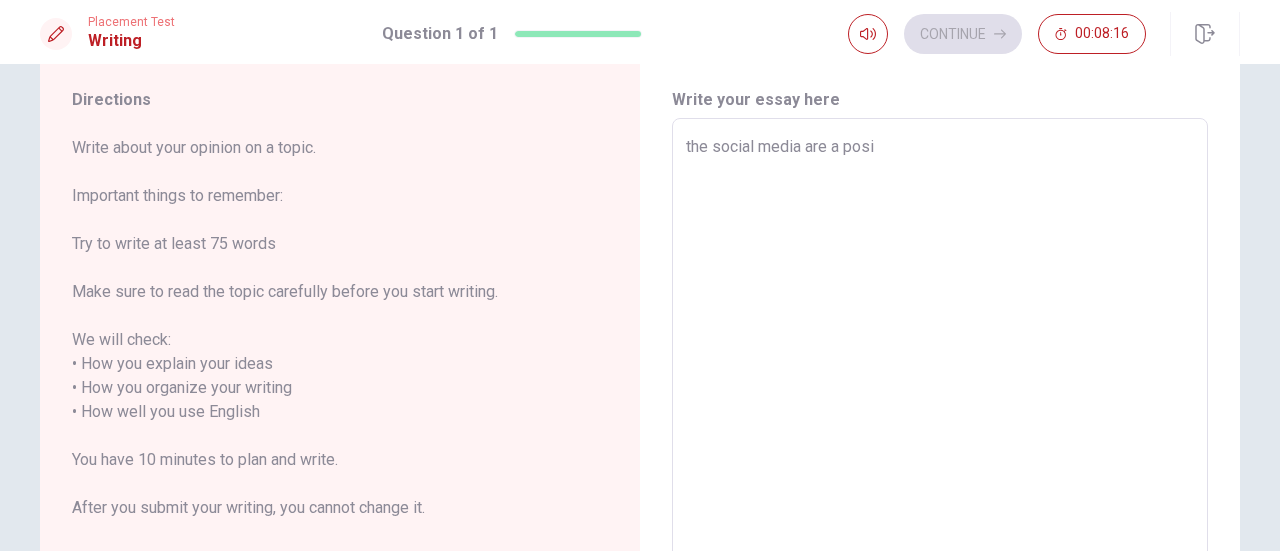 type on "x" 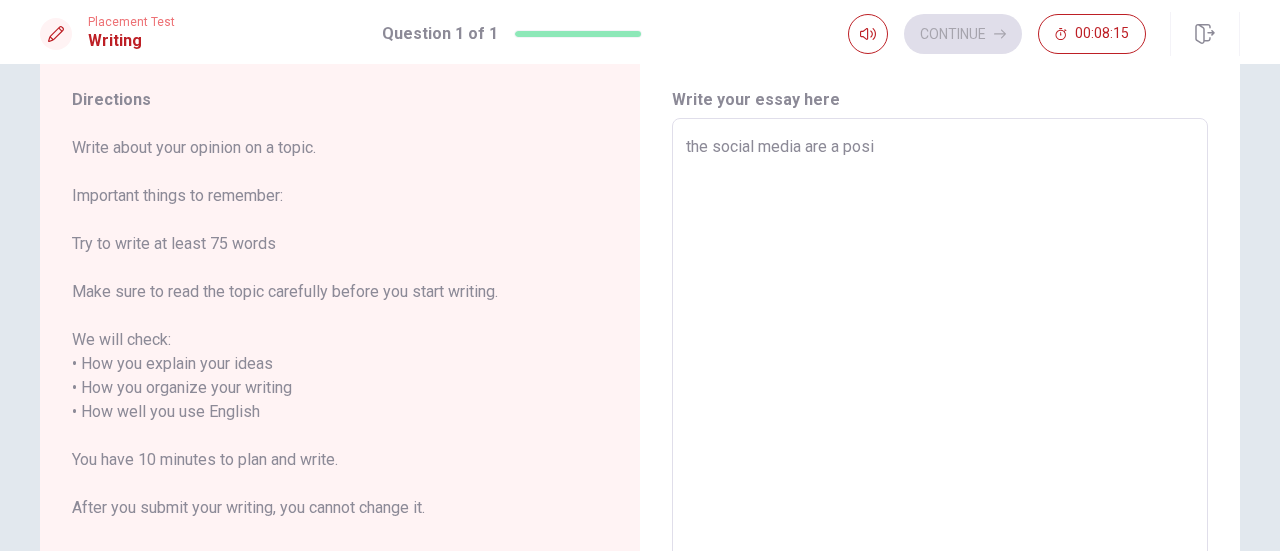 type on "the social media are a posit" 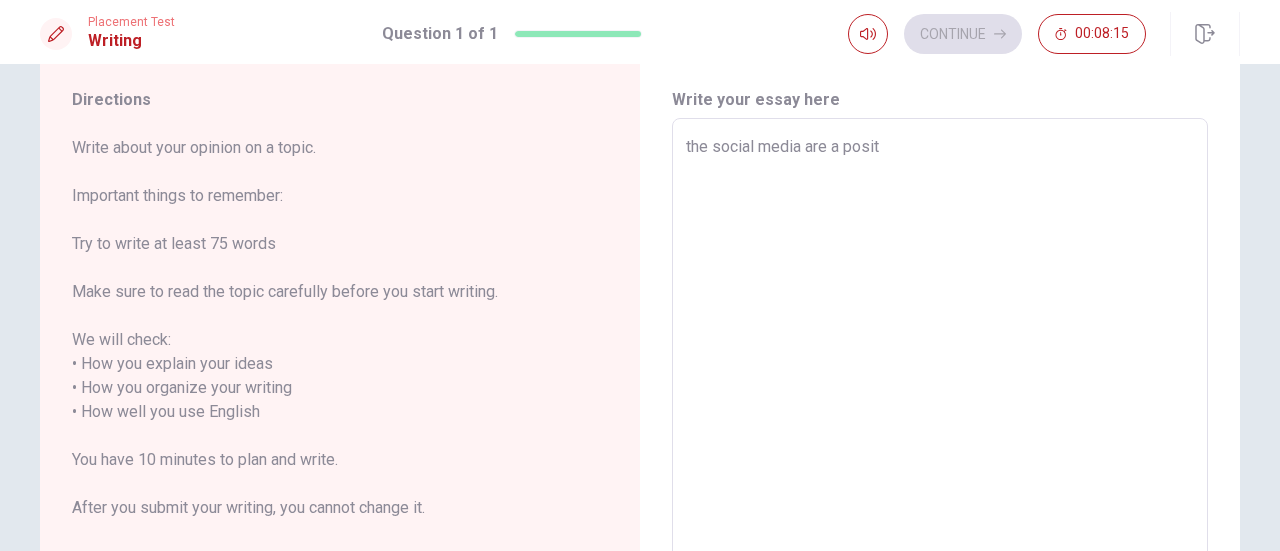 type on "x" 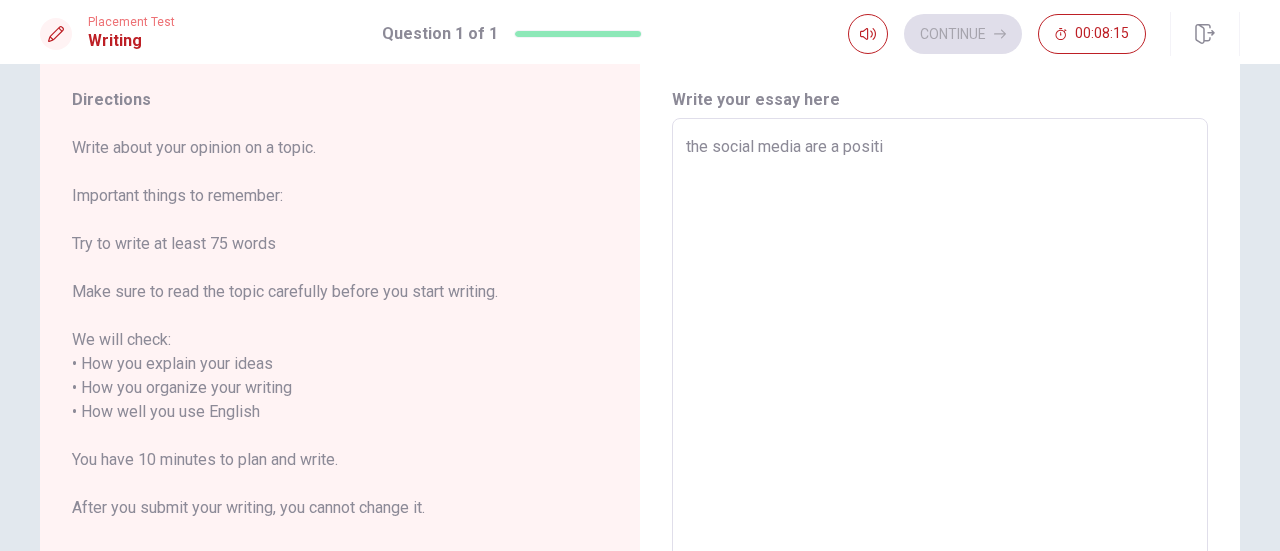 type on "x" 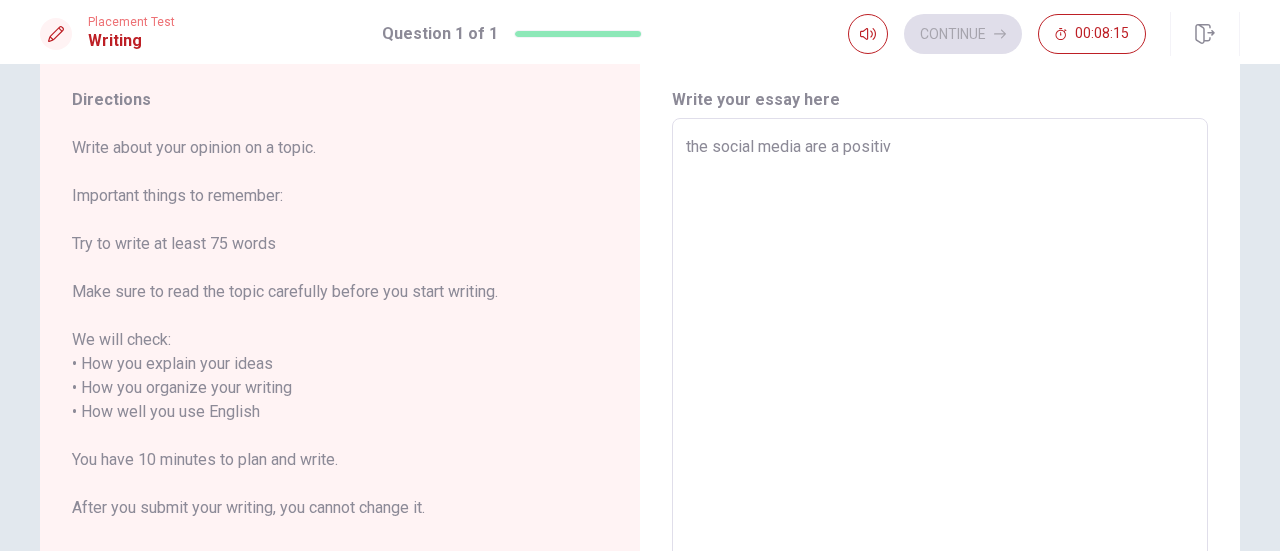 type on "x" 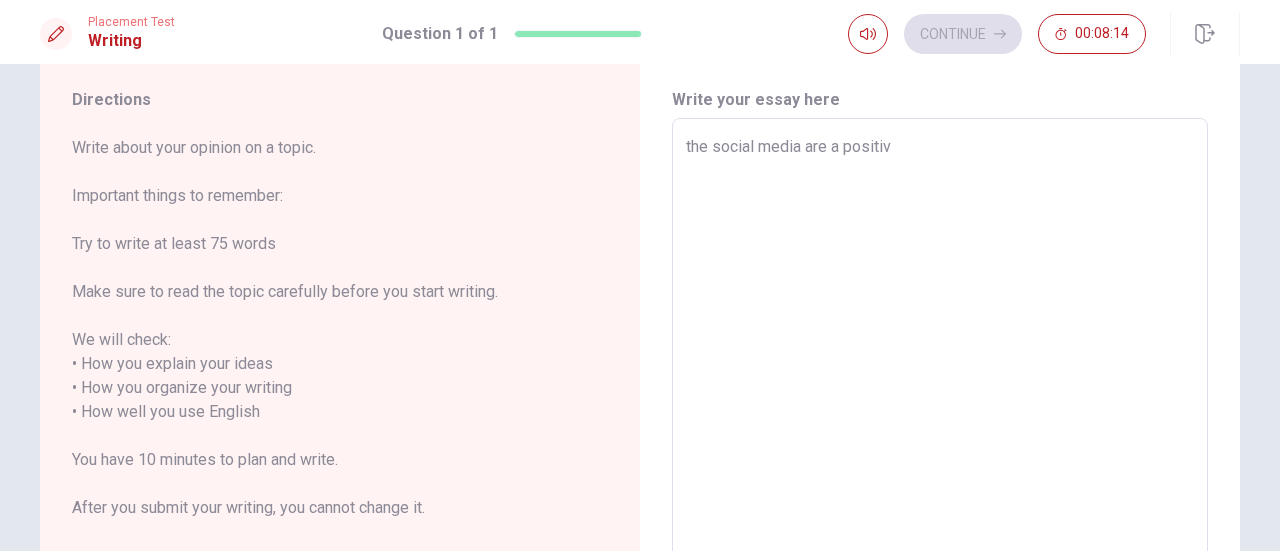 type on "the social media are a positive" 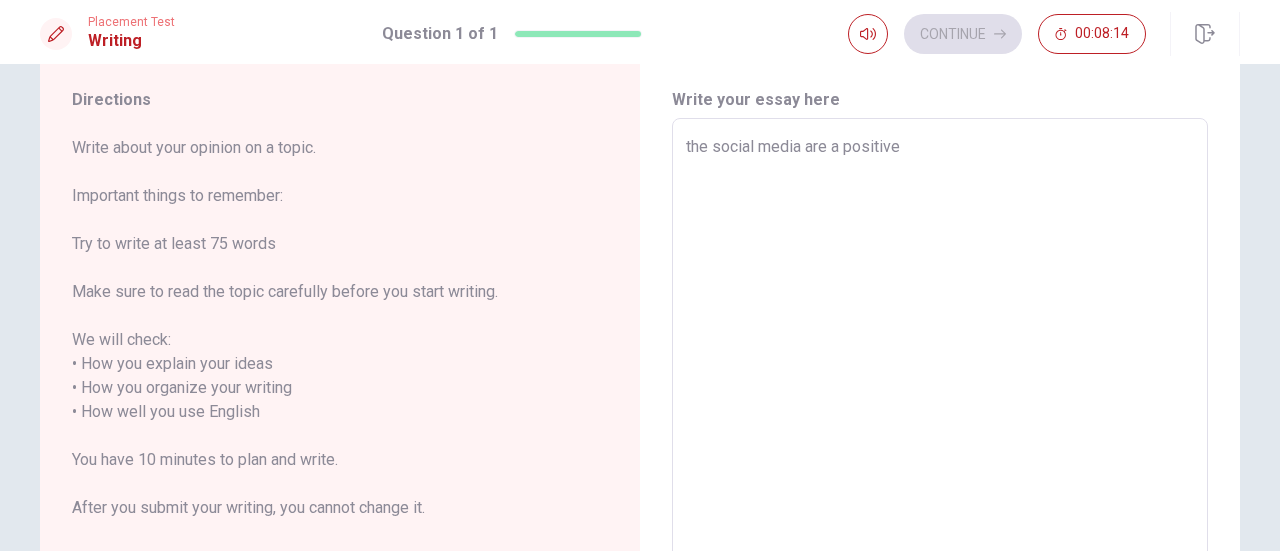 type on "x" 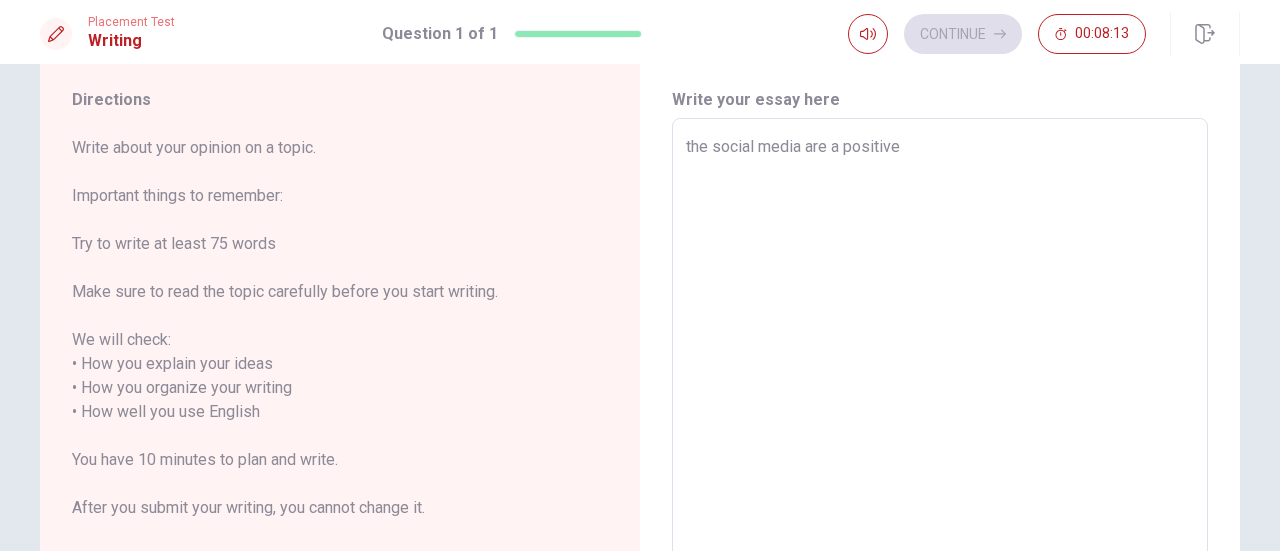 type on "the social media are a positive t" 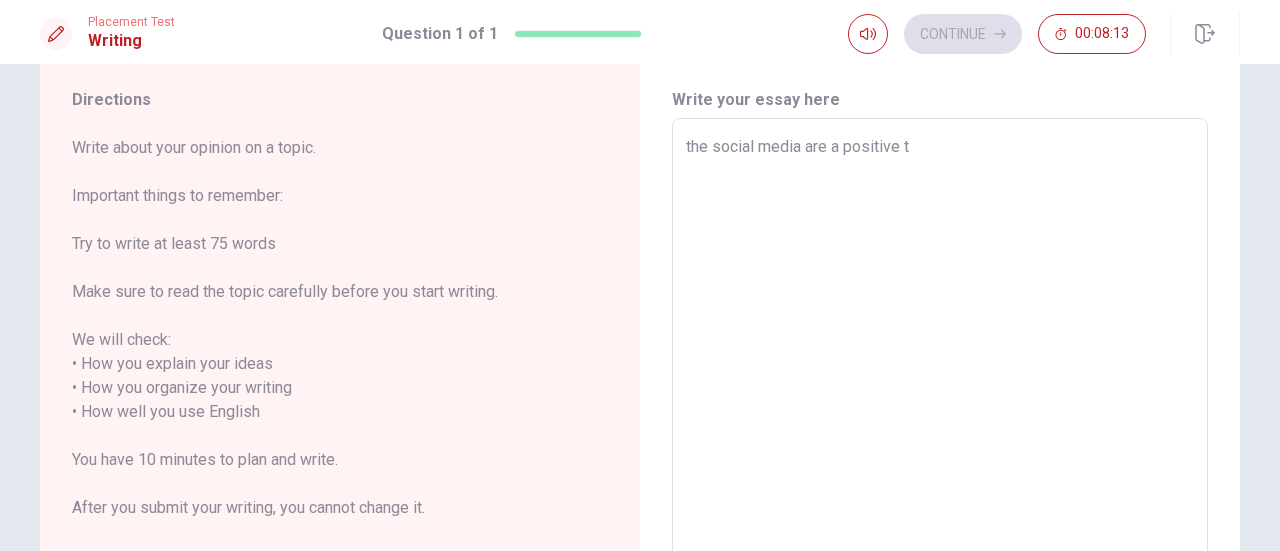 type on "x" 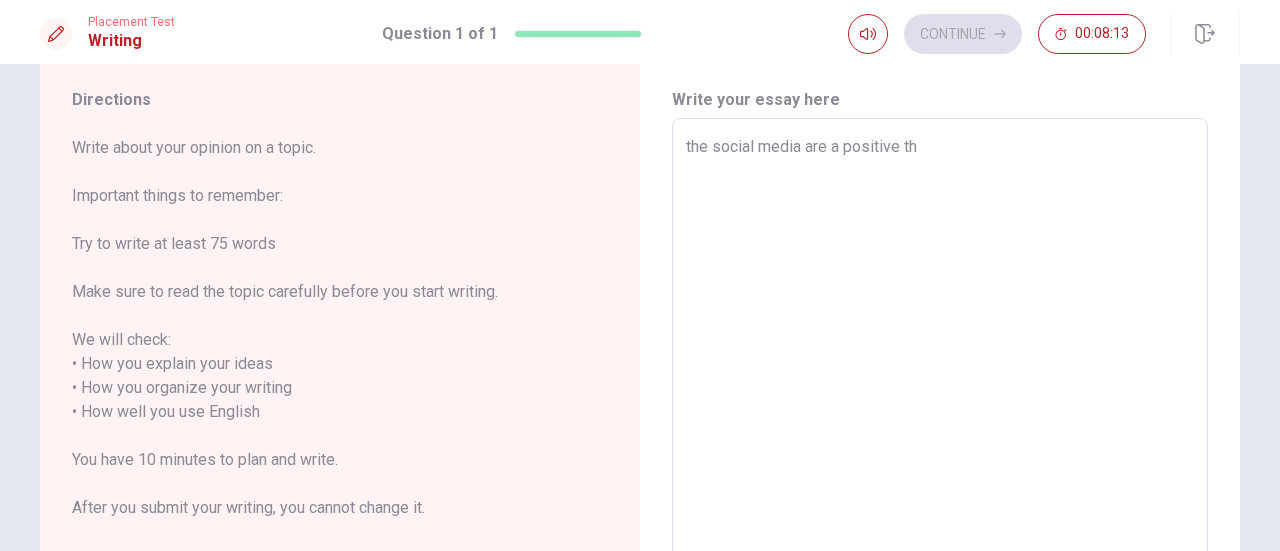 type on "x" 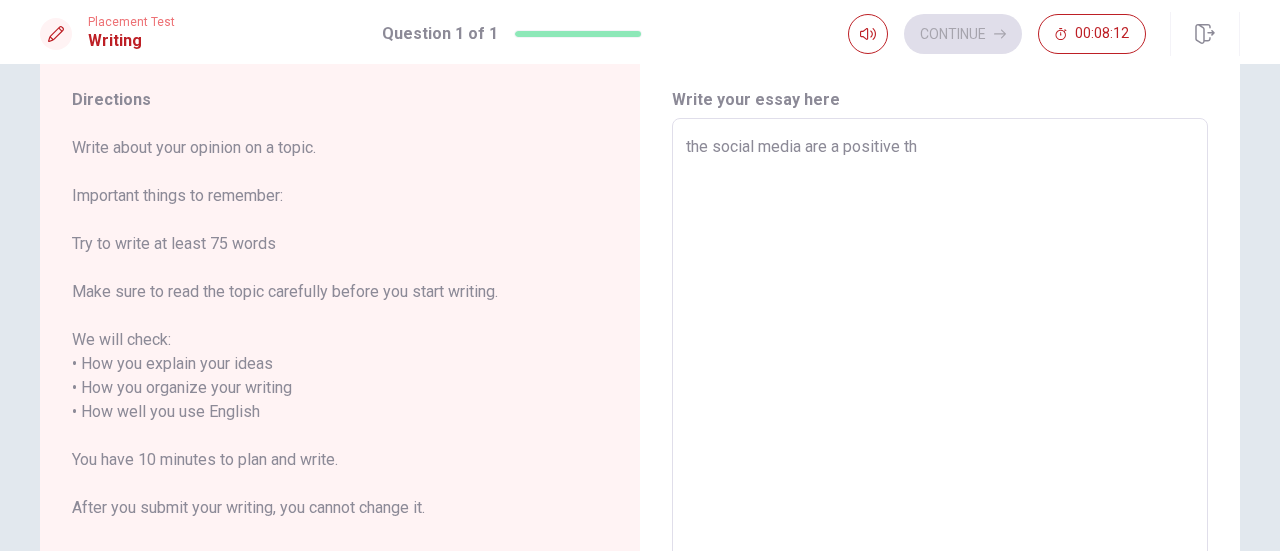 type on "the social media are a positive thi" 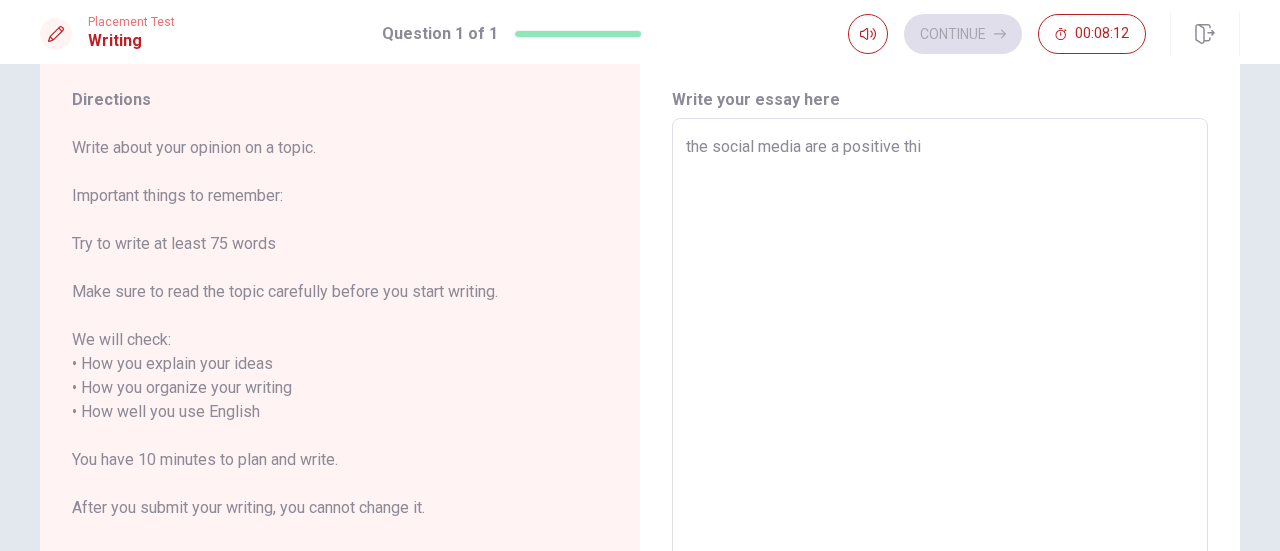 type on "x" 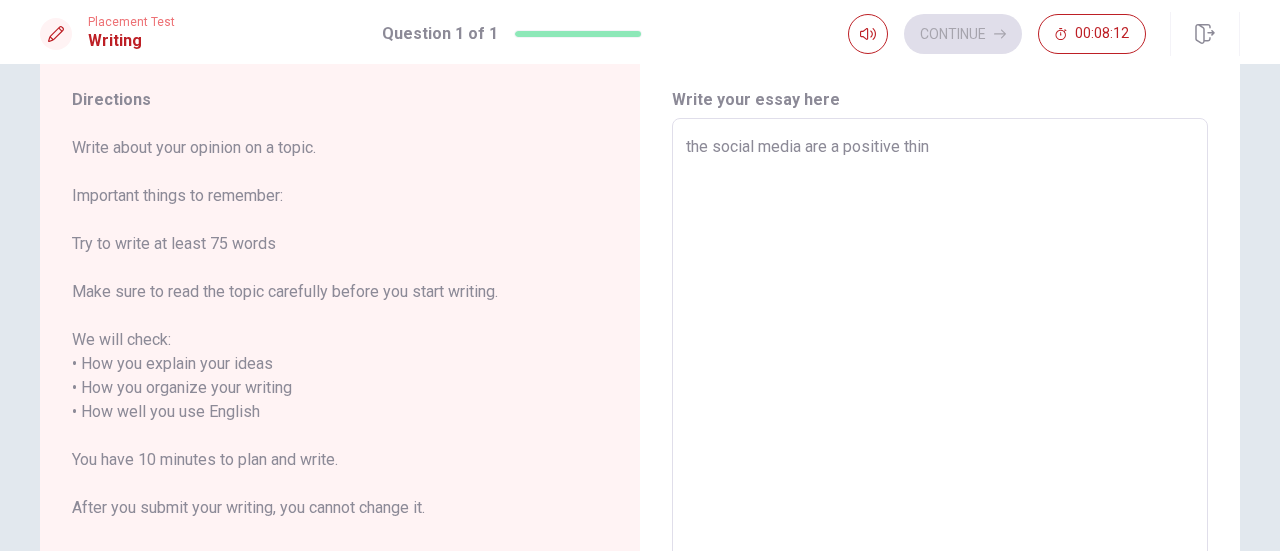 type on "x" 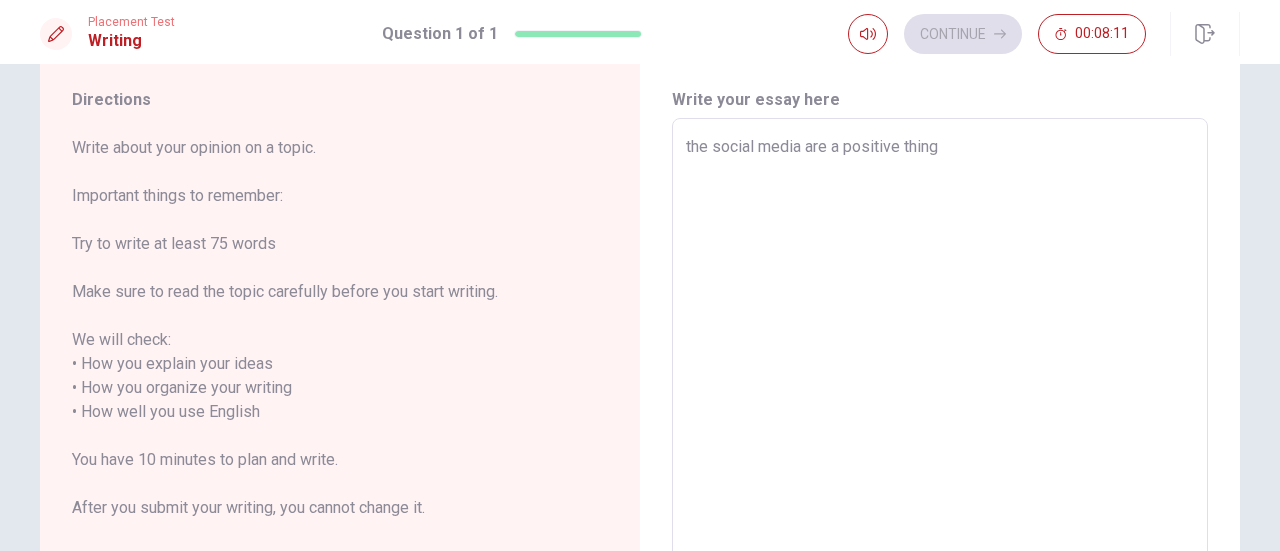 type on "x" 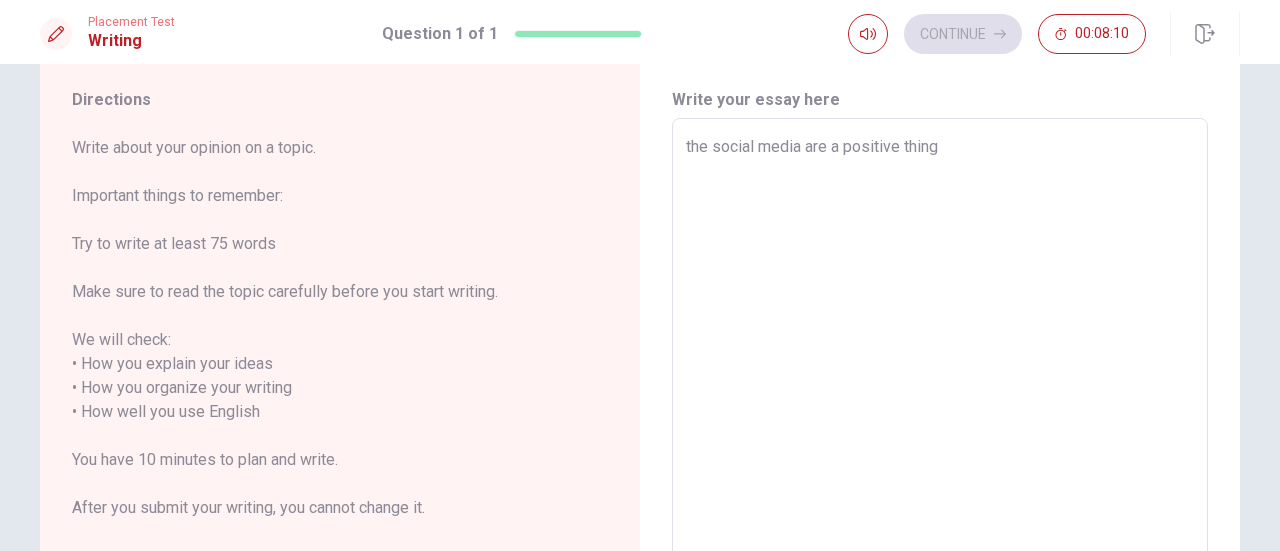 type on "the social media are a positive things" 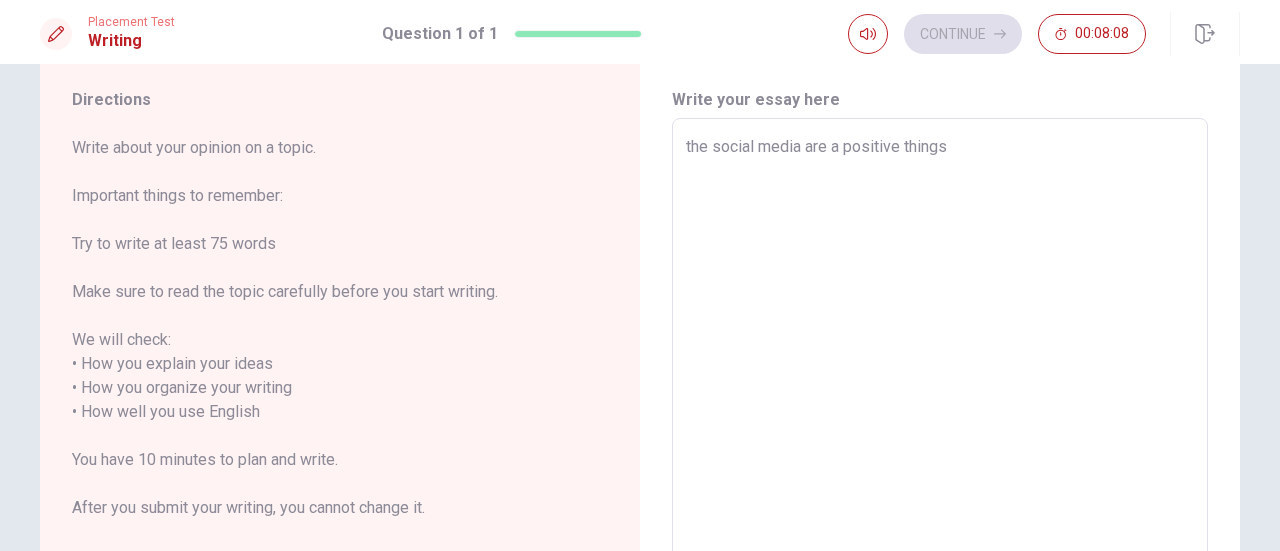 type on "x" 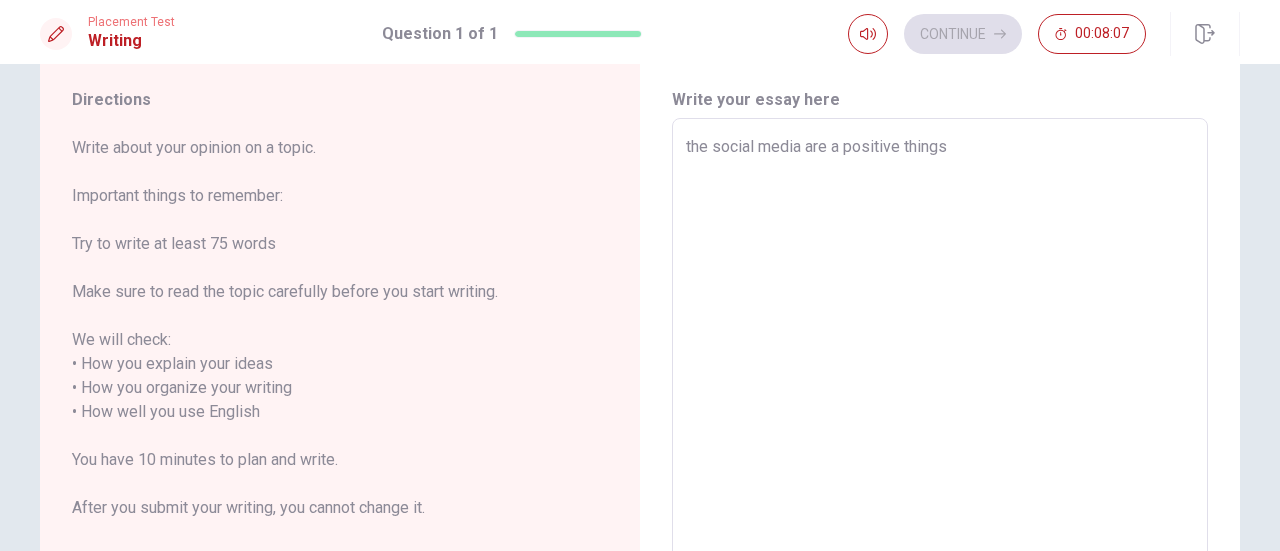 type on "the social media are a positive things?" 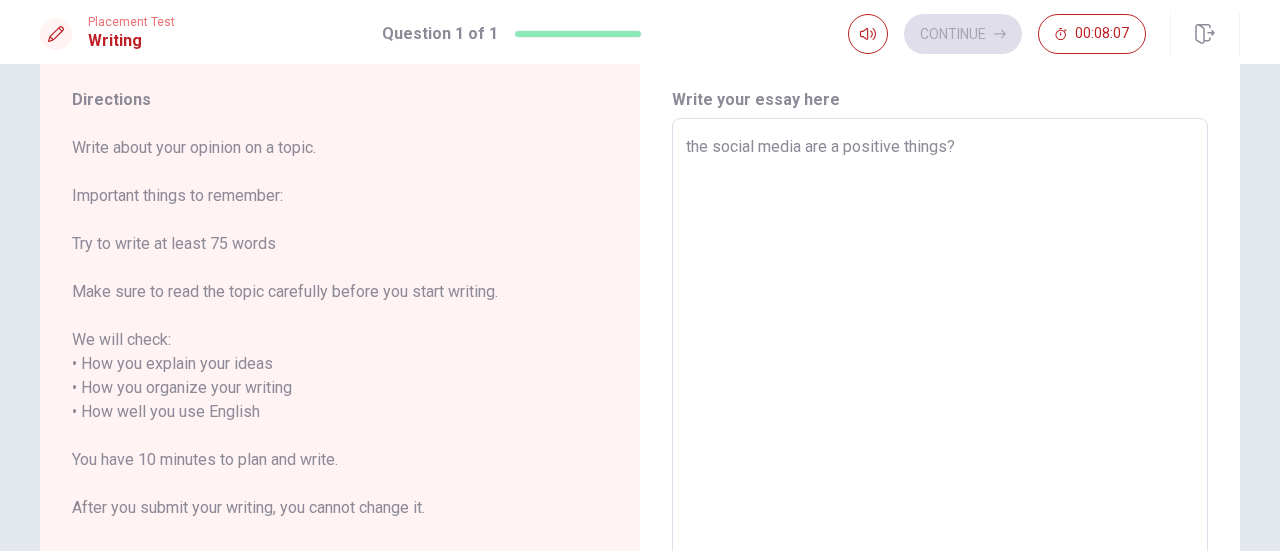 type on "x" 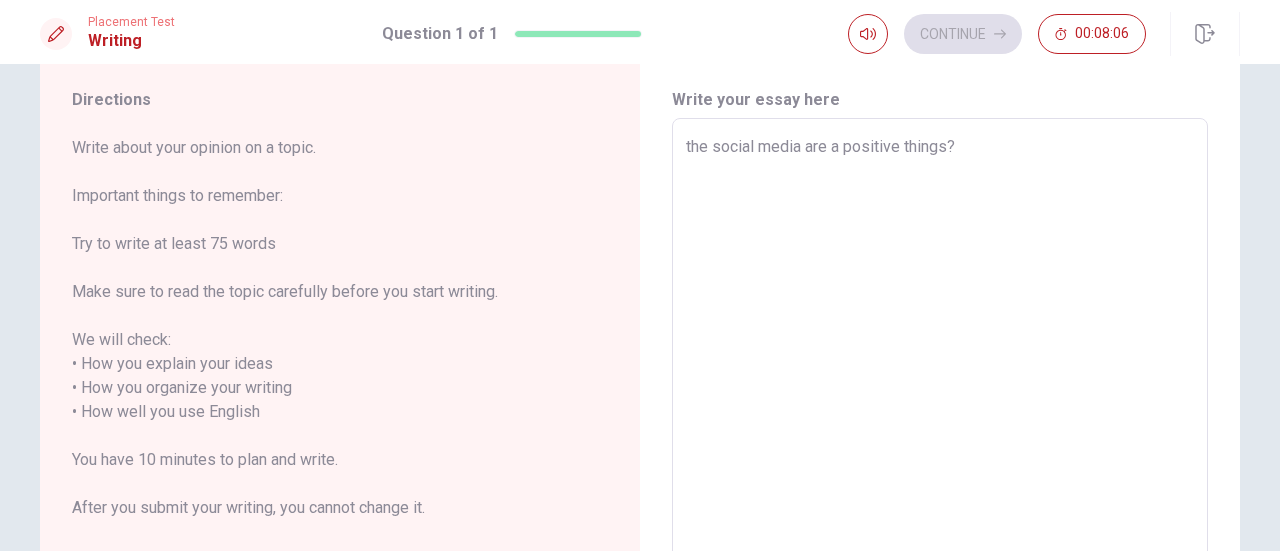 type on "the social media are a positive things? f" 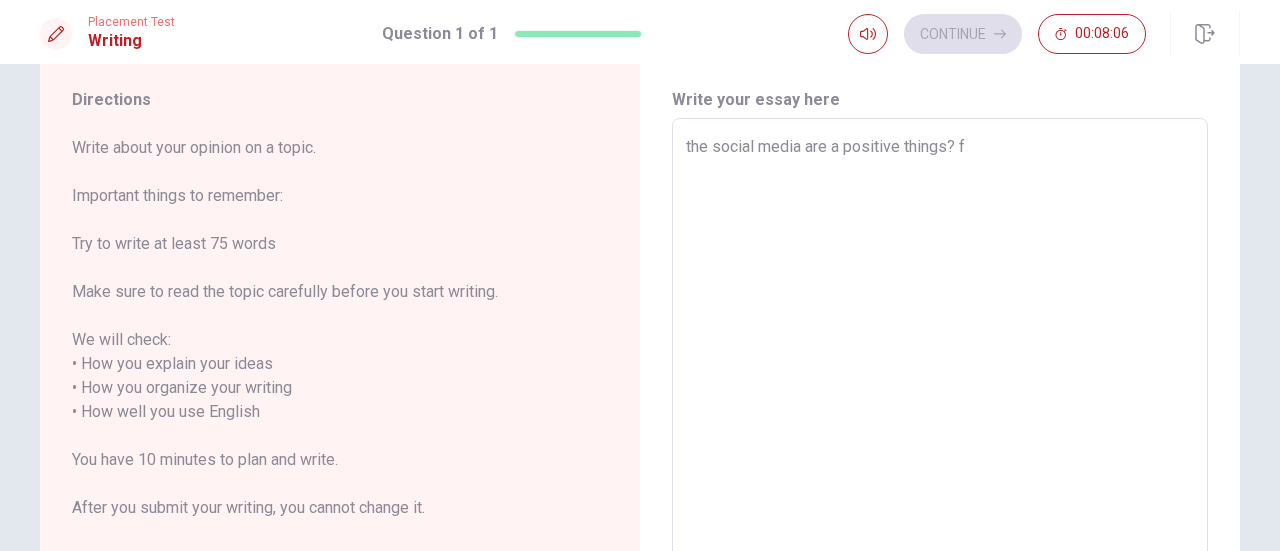 type on "x" 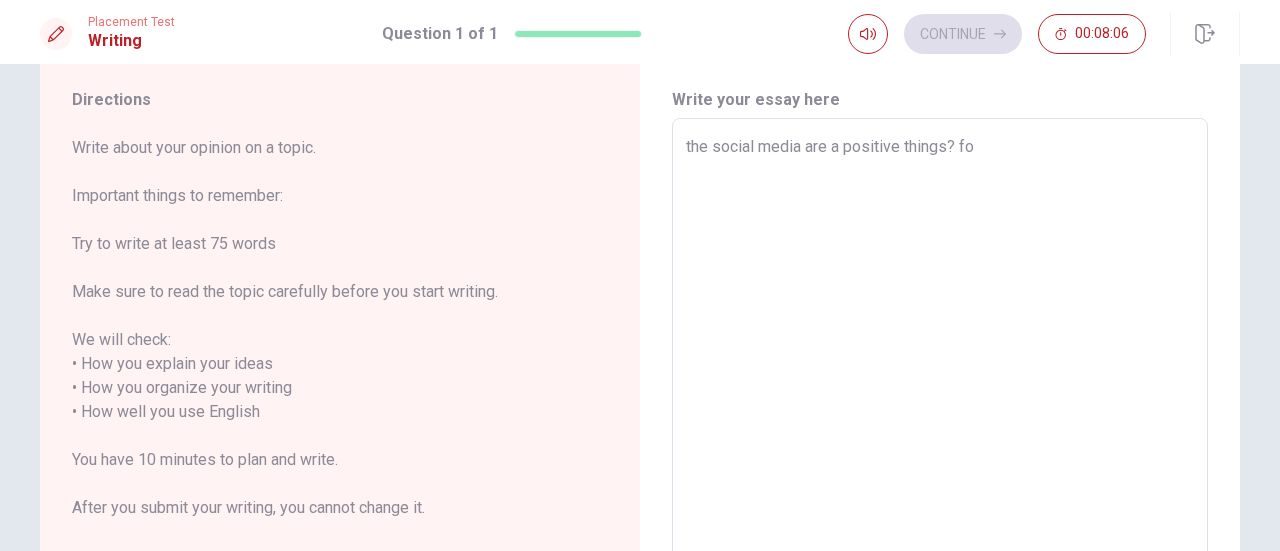 type on "x" 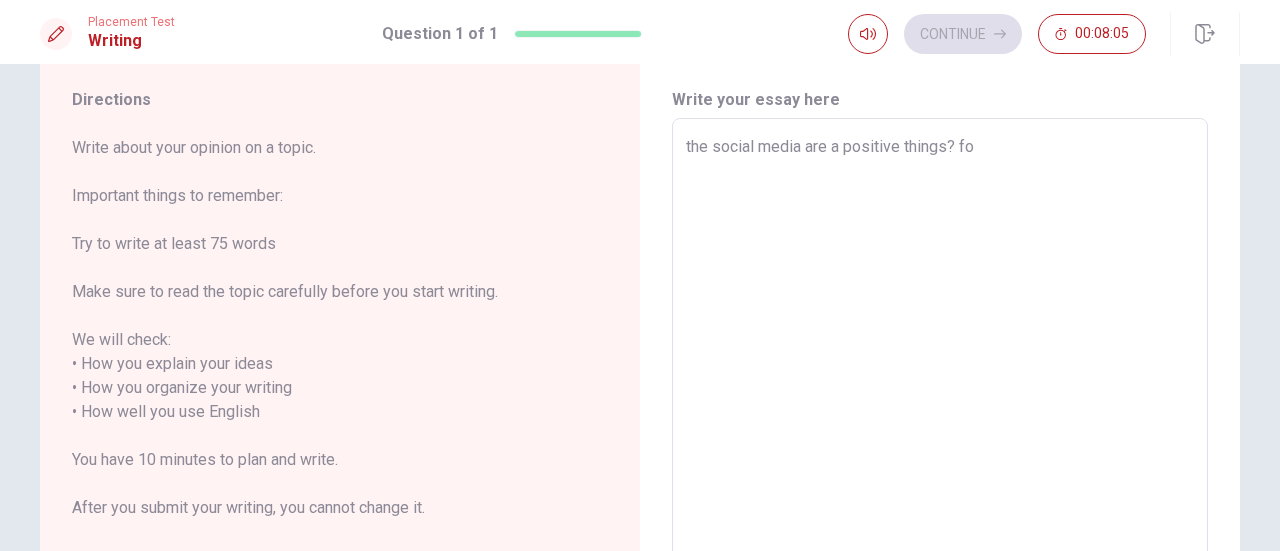 type on "the social media are a positive things? for" 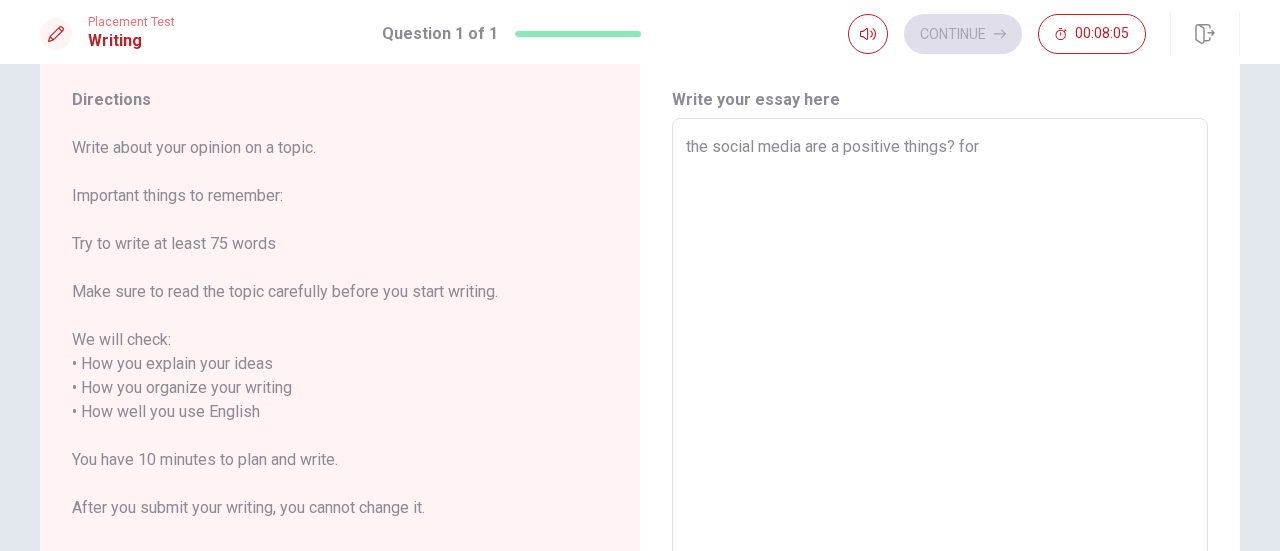 type on "x" 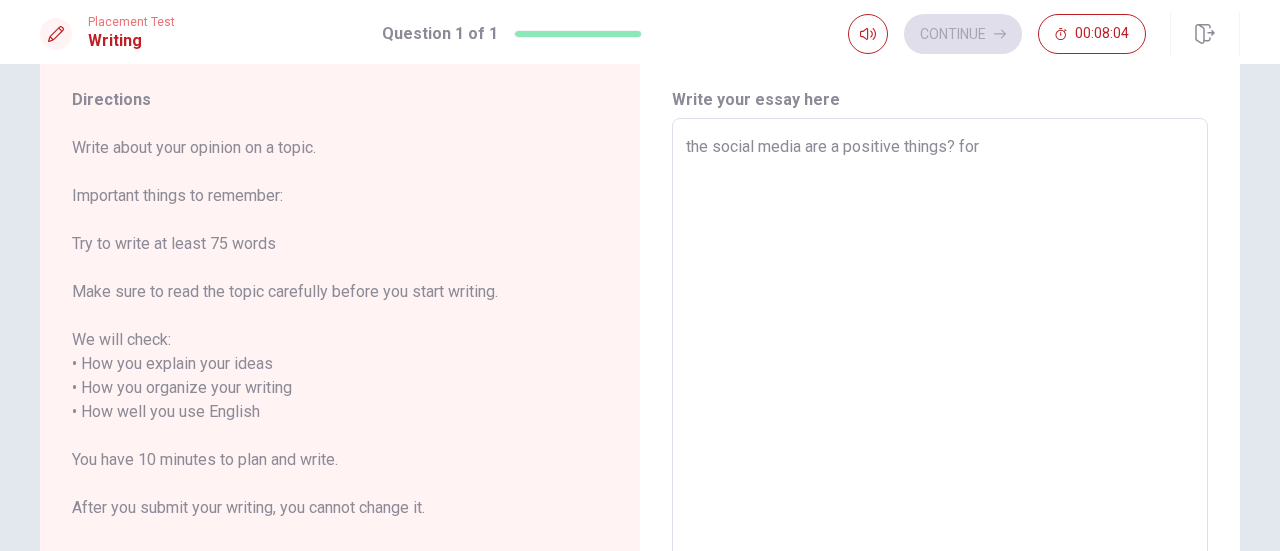 type on "the social media are a positive things? for m" 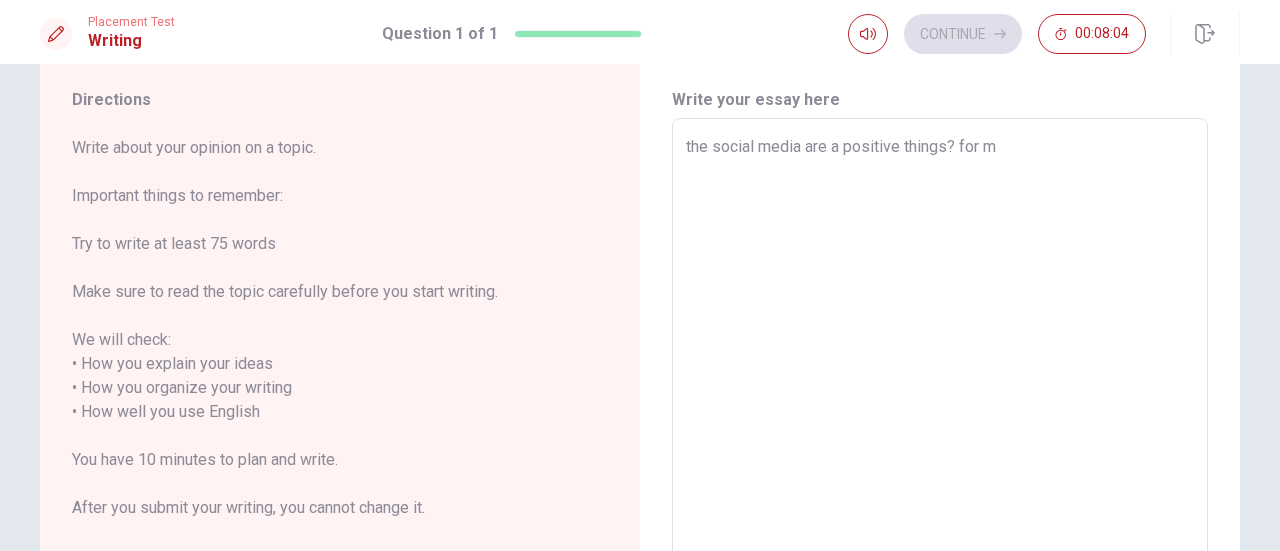 type on "x" 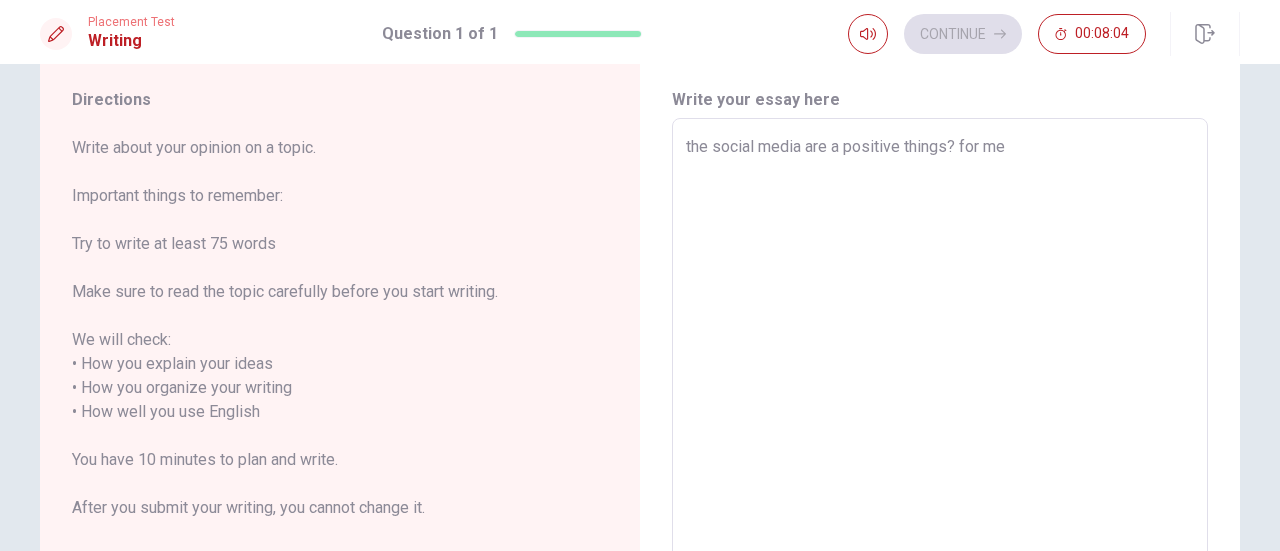 type on "x" 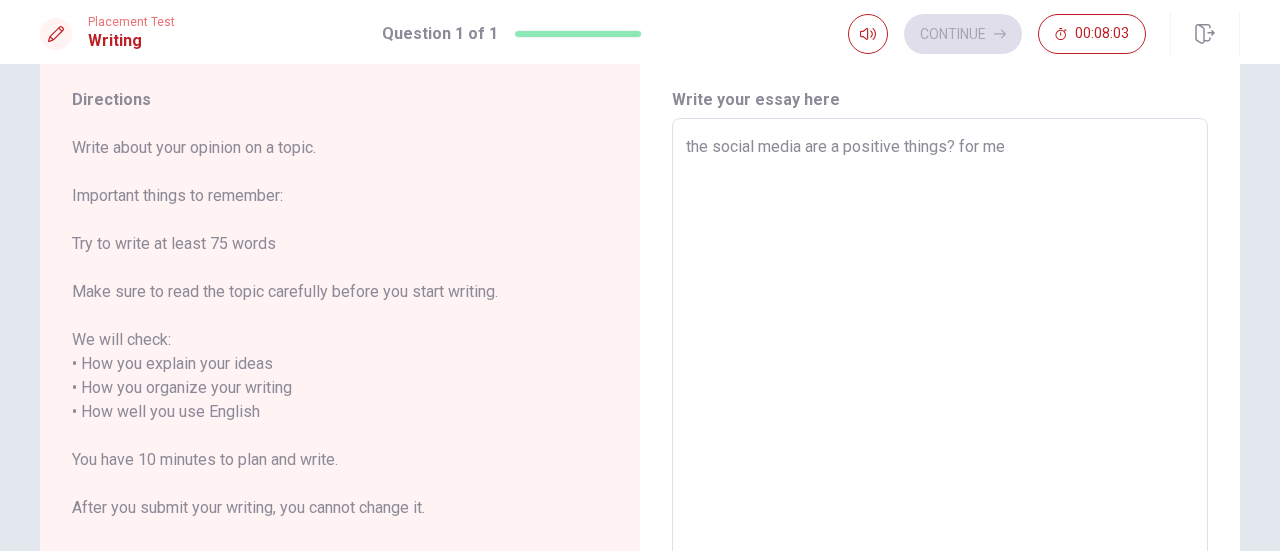 type on "the social media are a positive things? for me" 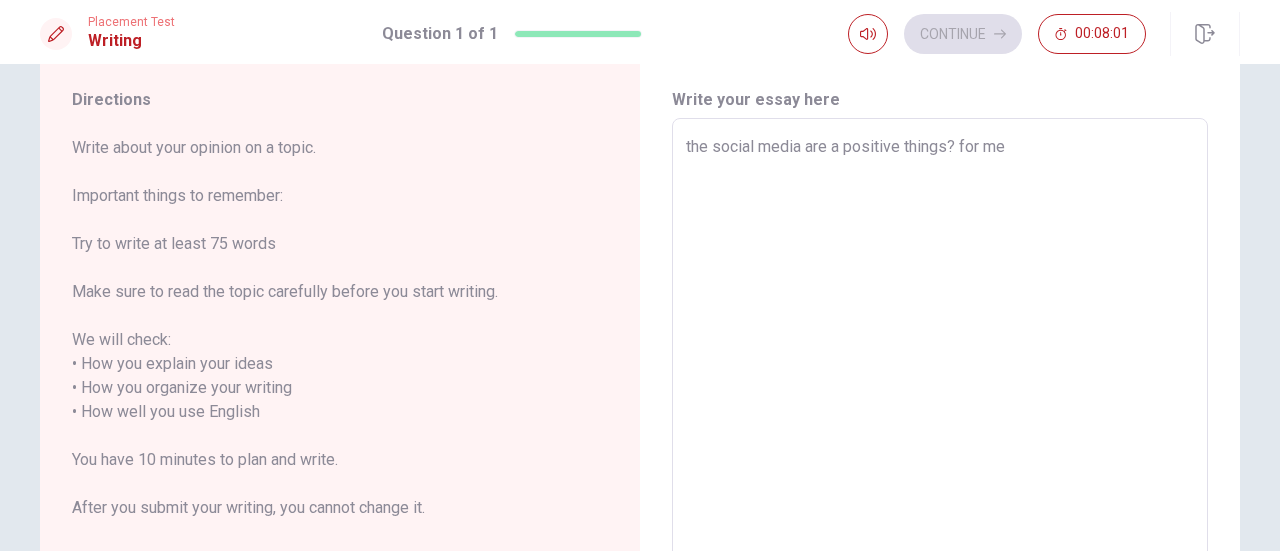type on "x" 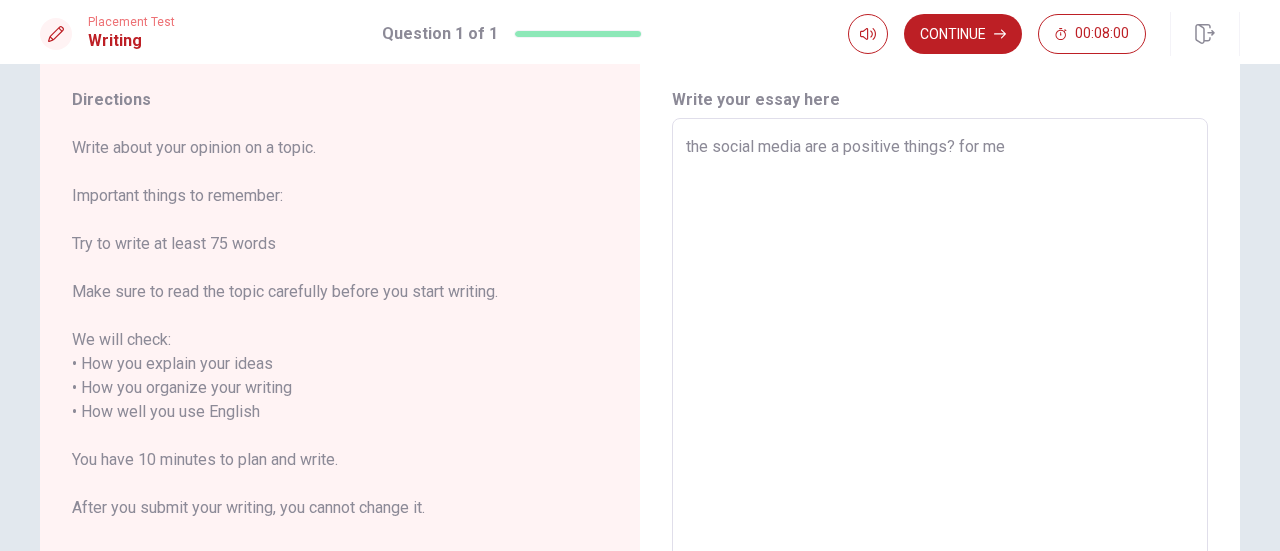type on "the social media are a positive things? for me y" 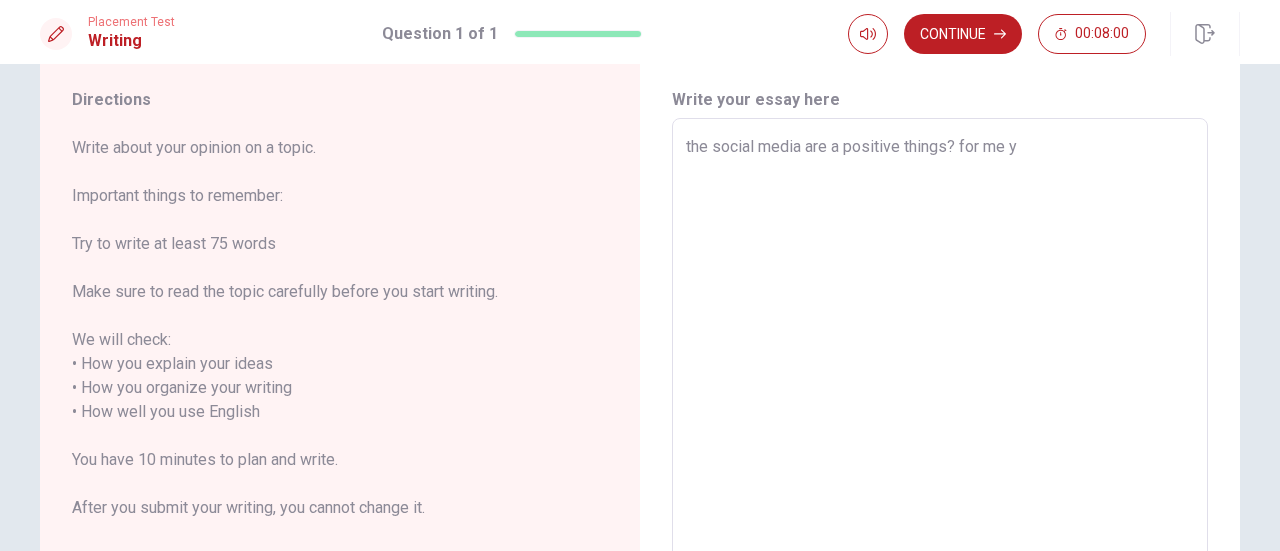 type on "x" 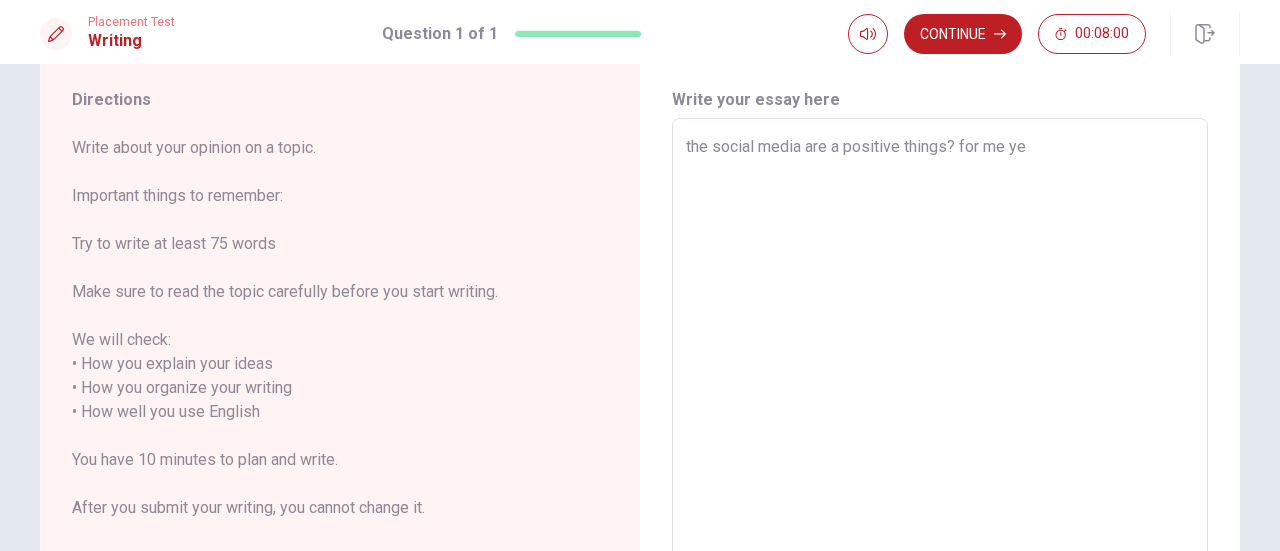 type on "x" 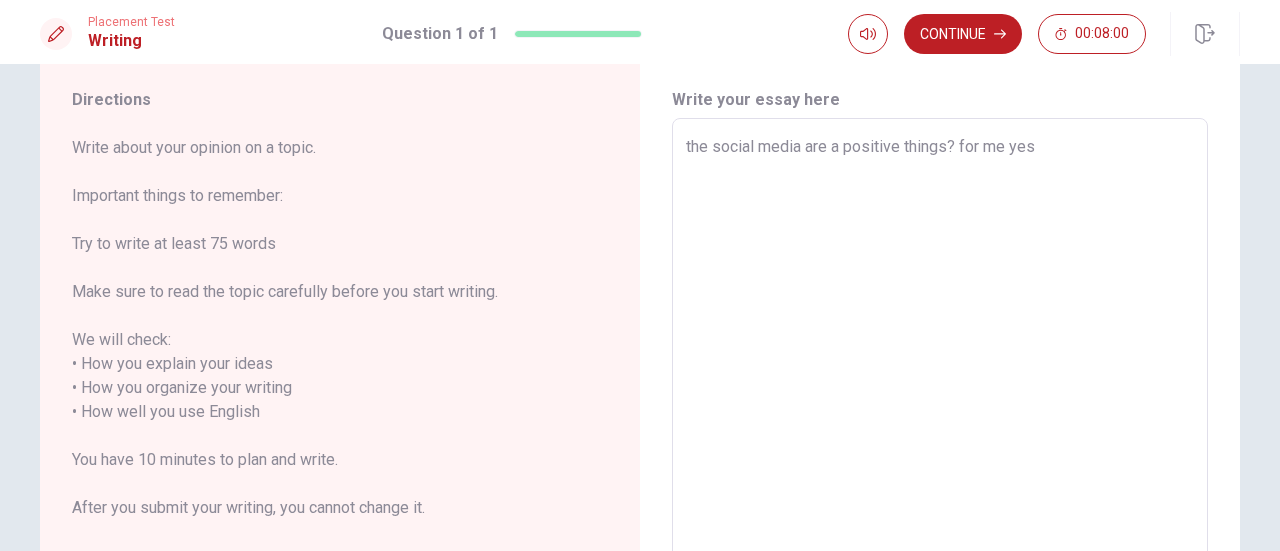 type on "x" 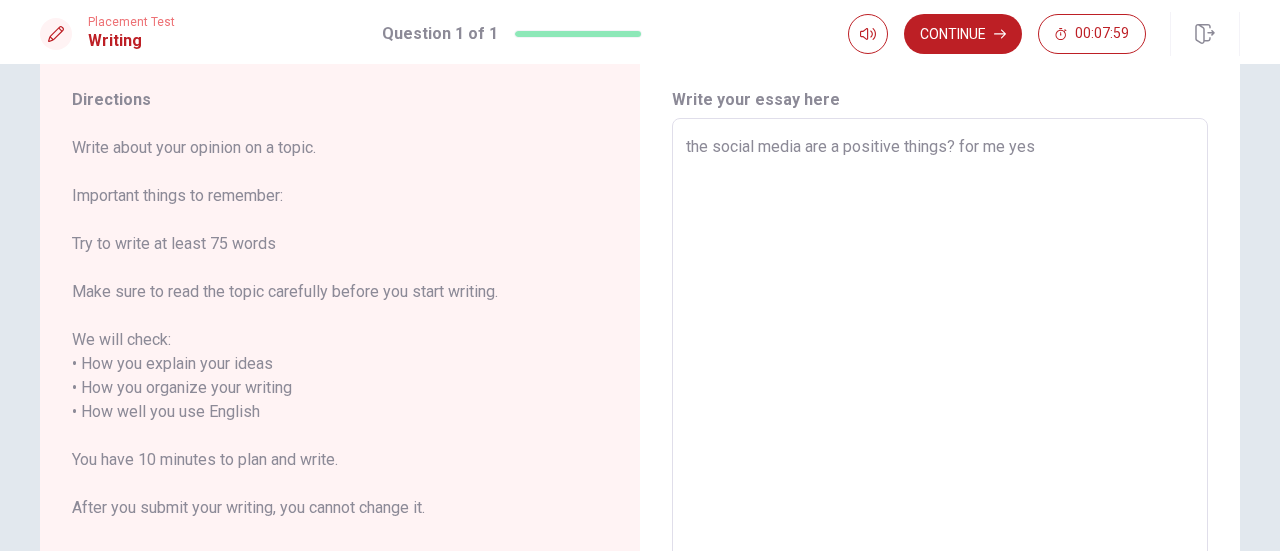 type on "the social media are a positive things? for me yes," 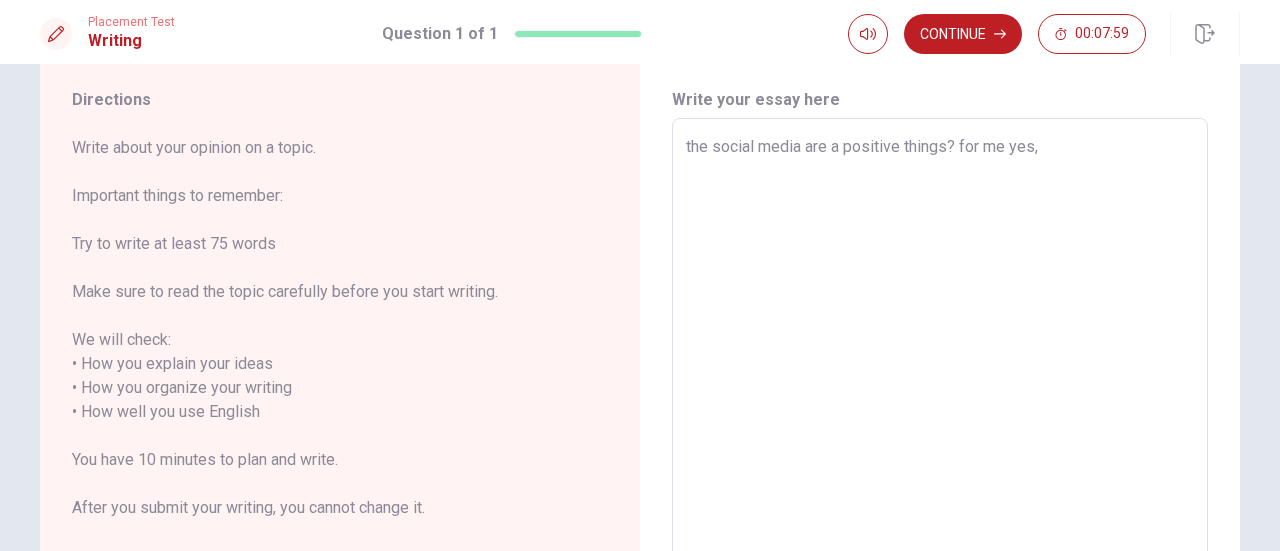 type on "x" 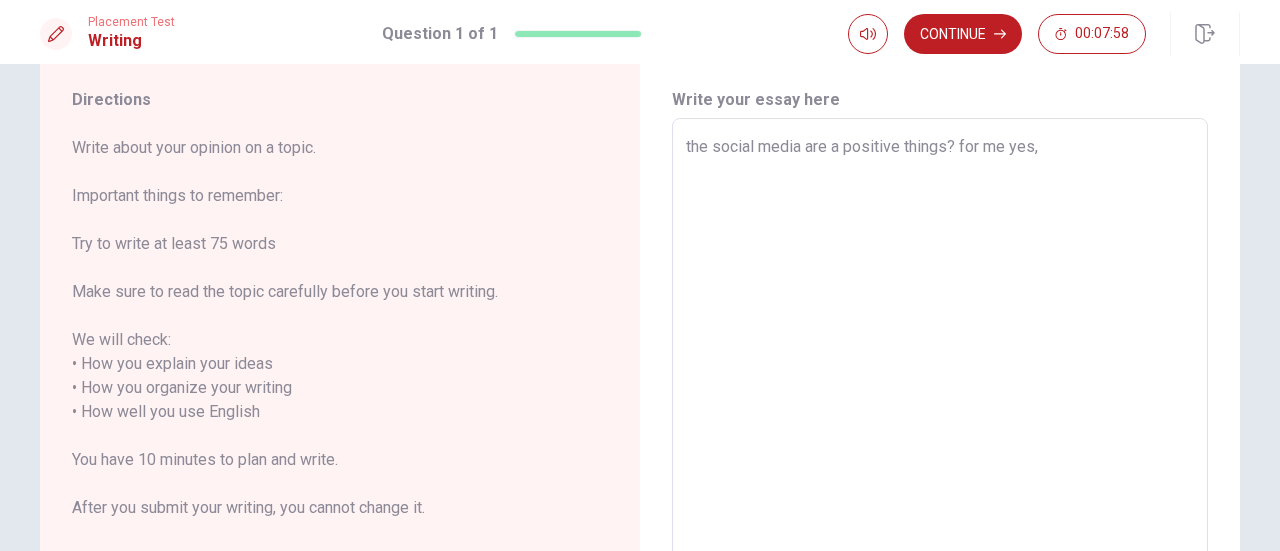 type on "the social media are a positive things? for me yes, a" 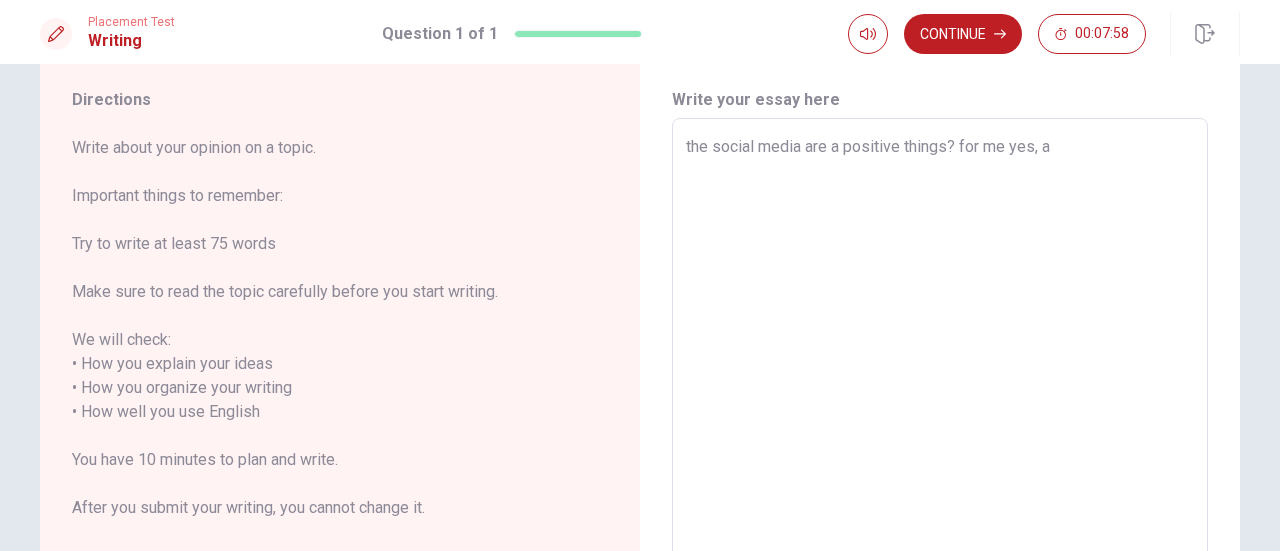 type on "x" 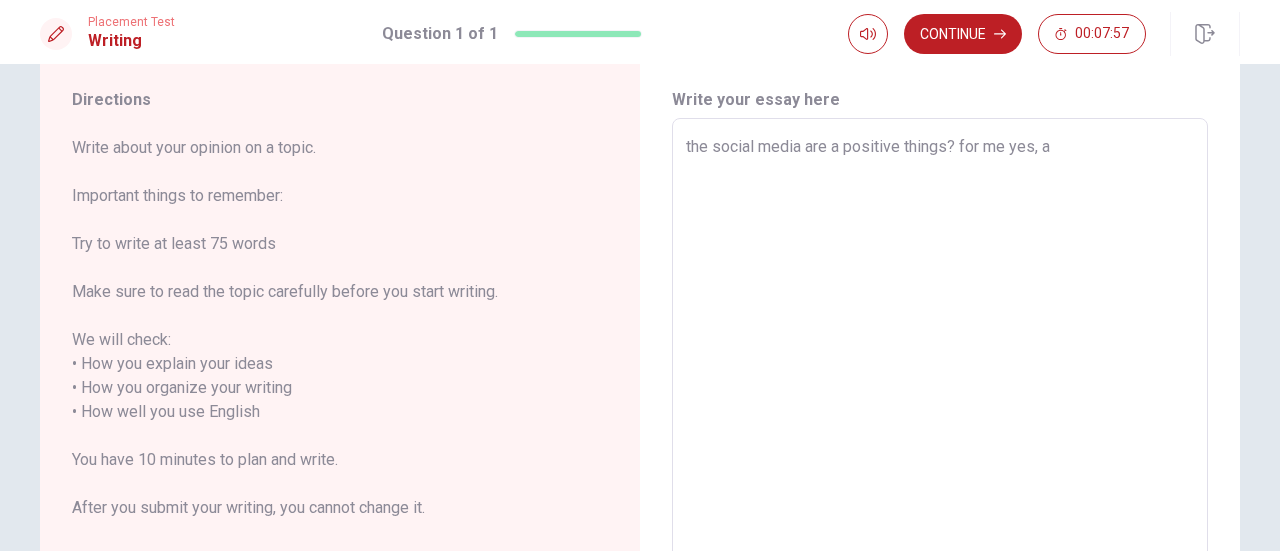 type on "the social media are a positive things? for me yes," 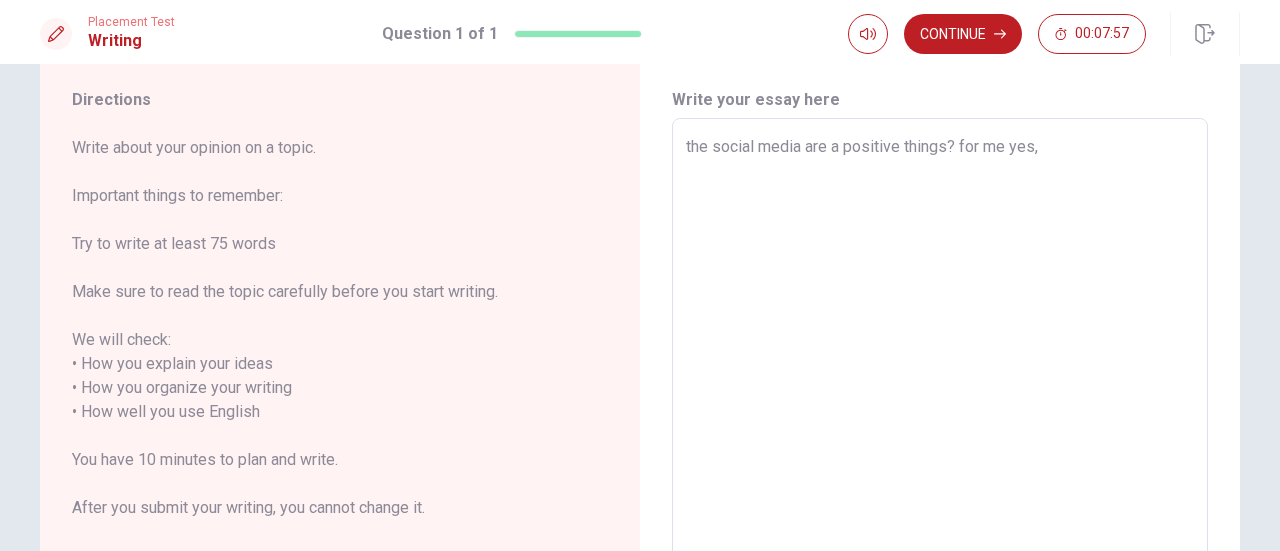 type on "x" 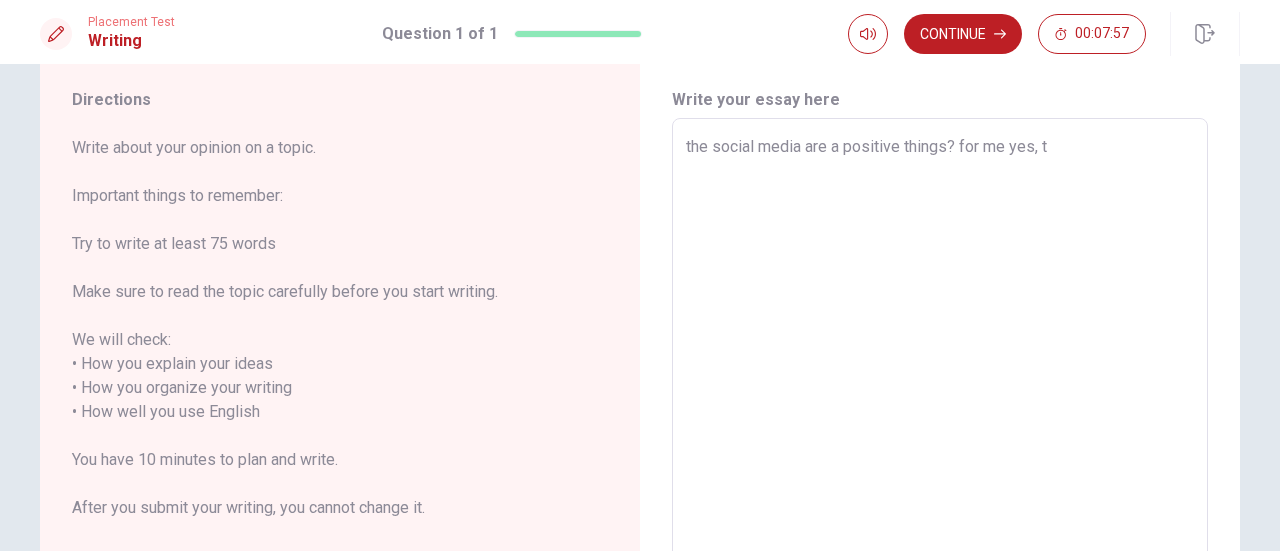 type on "x" 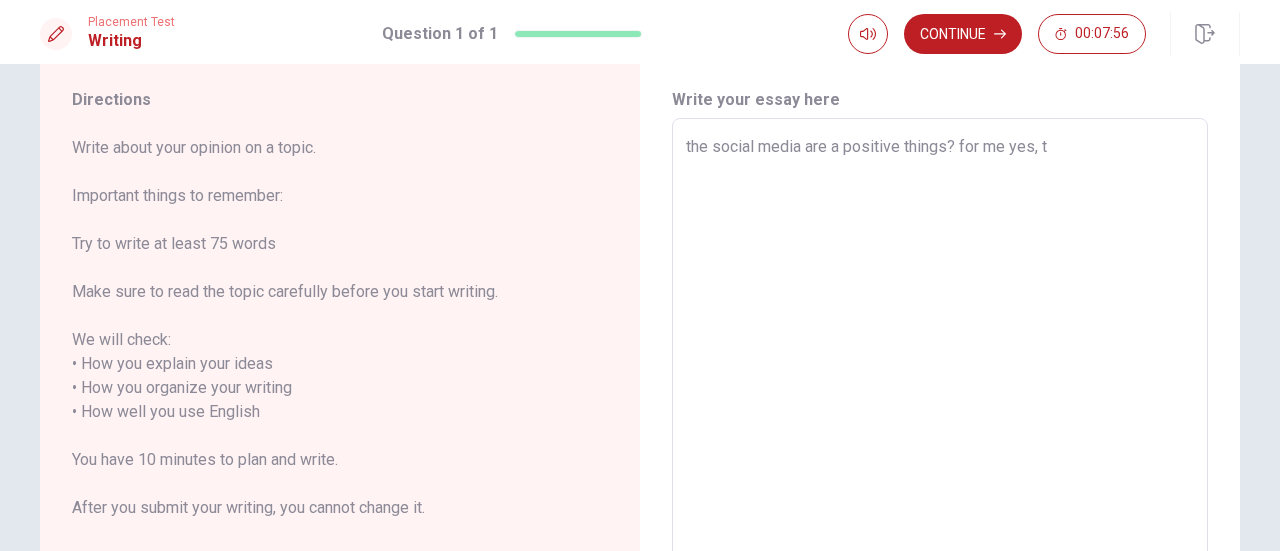type on "the social media are a positive things? for me yes, th" 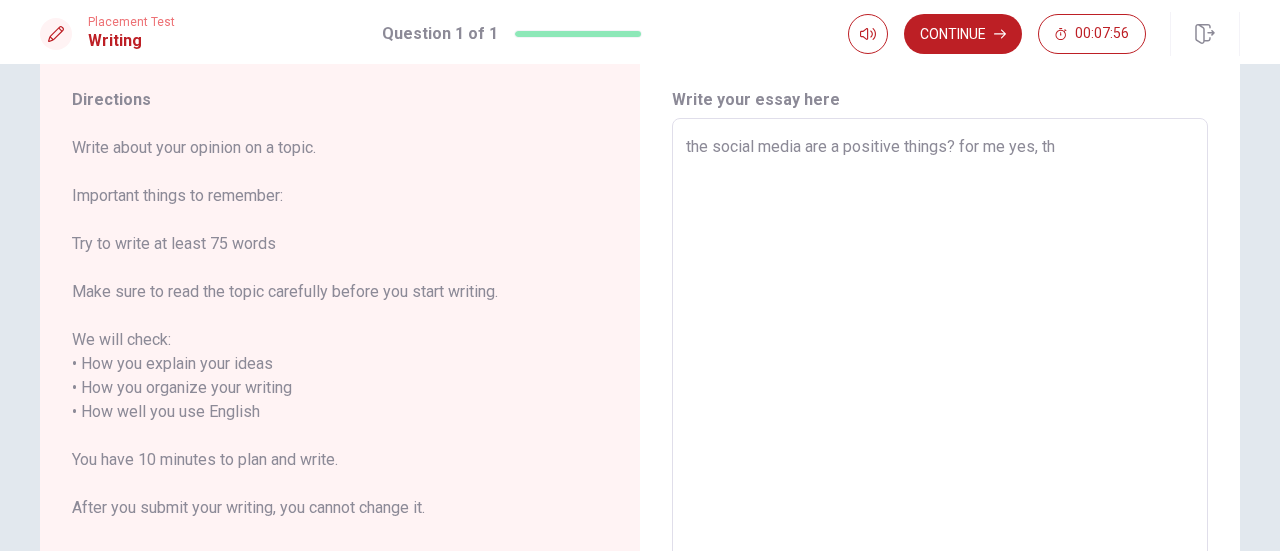 type on "x" 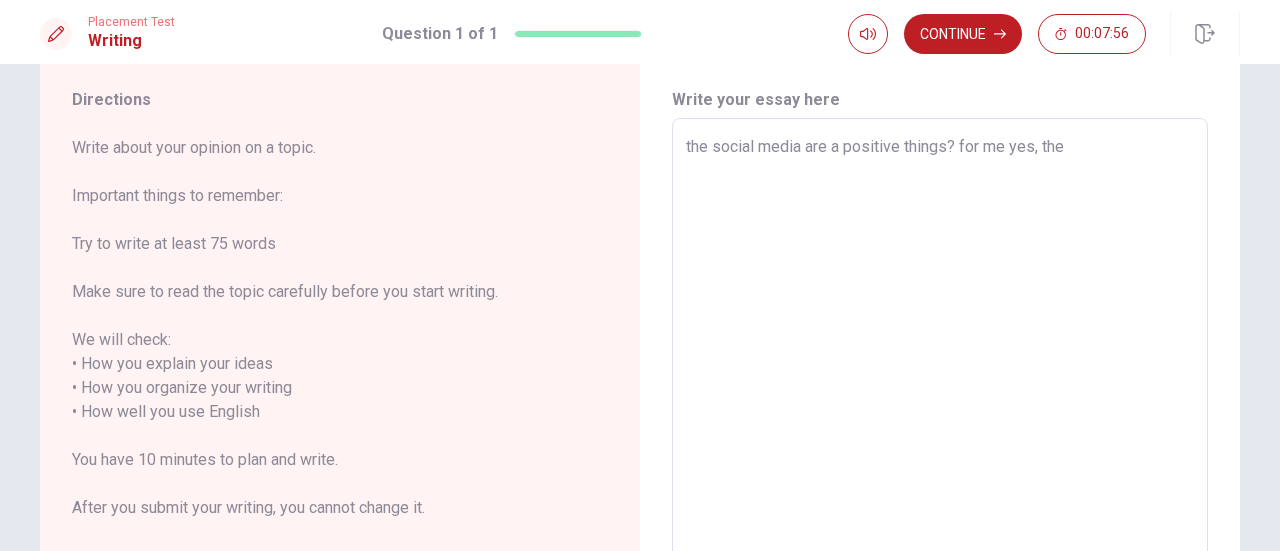 type on "the social media are a positive things? for me yes, the" 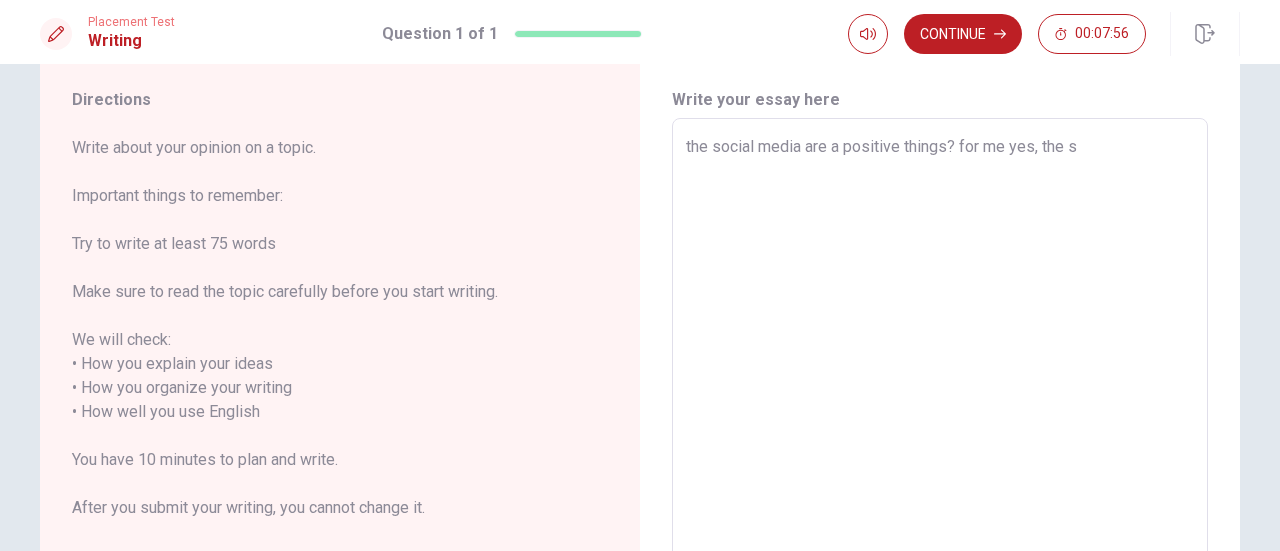 type on "x" 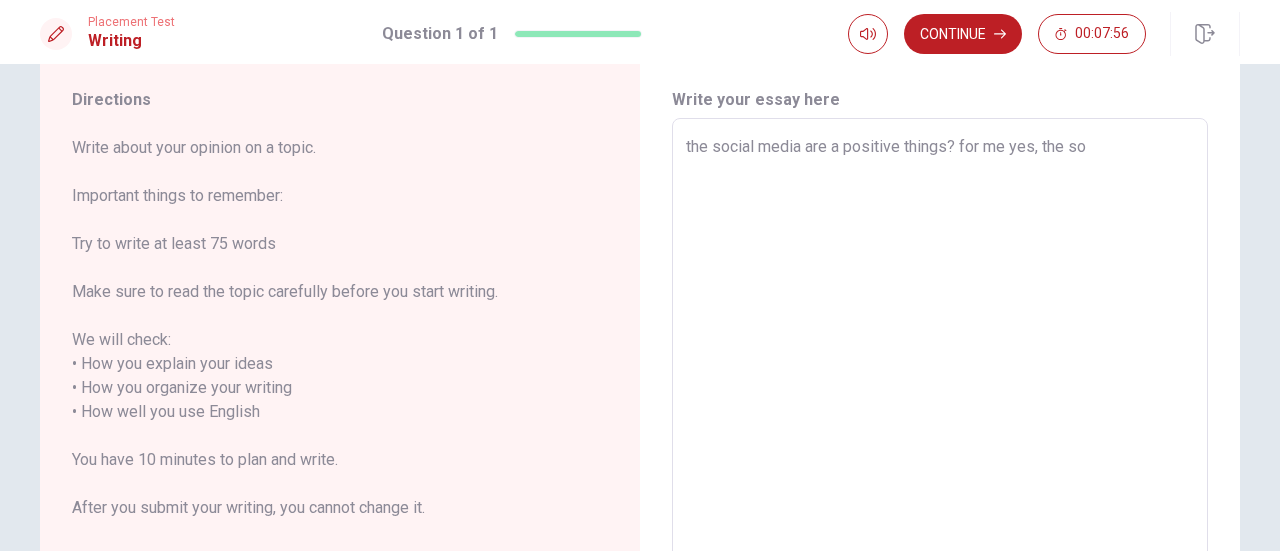 type on "x" 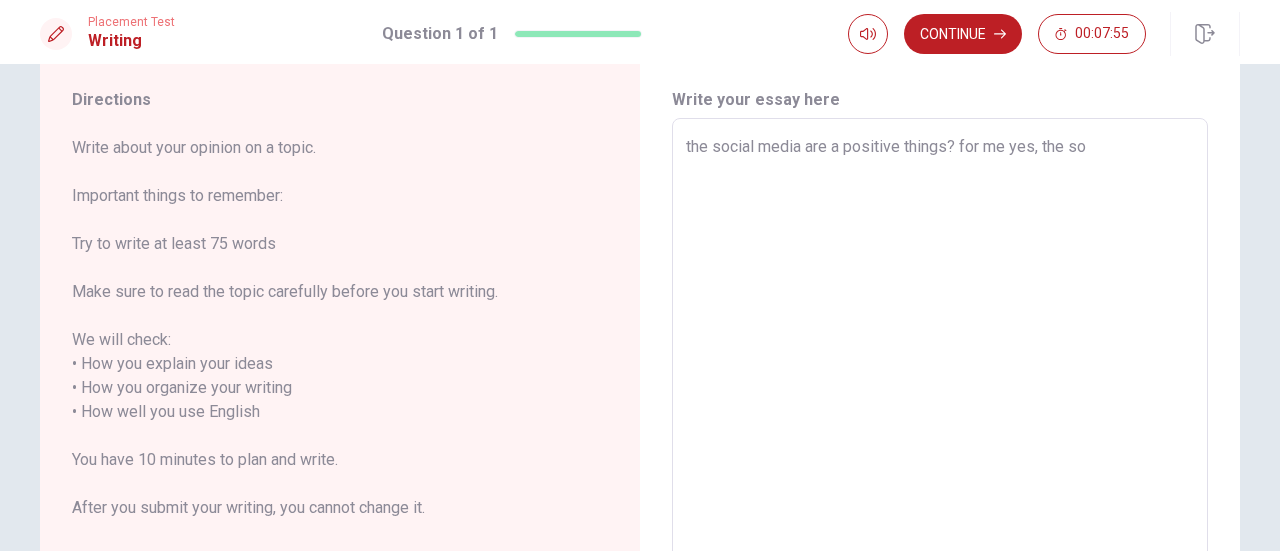 type on "the social media are a positive things? for me yes, the soc" 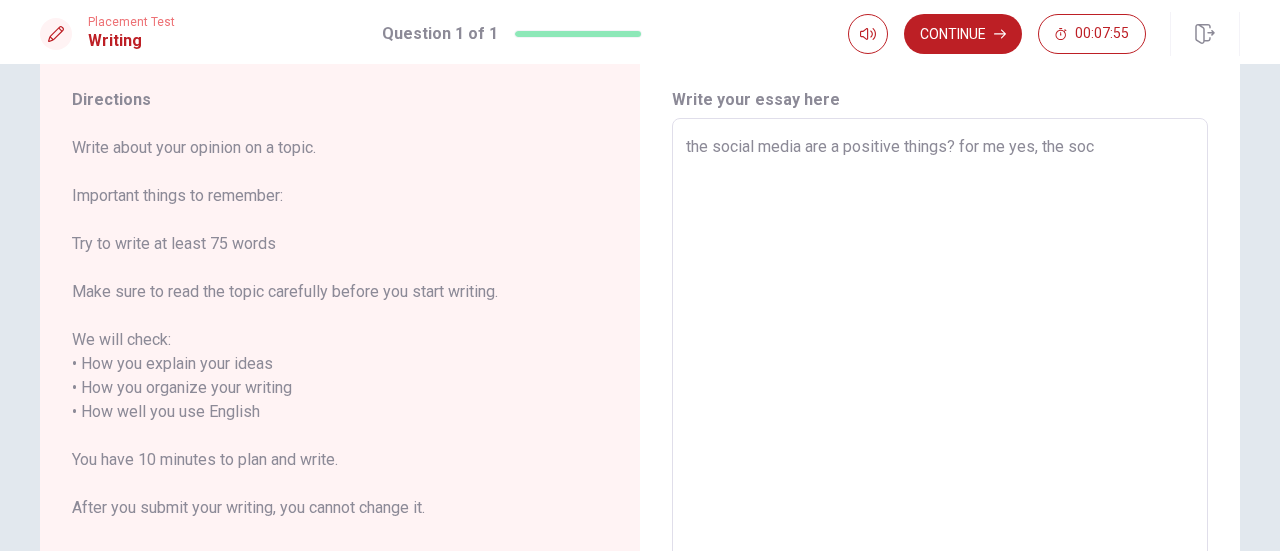 type on "x" 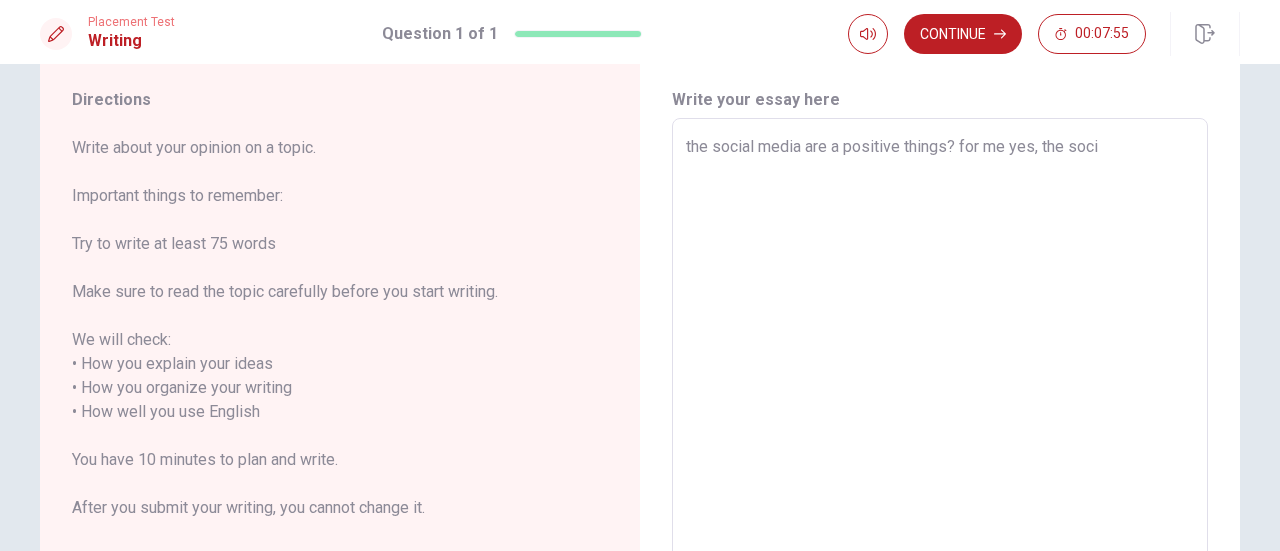 type on "x" 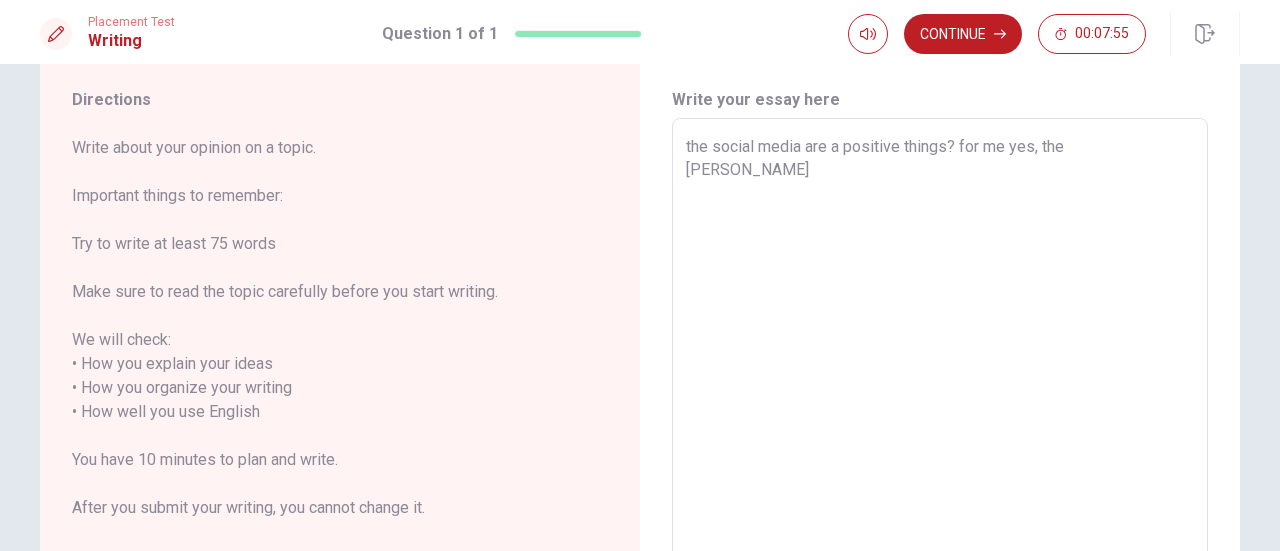 type on "x" 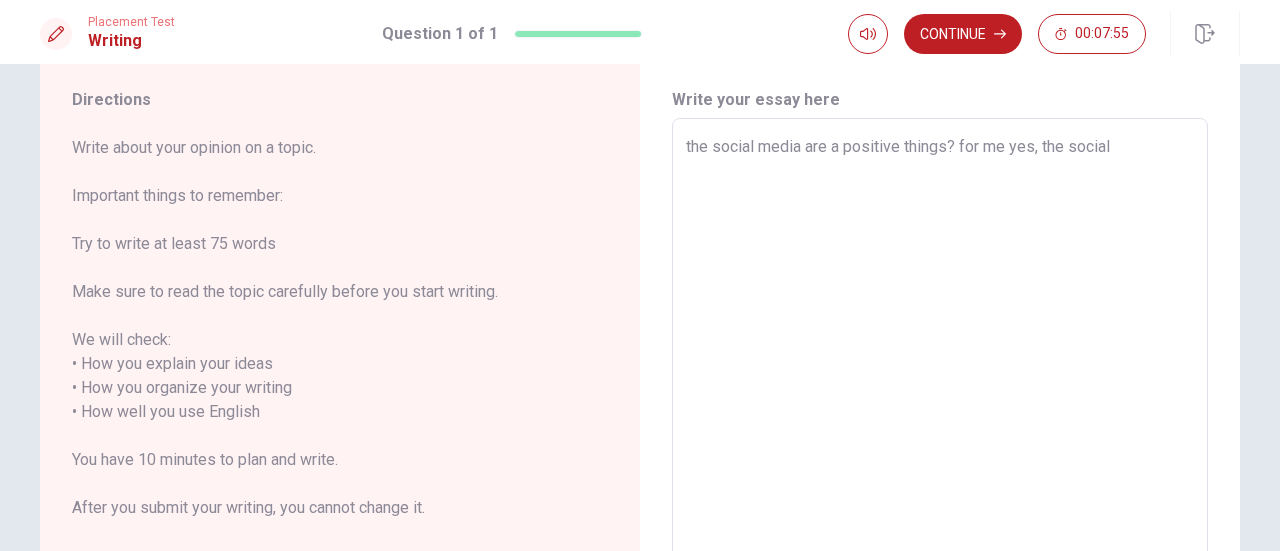 type on "x" 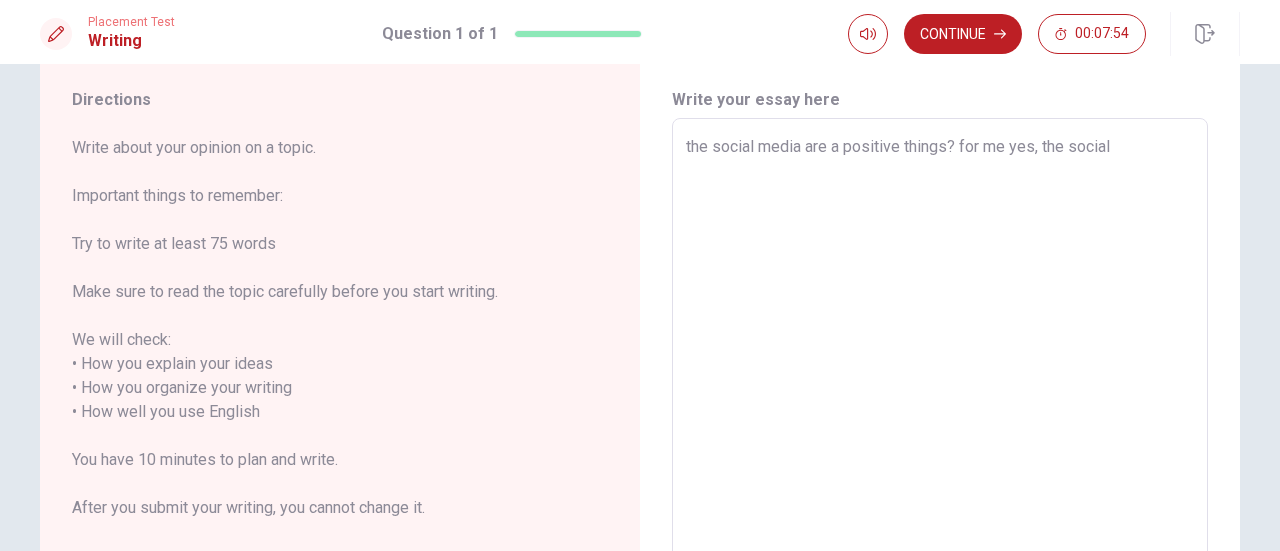 type on "the social media are a positive things? for me yes, the social" 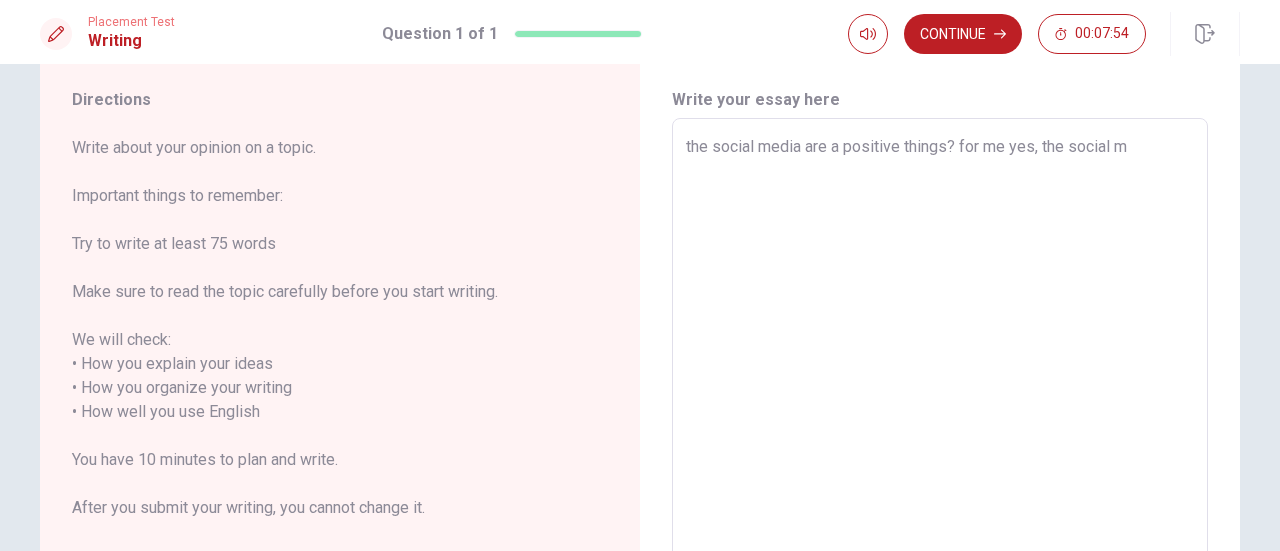 type on "x" 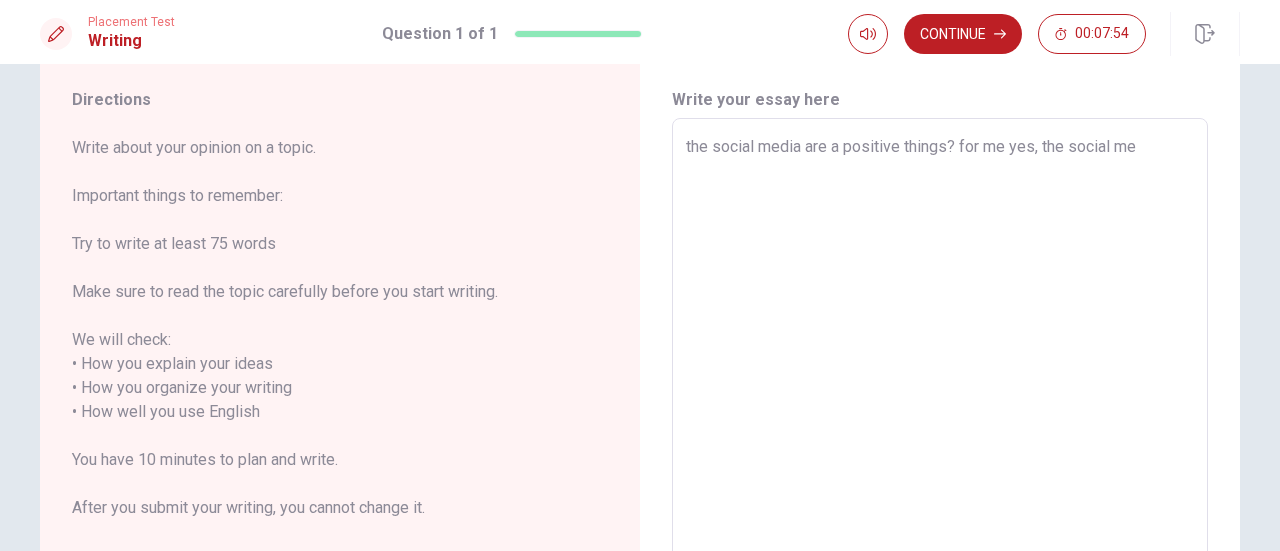 type on "x" 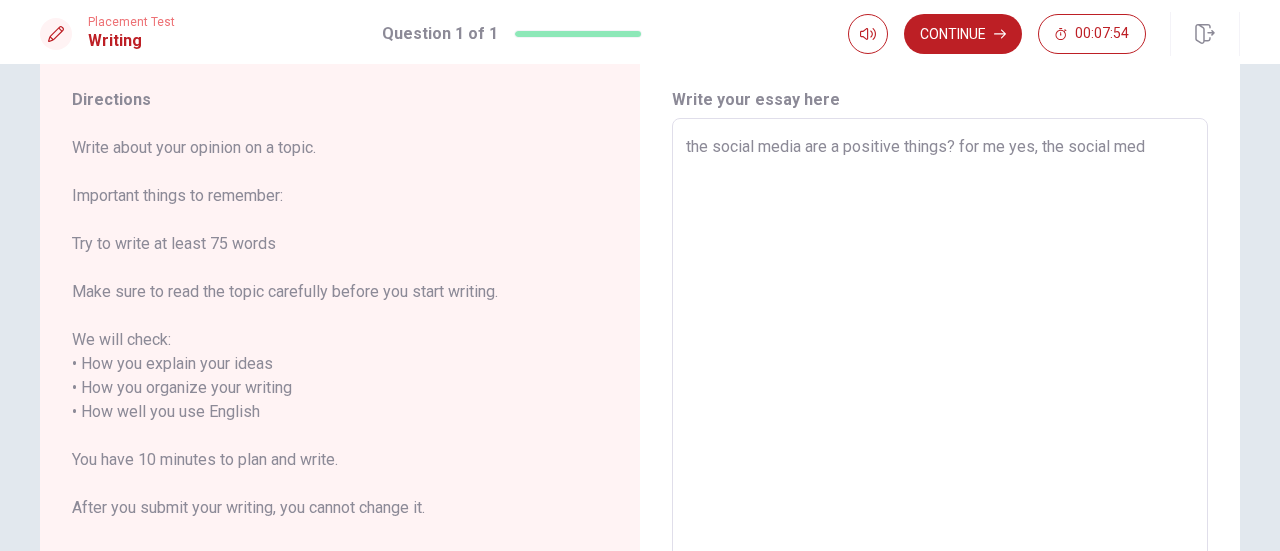 type on "x" 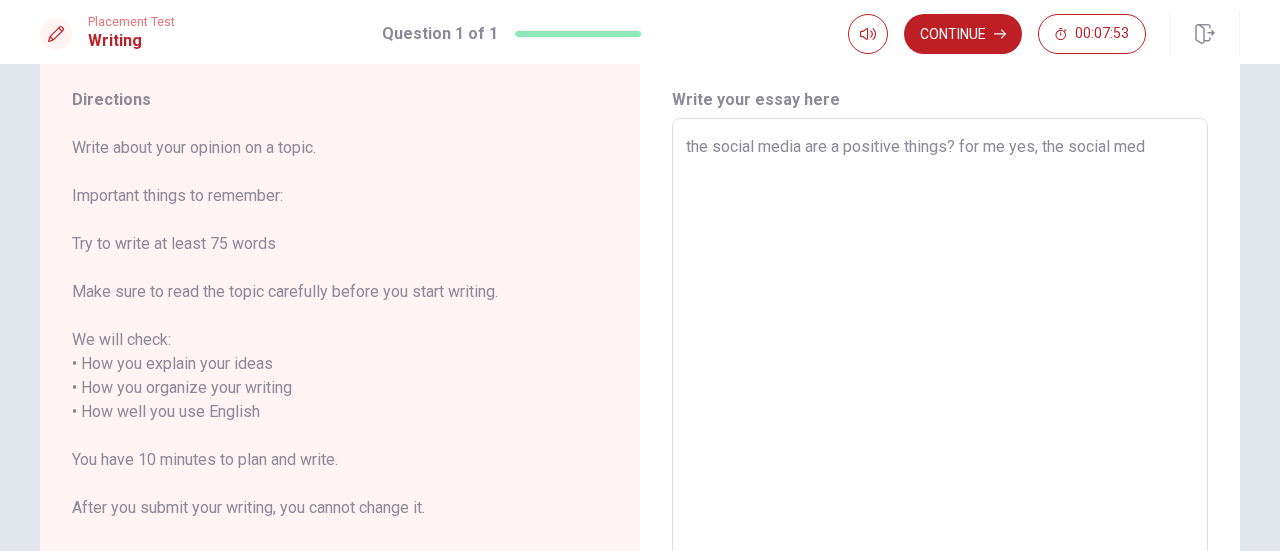 type on "the social media are a positive things? for me yes, the social medi" 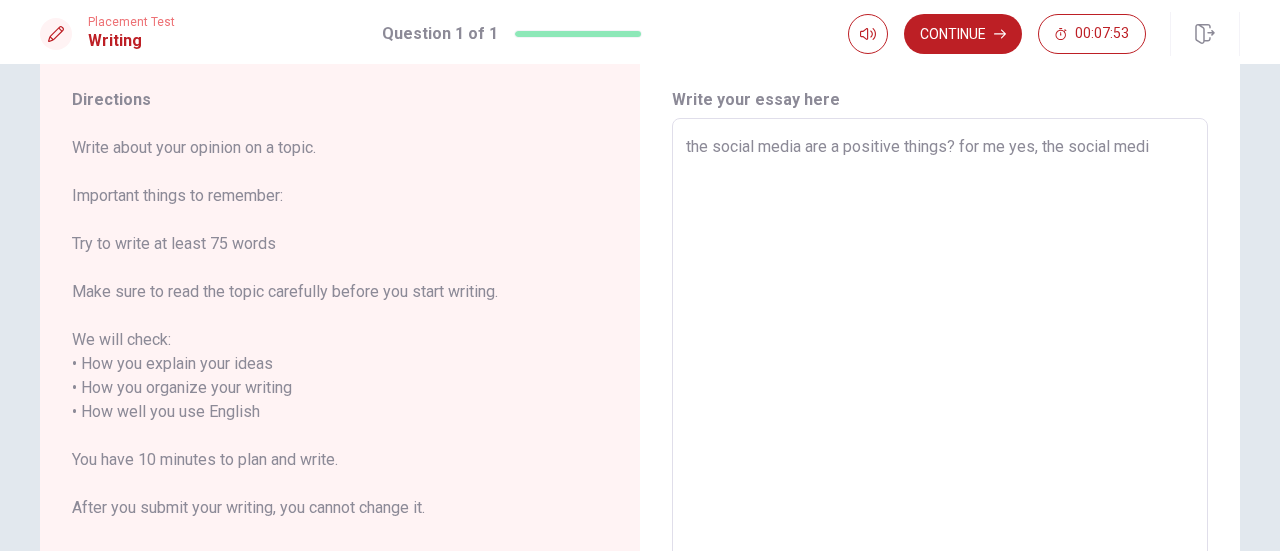 type on "x" 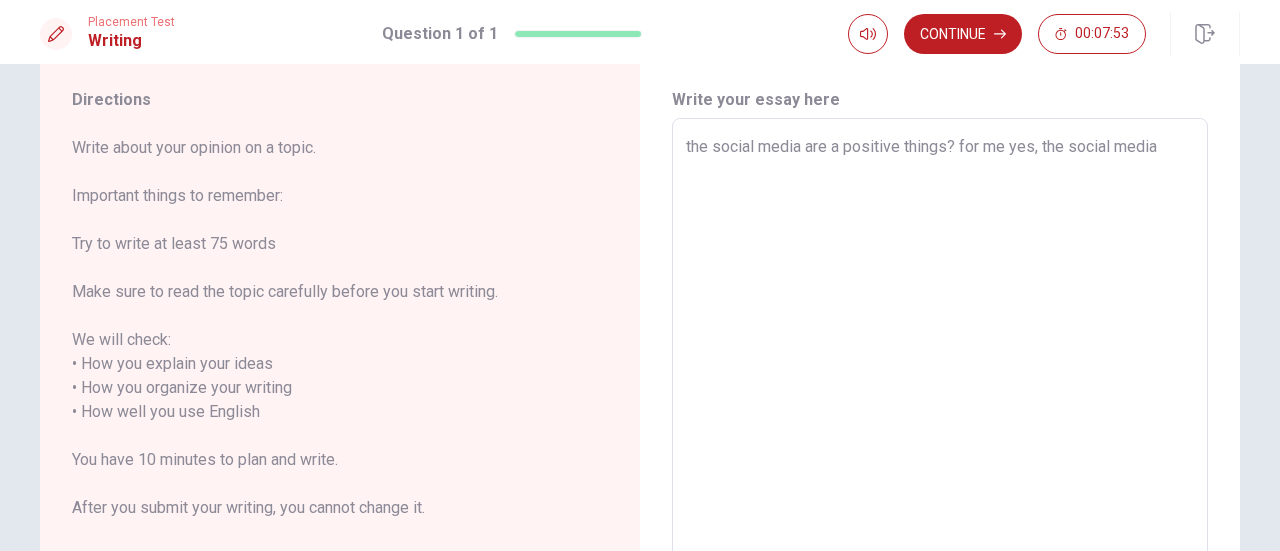 type on "x" 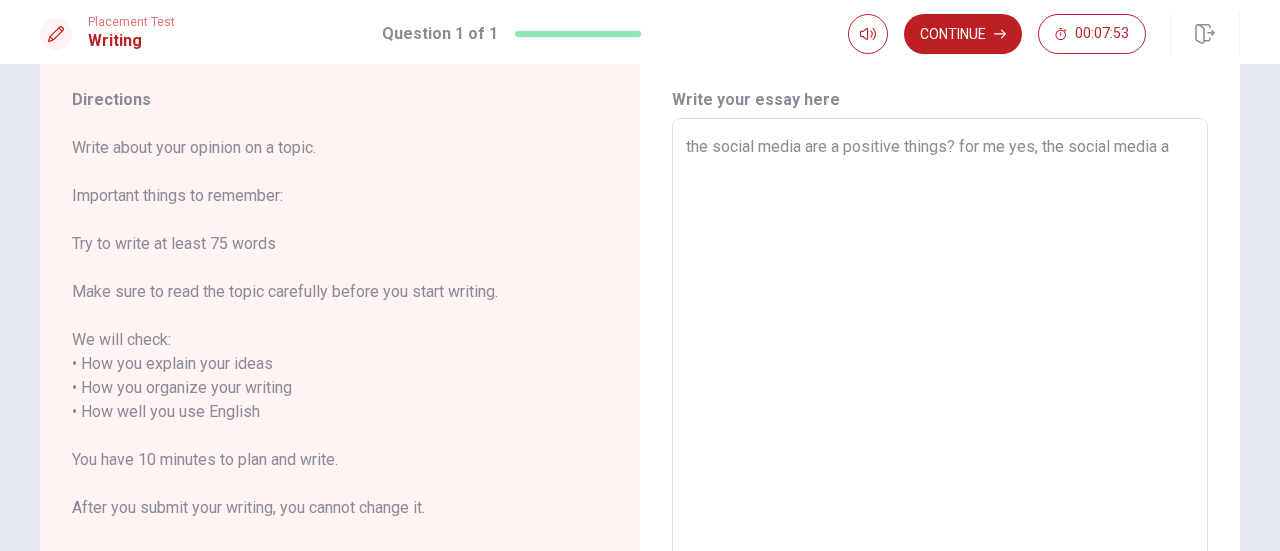 type on "x" 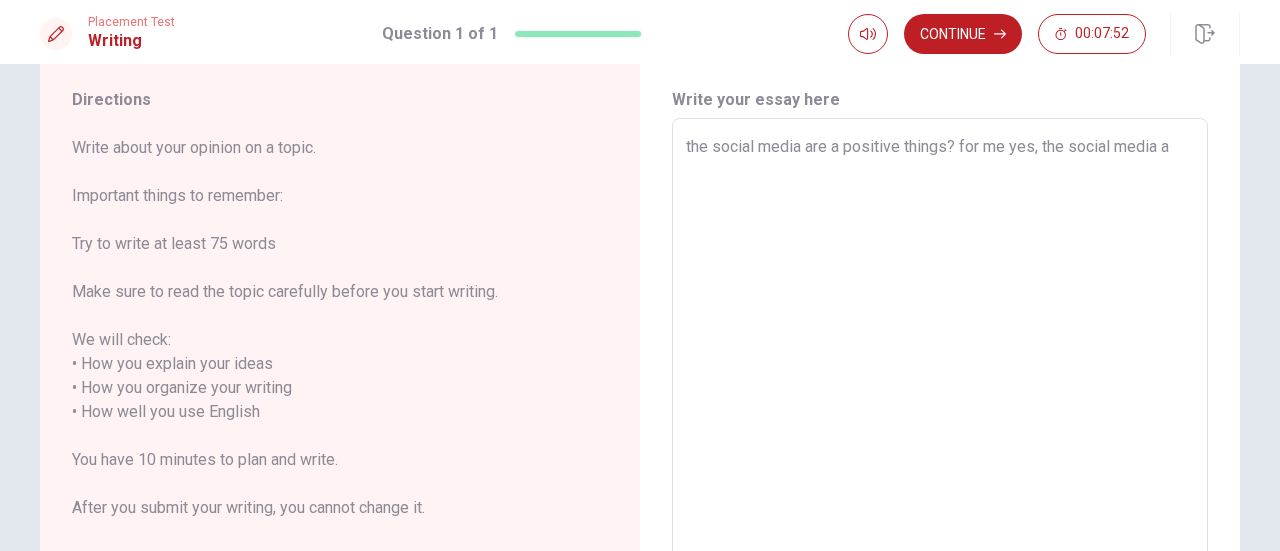 type on "the social media are a positive things? for me yes, the social media ar" 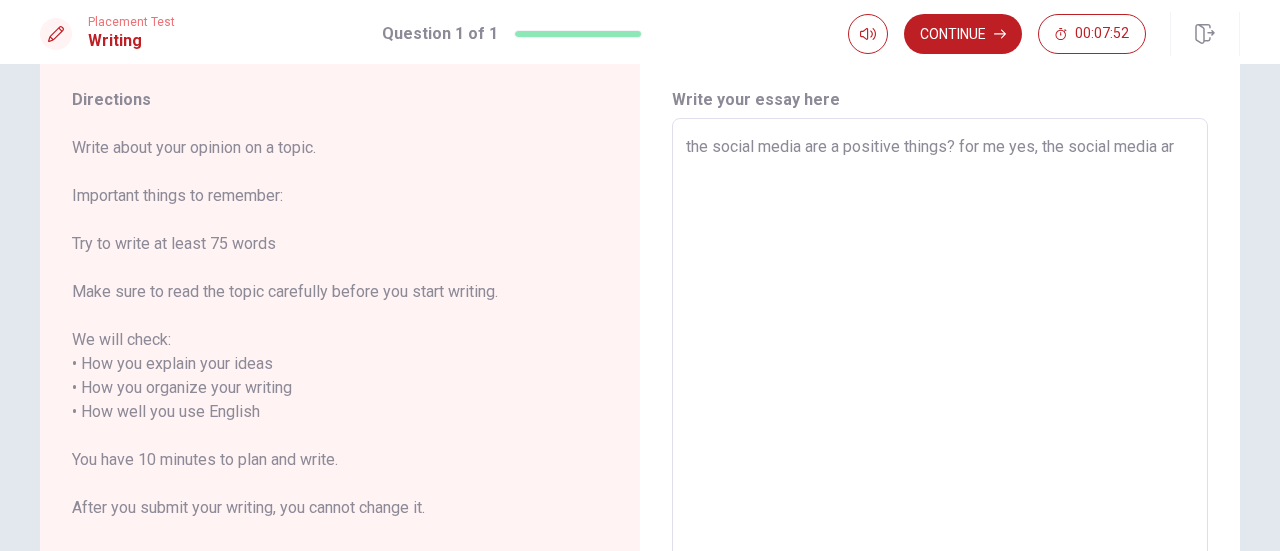 type on "x" 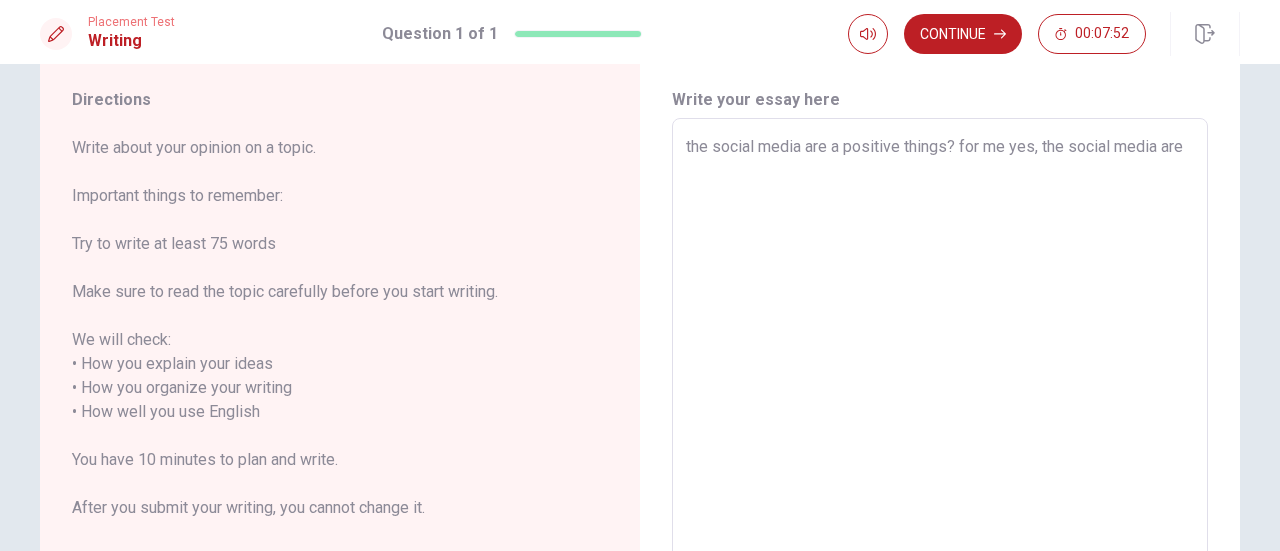 type on "x" 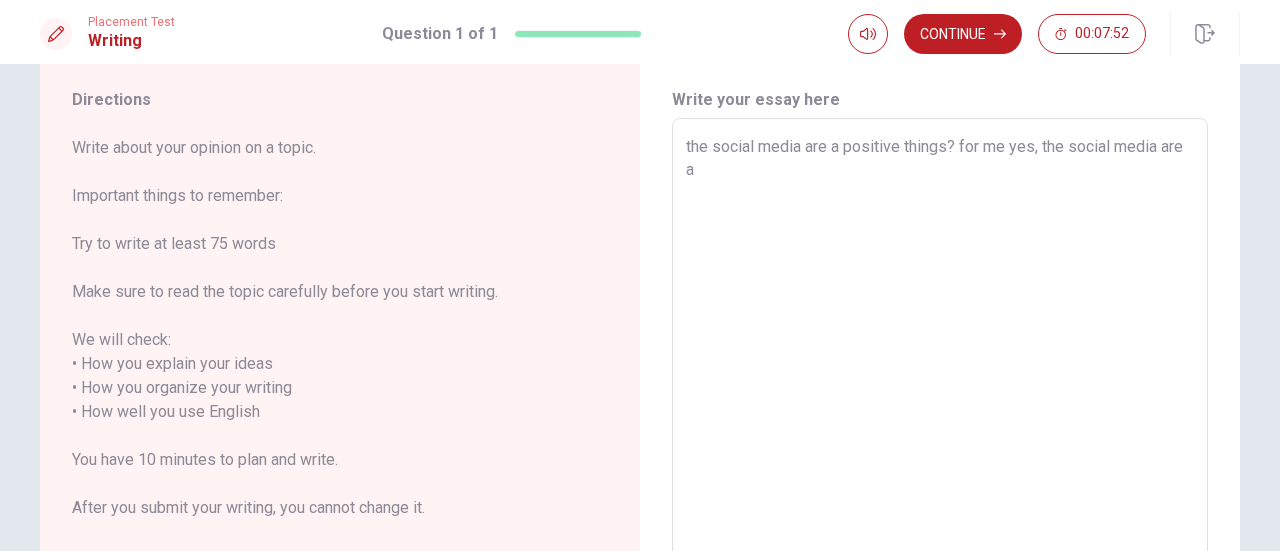 type on "x" 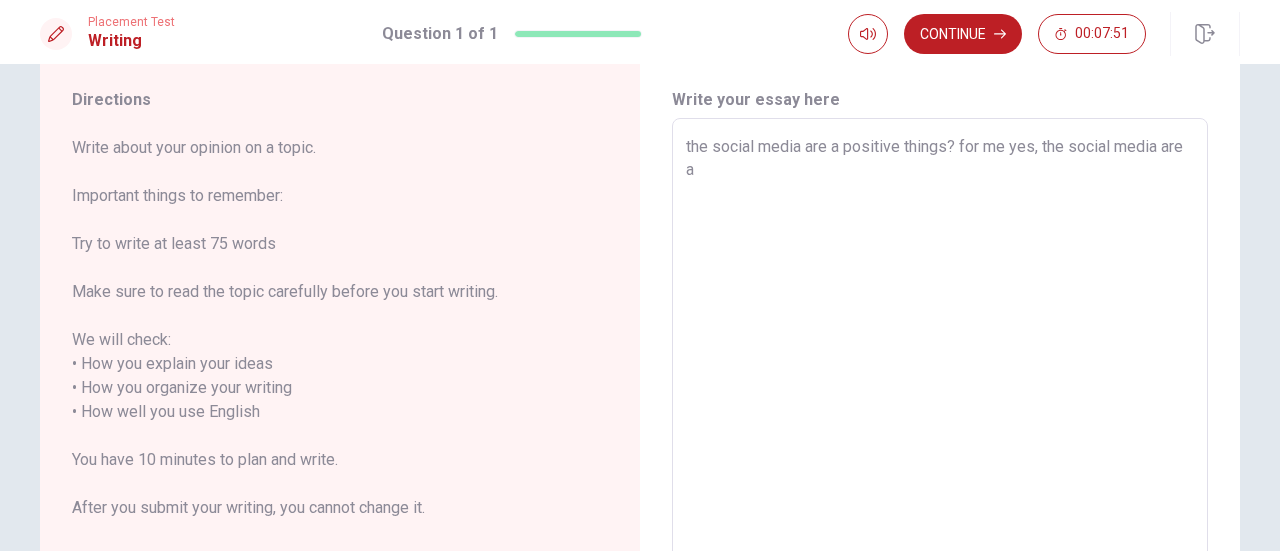 type on "the social media are a positive things? for me yes, the social media are a" 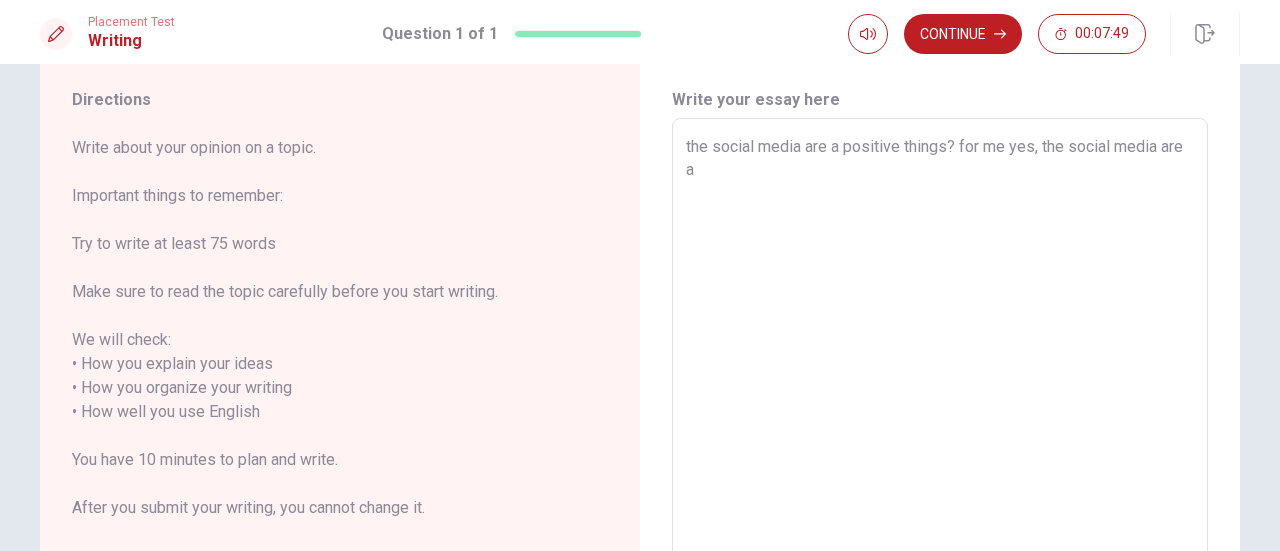 type on "x" 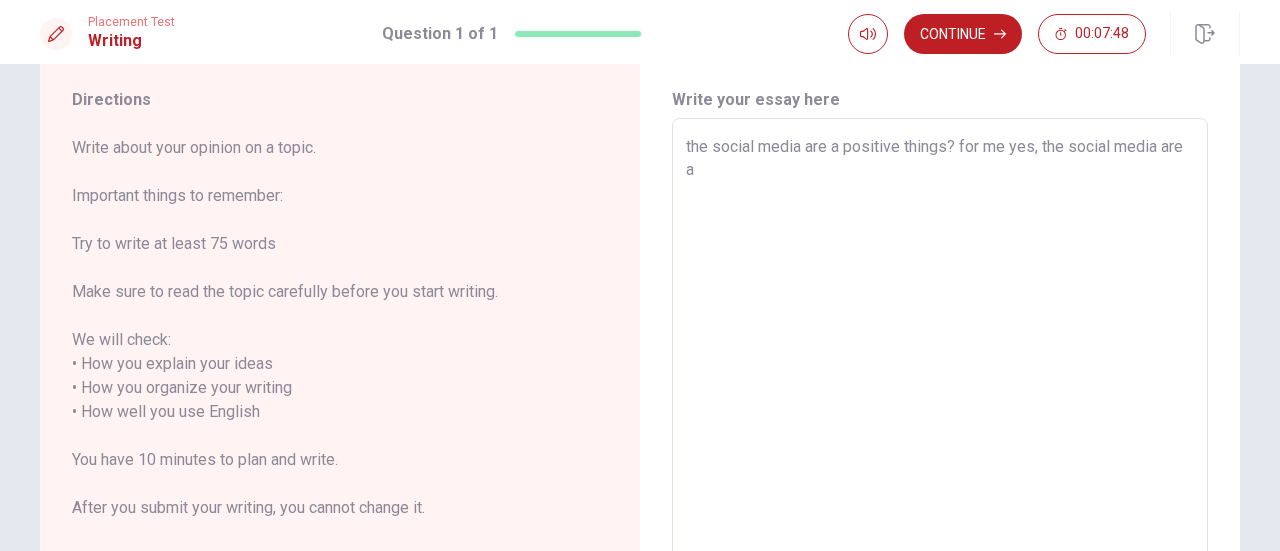 type on "the social media are a positive things? for me yes, the social media are a p" 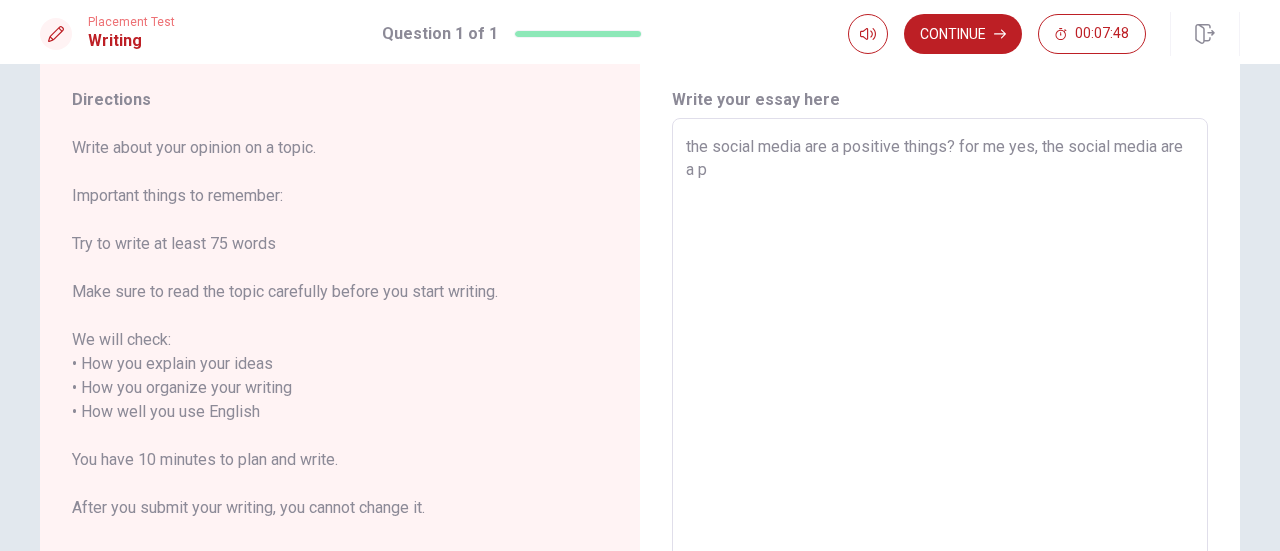 type on "x" 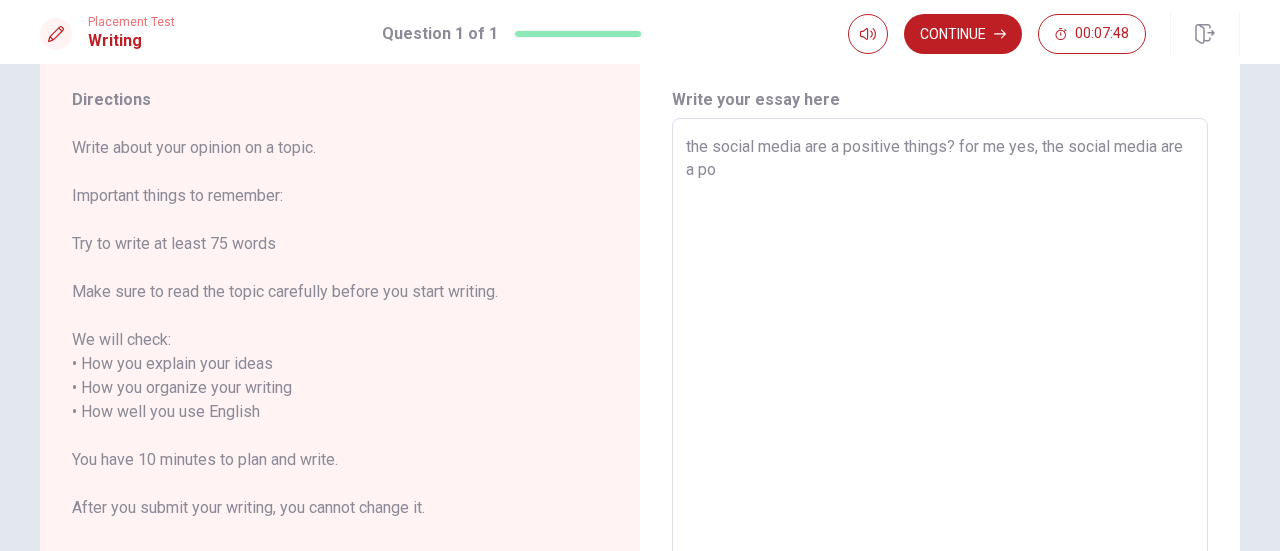 type on "x" 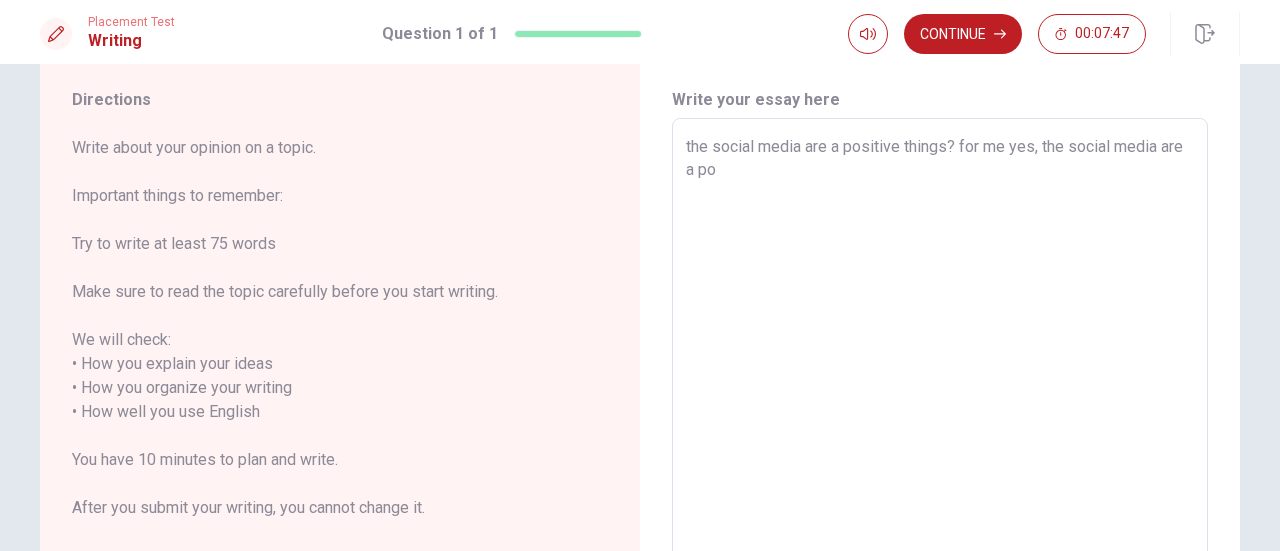 type on "the social media are a positive things? for me yes, the social media are a pos" 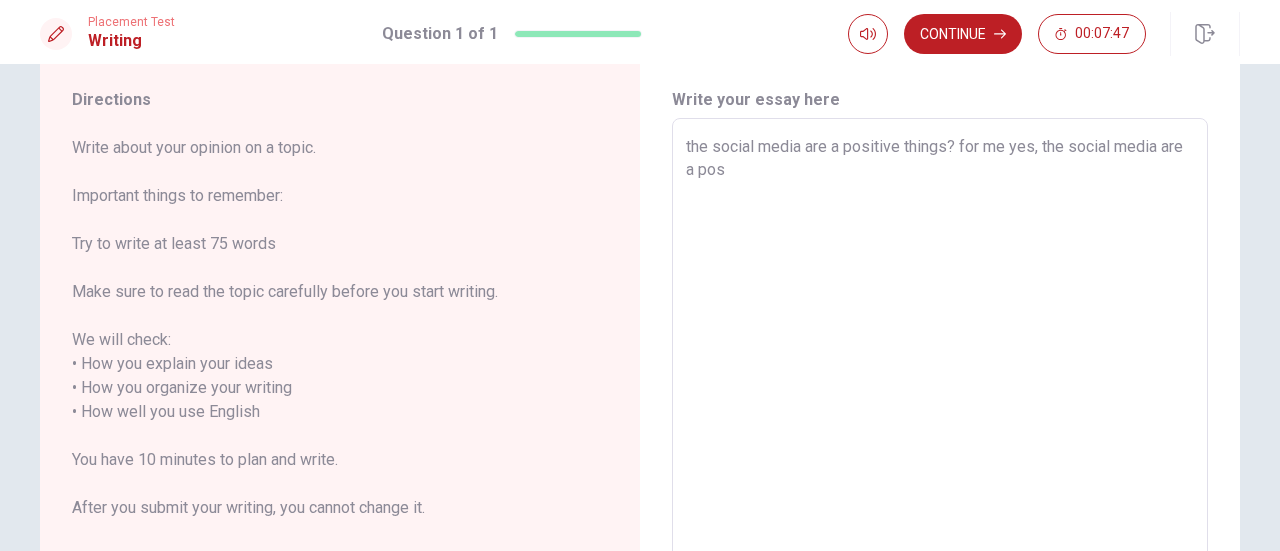type on "x" 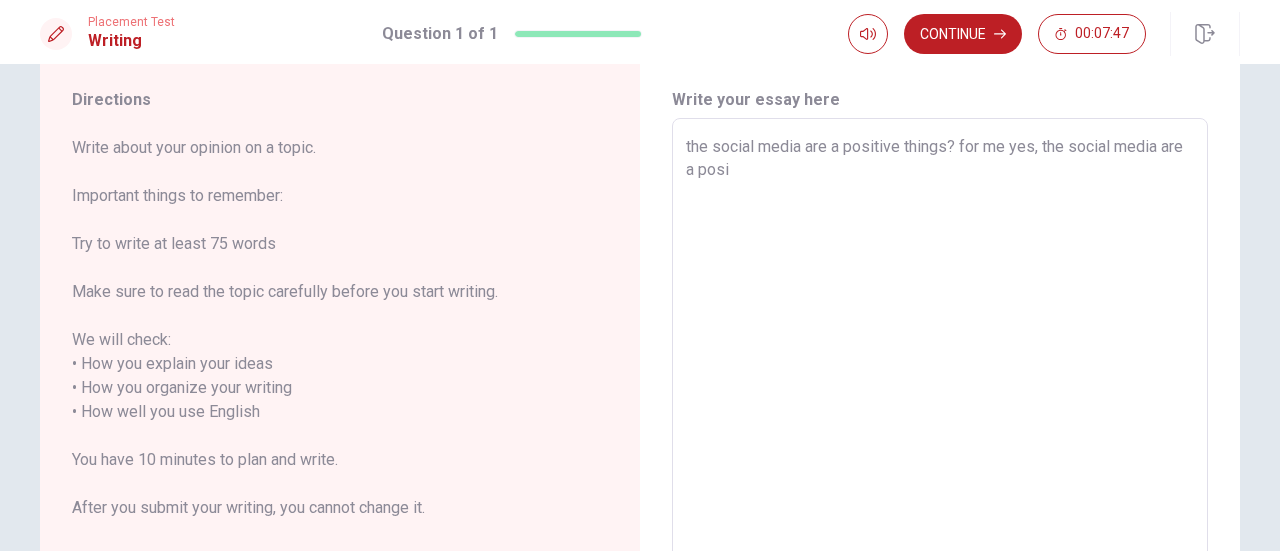 type on "x" 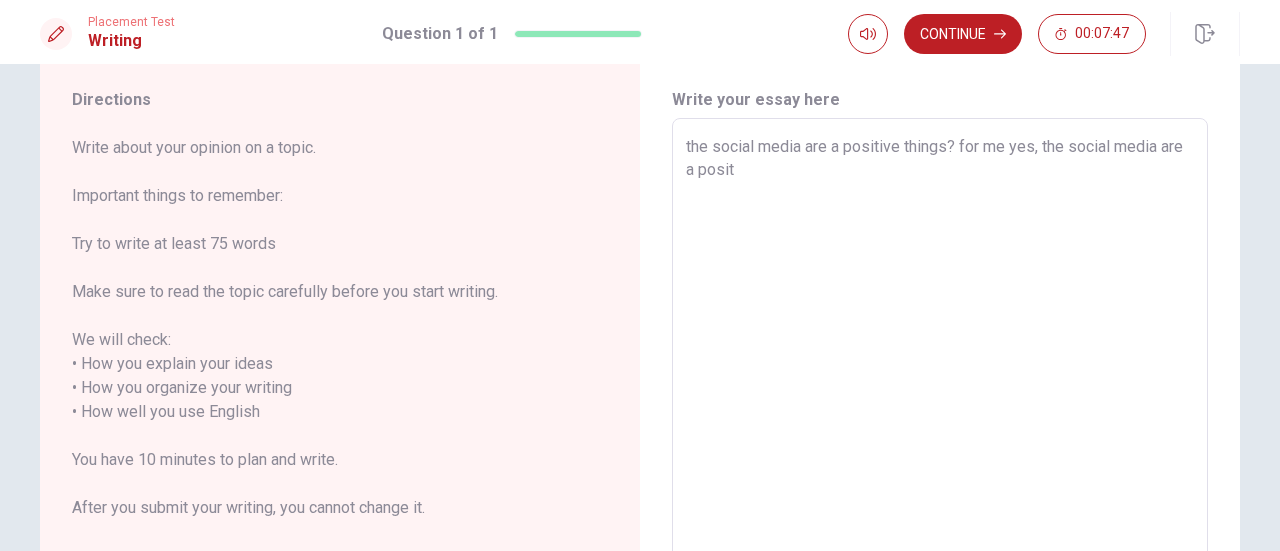 type on "x" 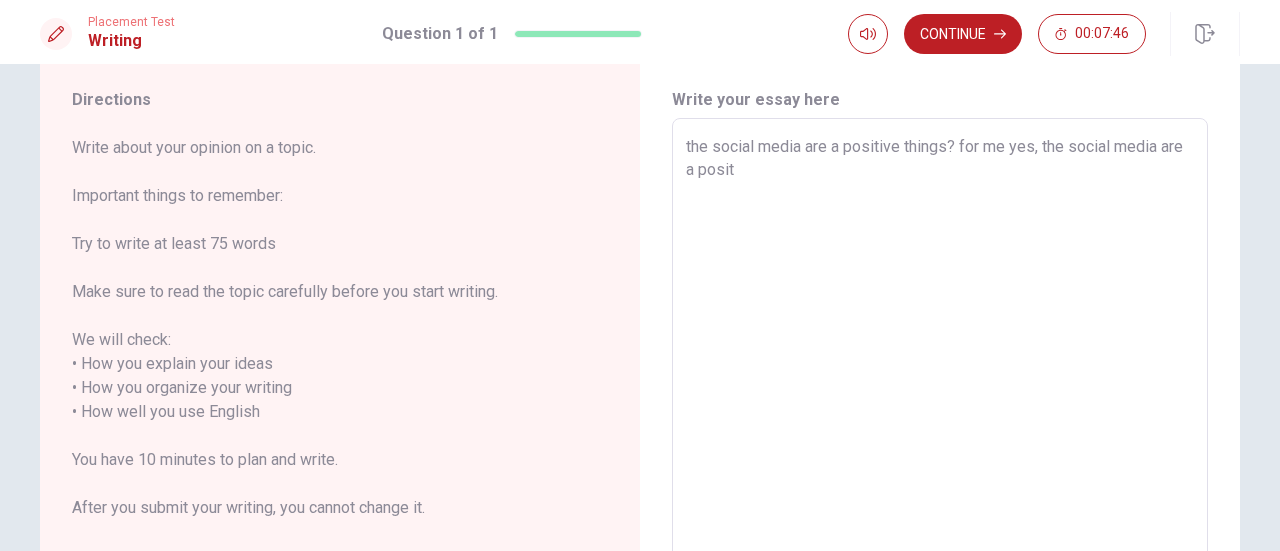 type on "the social media are a positive things? for me yes, the social media are a positi" 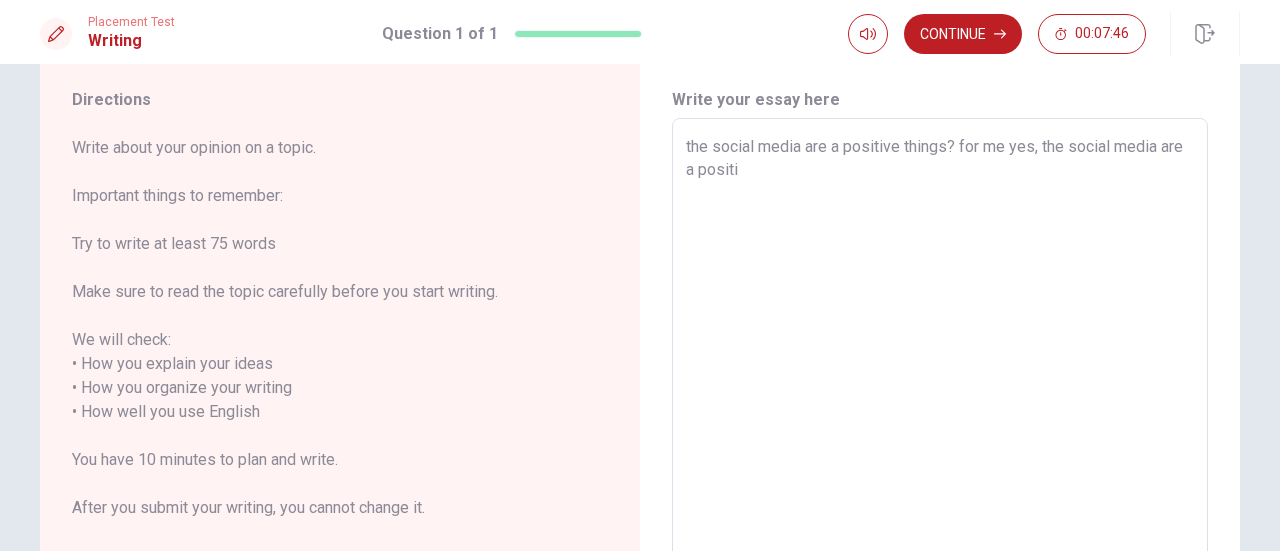 type on "x" 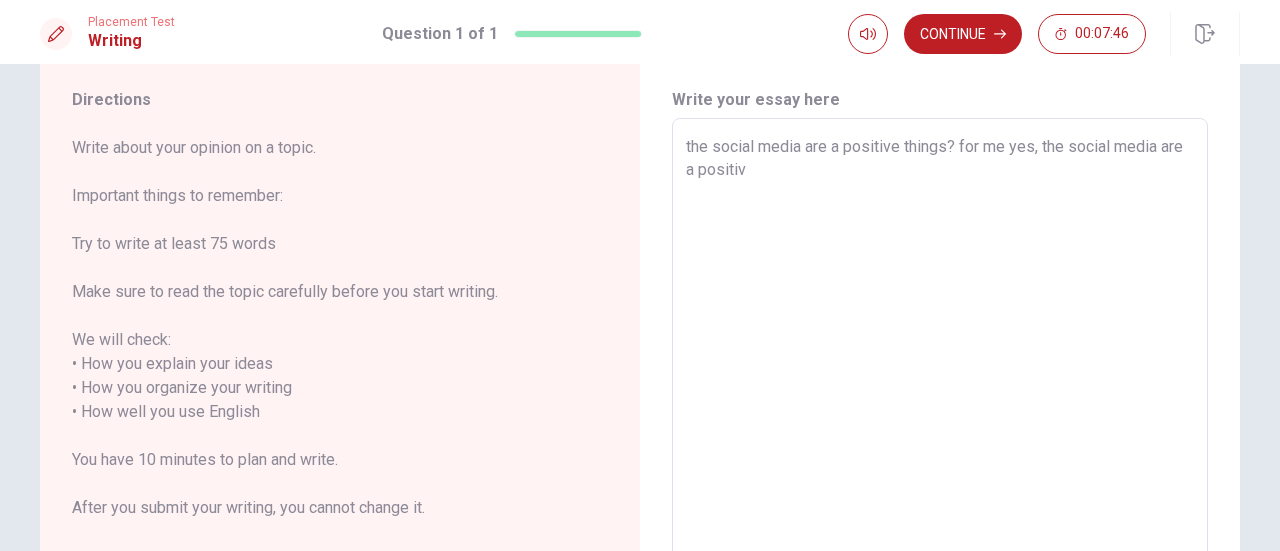 type on "x" 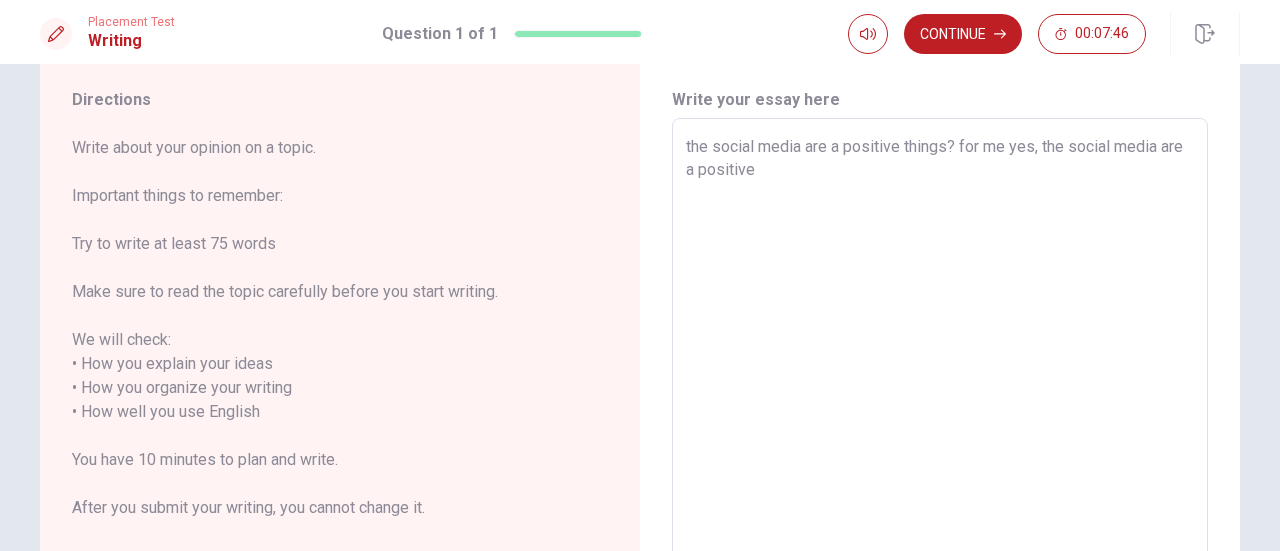 type on "x" 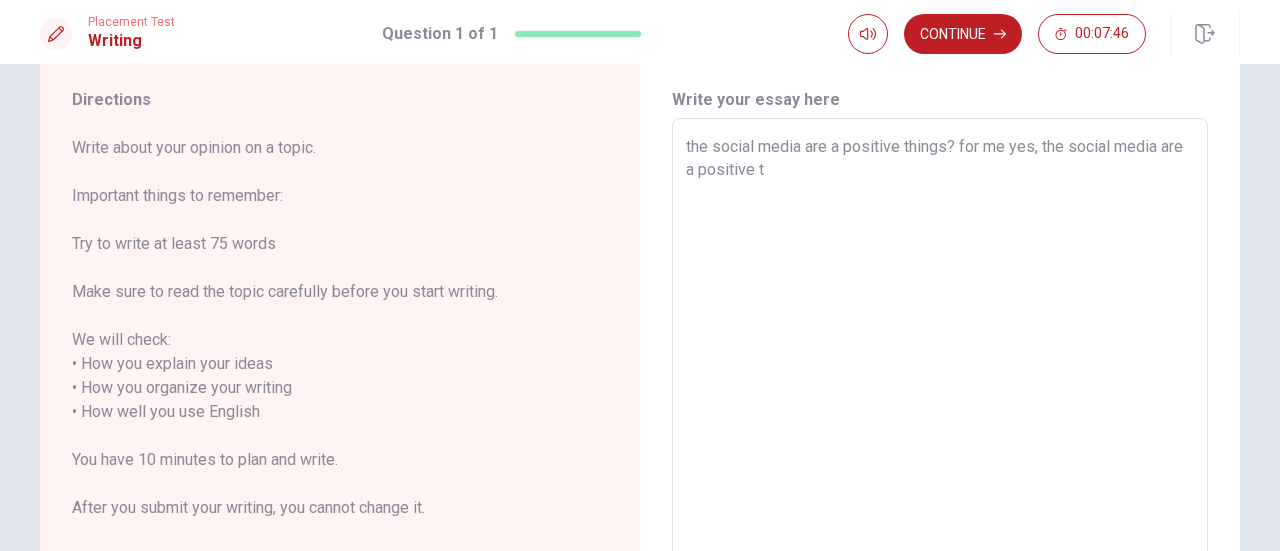 type on "x" 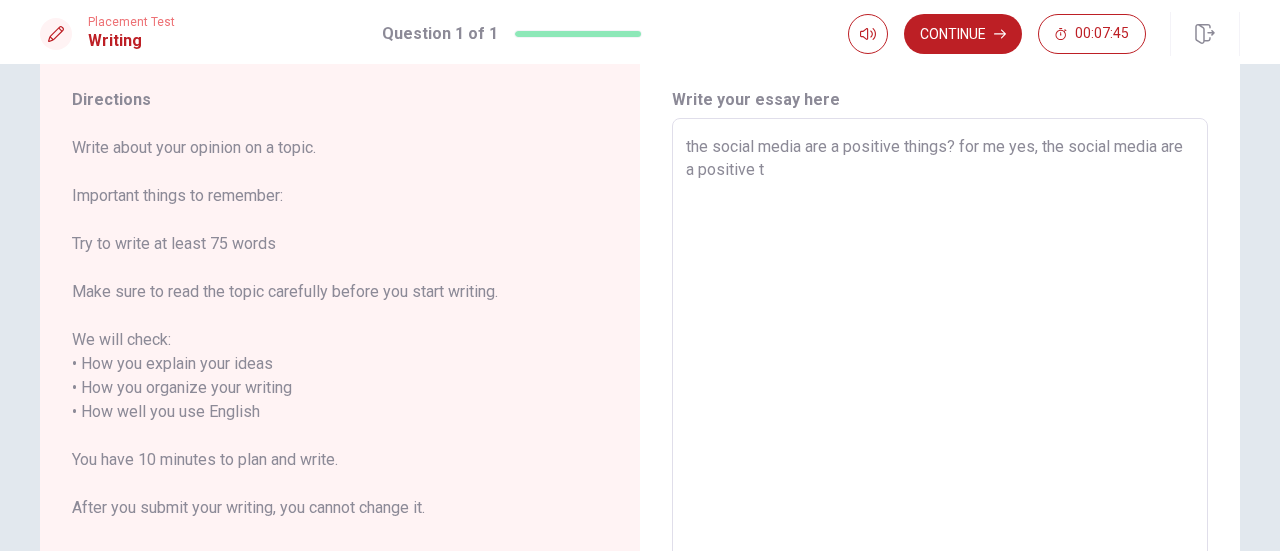 type on "the social media are a positive things? for me yes, the social media are a positive th" 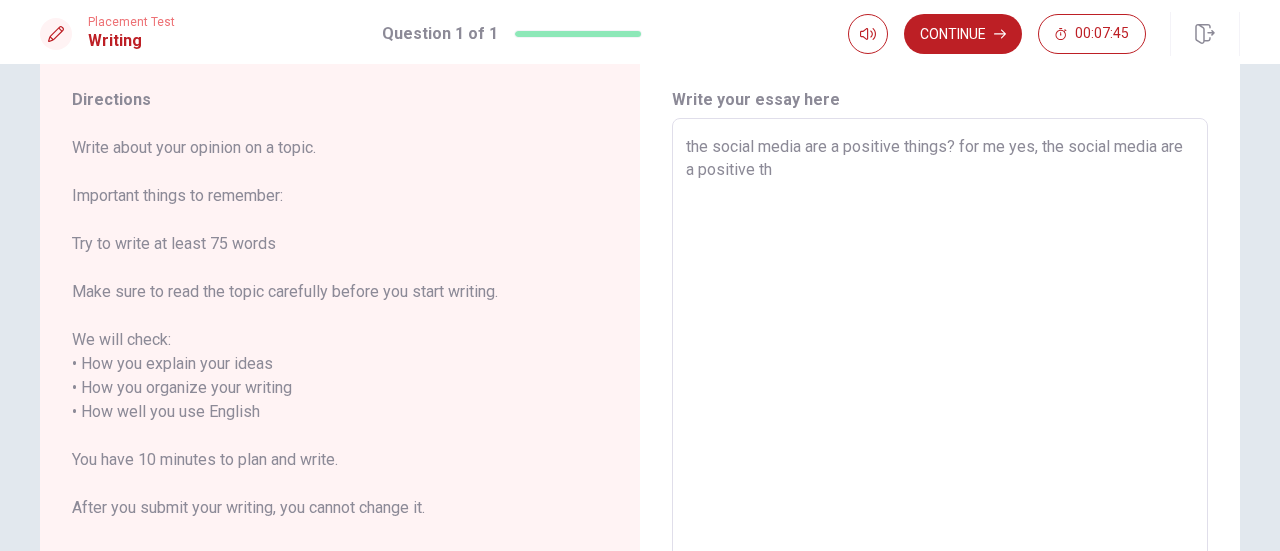 type on "x" 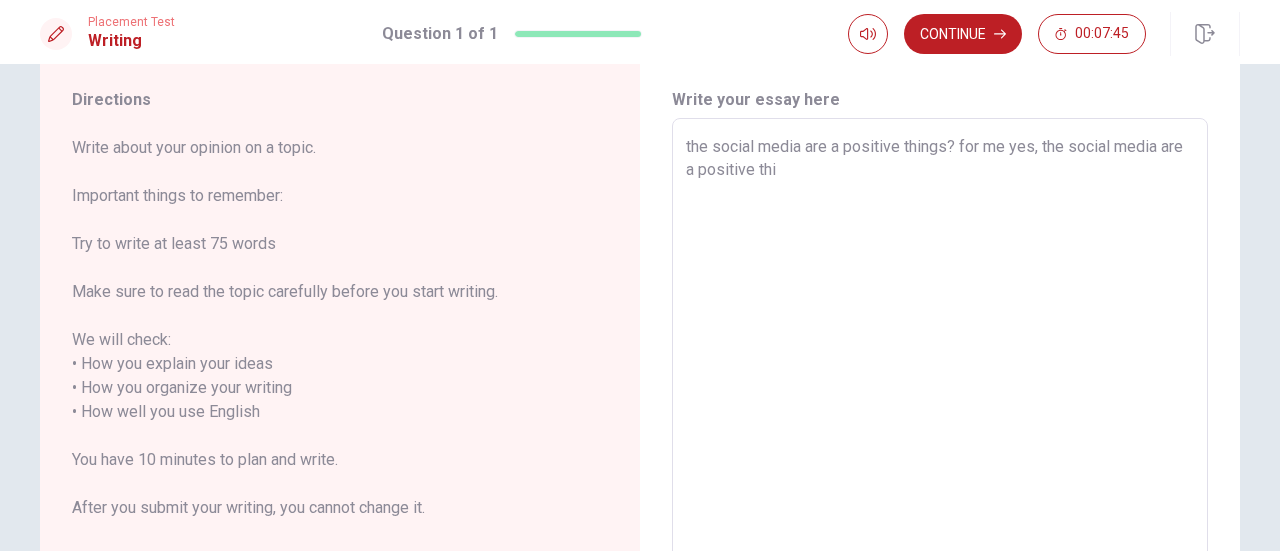 type on "x" 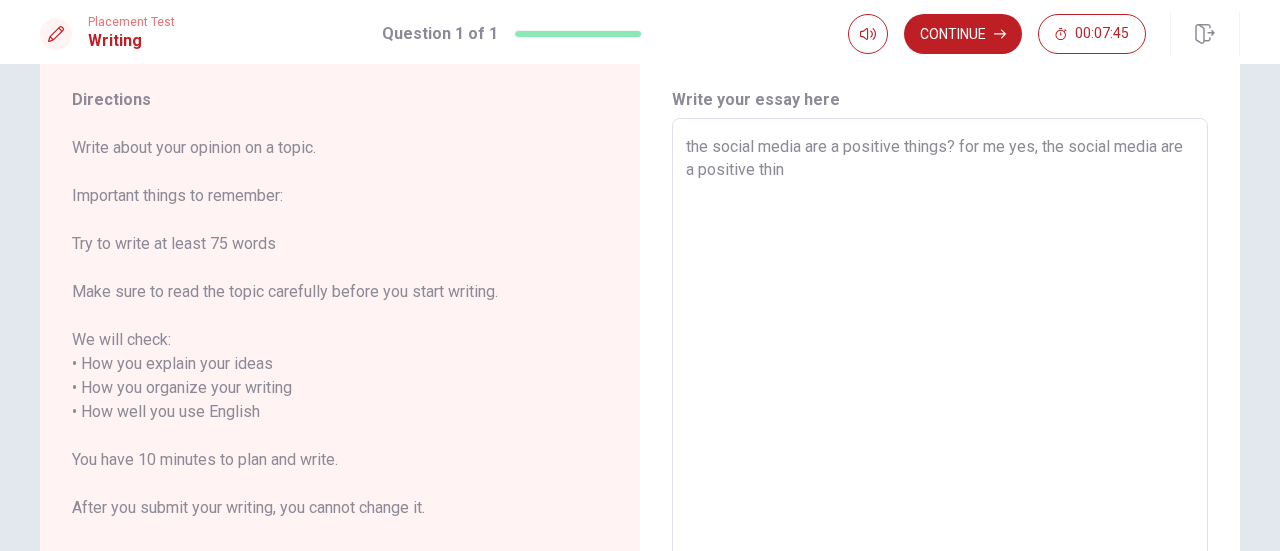 type on "x" 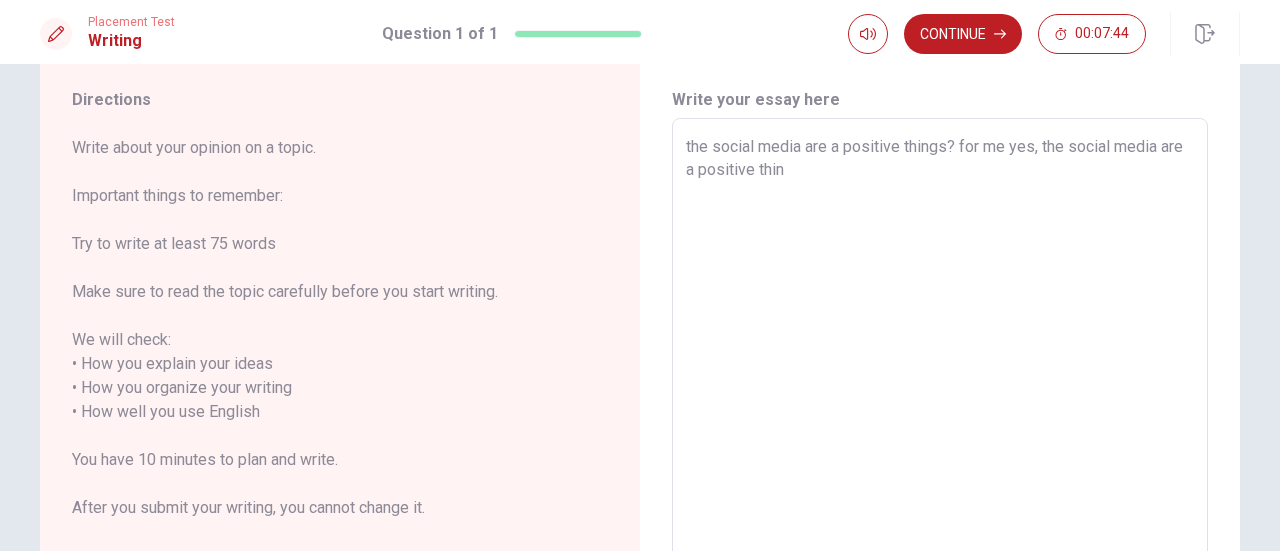 type on "the social media are a positive things? for me yes, the social media are a positive thing" 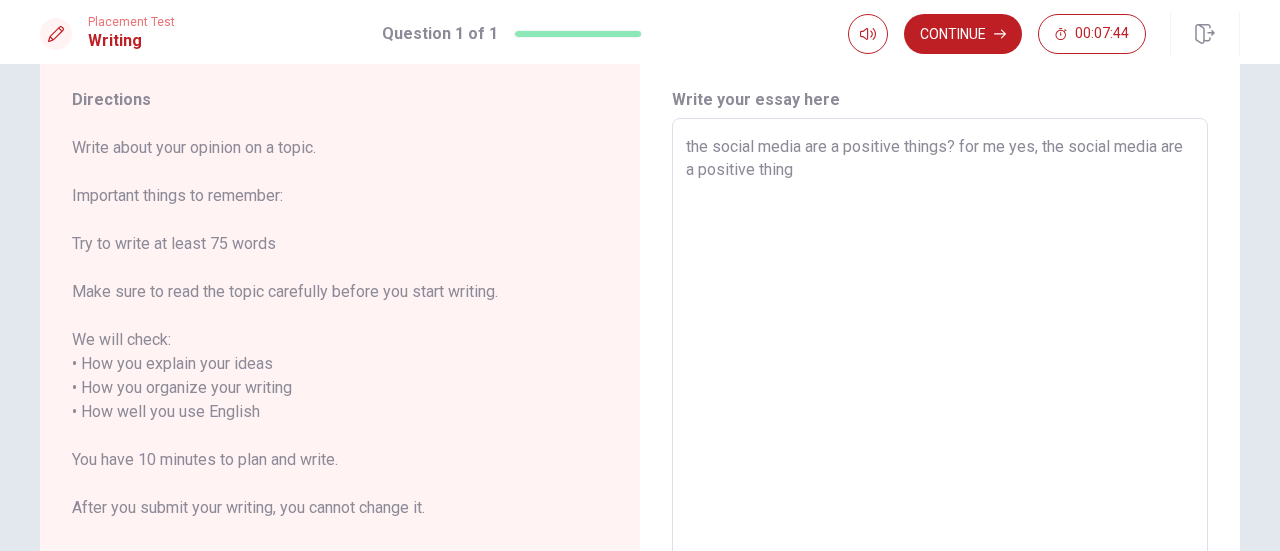 type on "x" 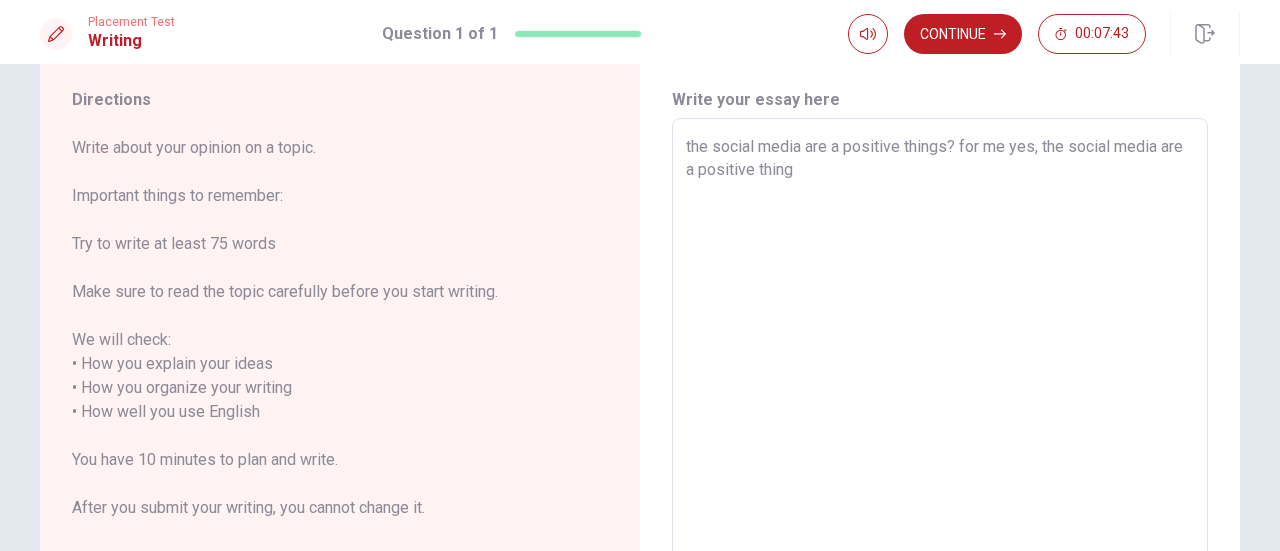 type on "the social media are a positive things? for me yes, the social media are a positive things" 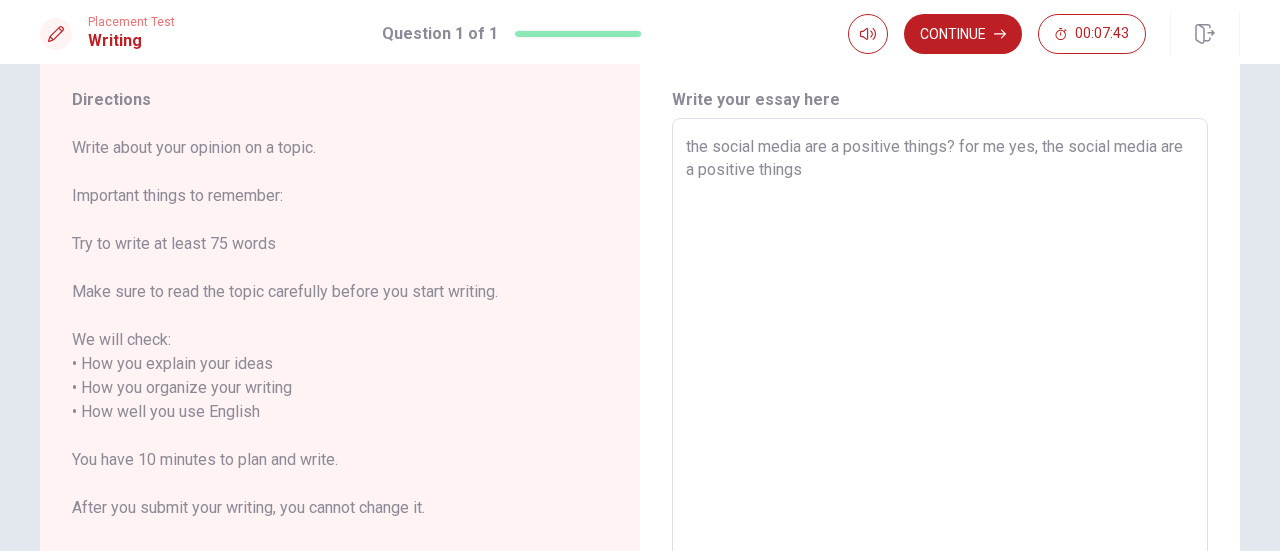 type on "x" 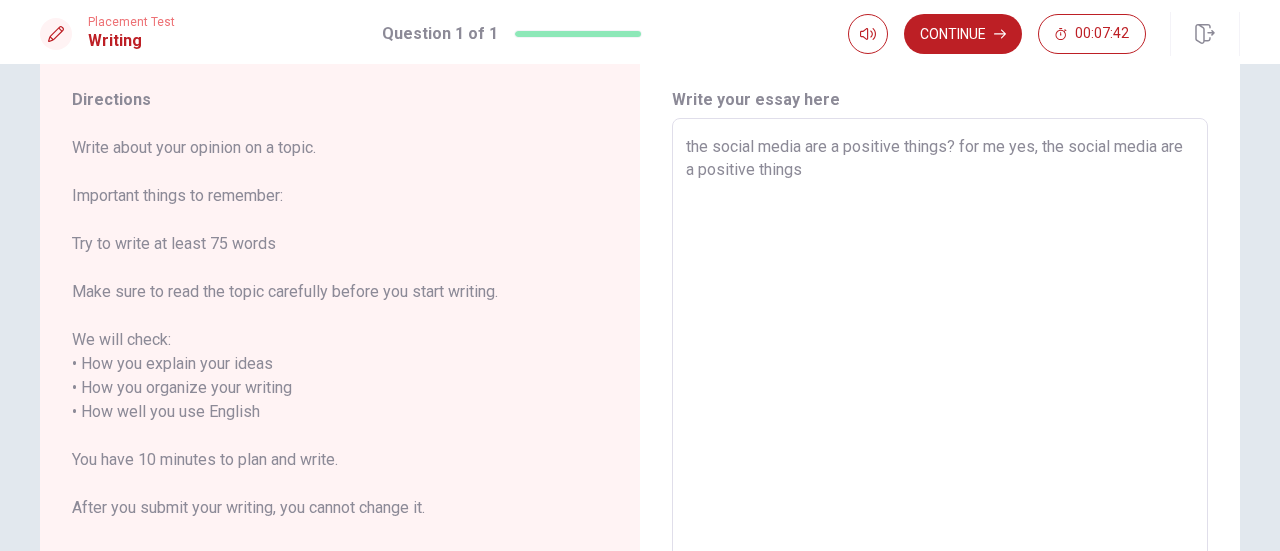 type on "the social media are a positive things? for me yes, the social media are a positive things b" 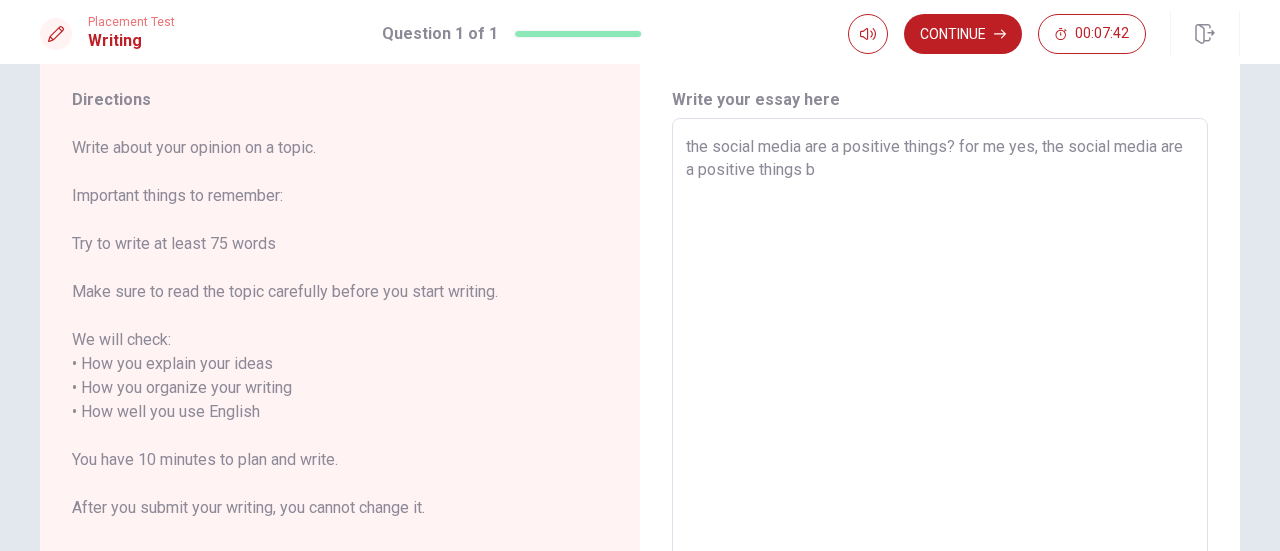 type on "x" 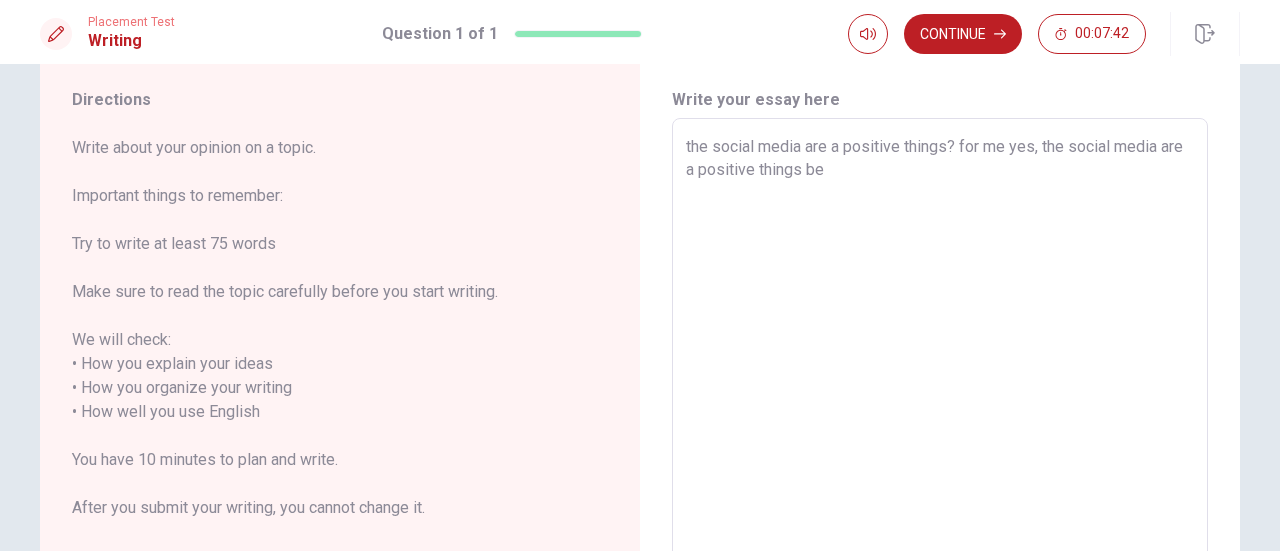 type on "x" 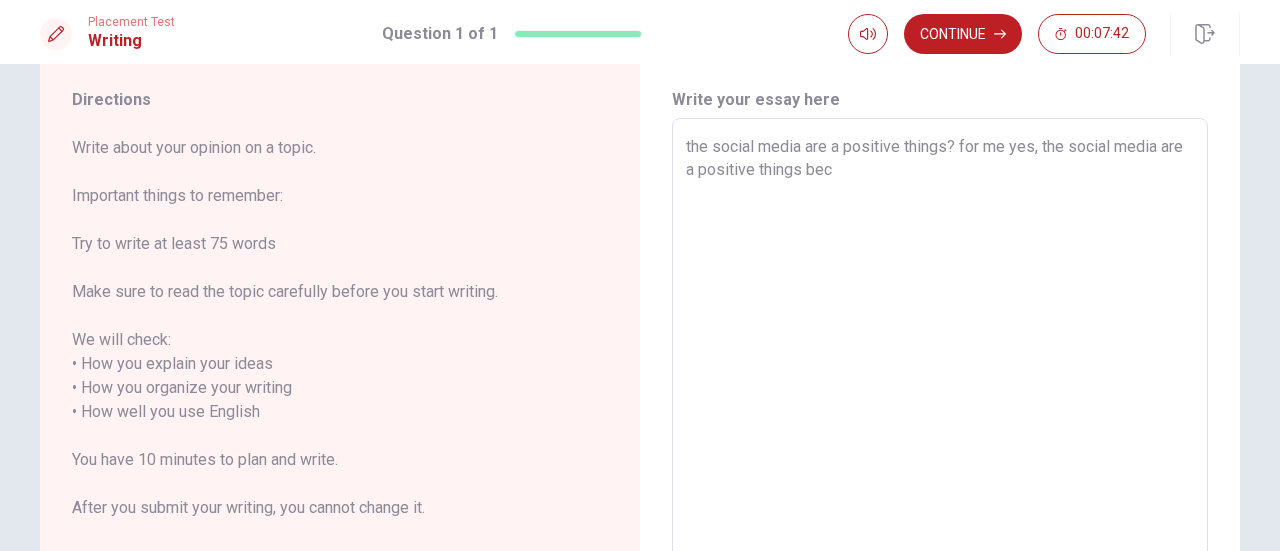 type on "x" 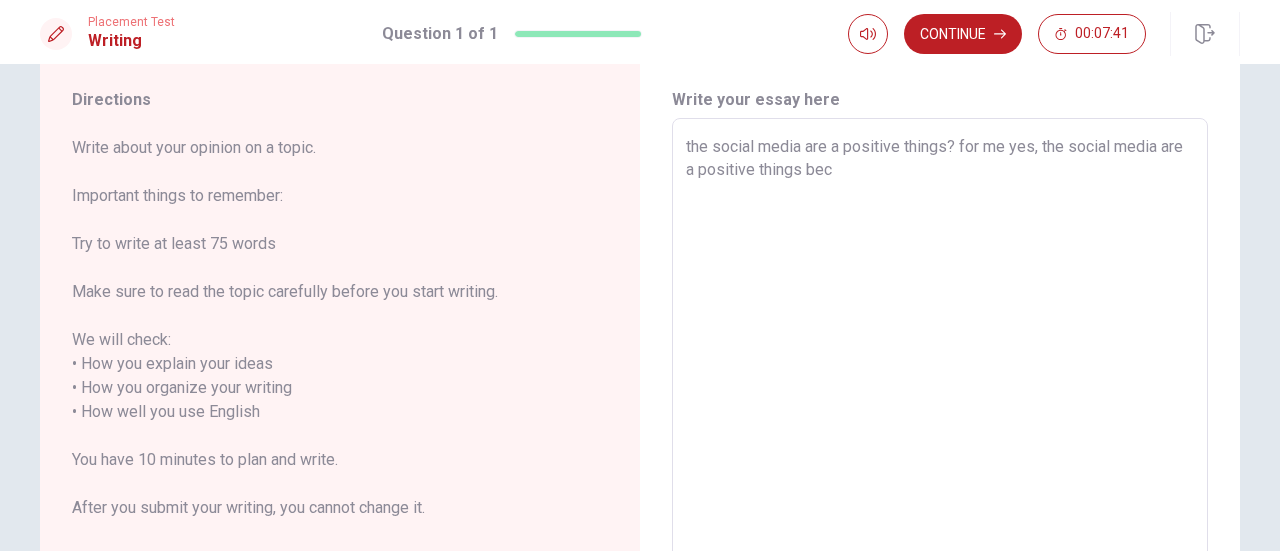 type on "the social media are a positive things? for me yes, the social media are a positive things beca" 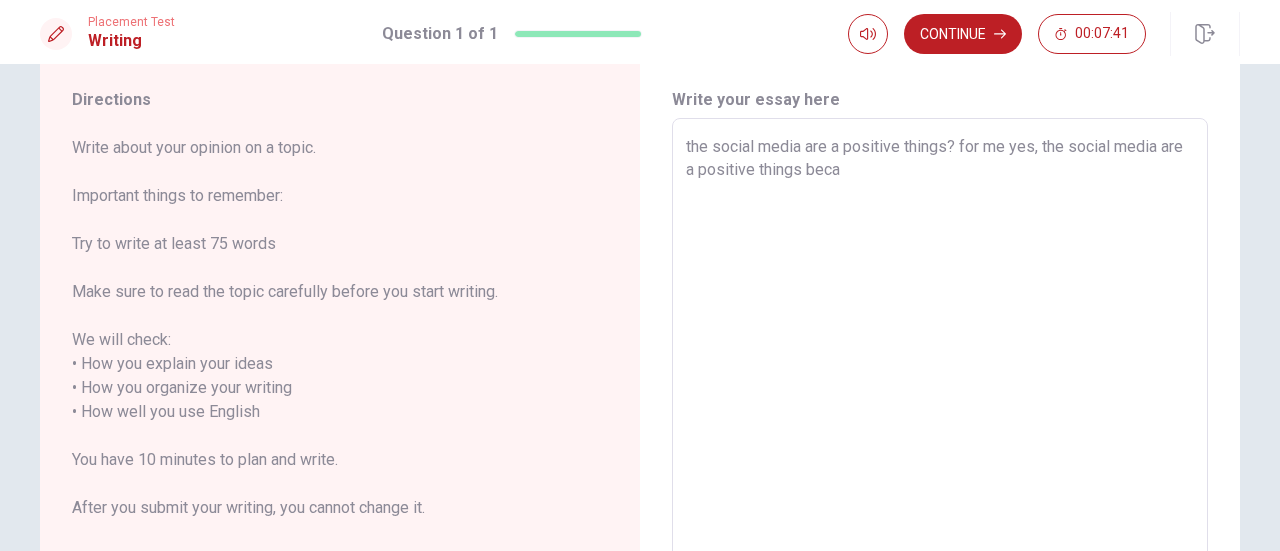type on "x" 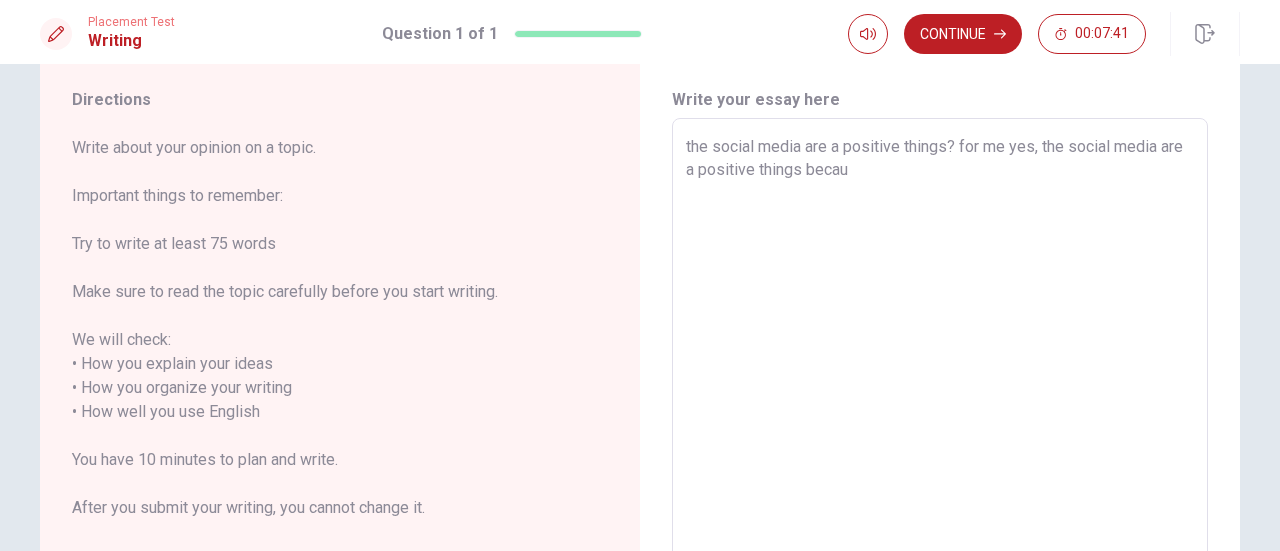 type on "x" 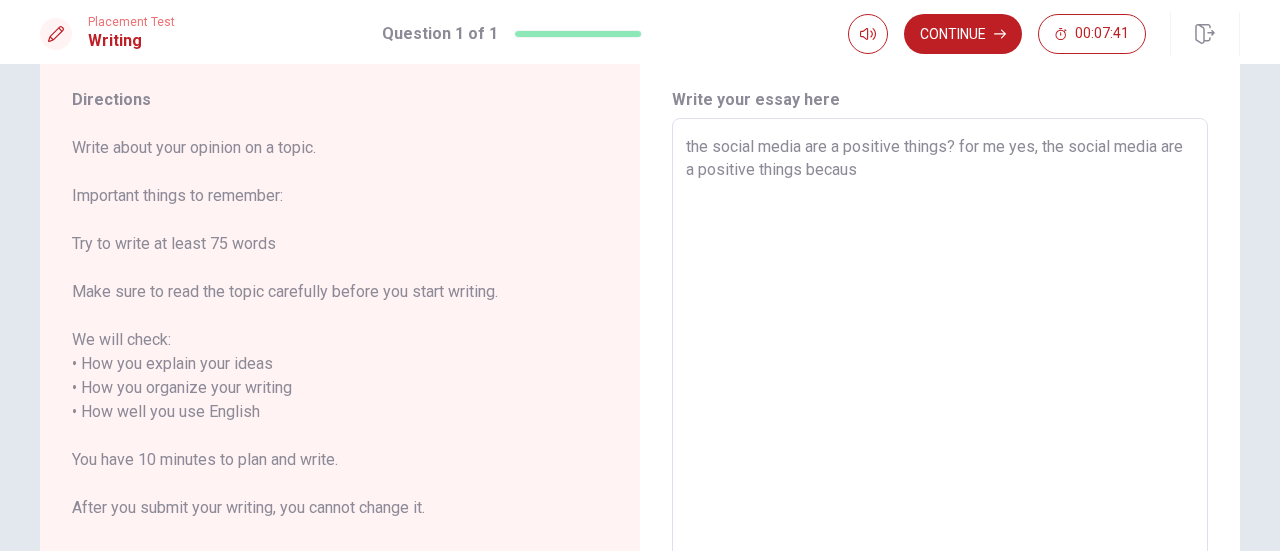 type 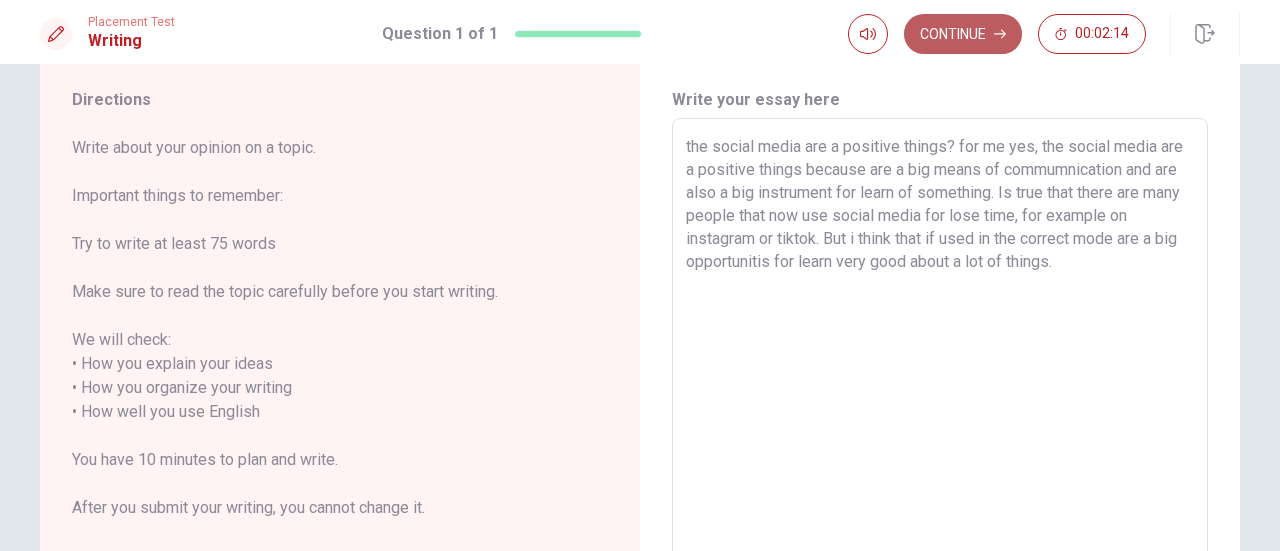 click on "Continue" at bounding box center (963, 34) 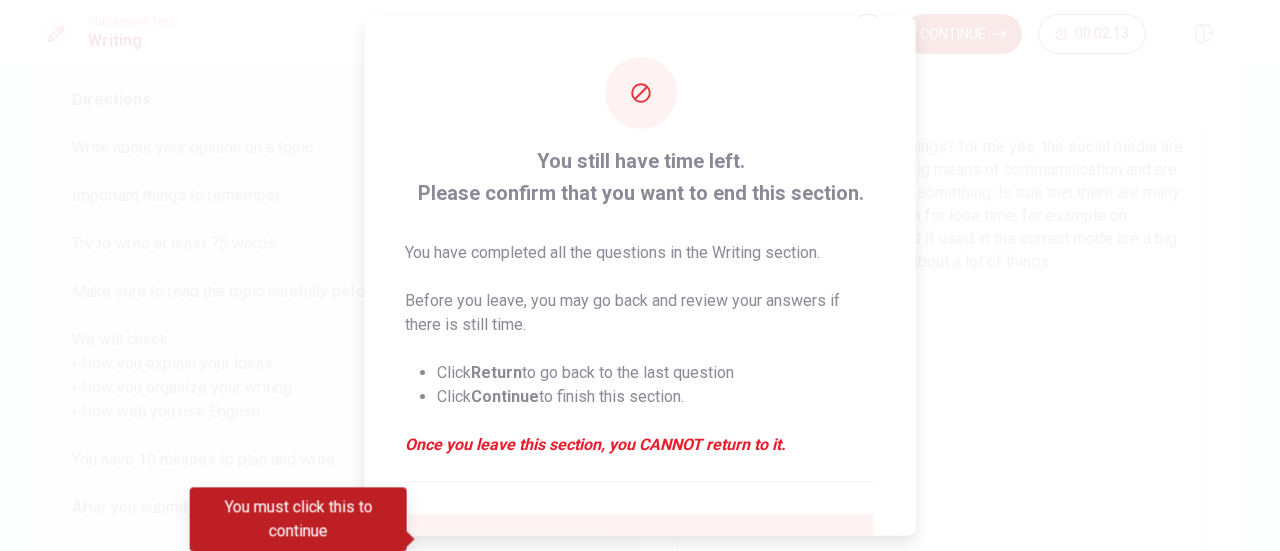 scroll, scrollTop: 194, scrollLeft: 0, axis: vertical 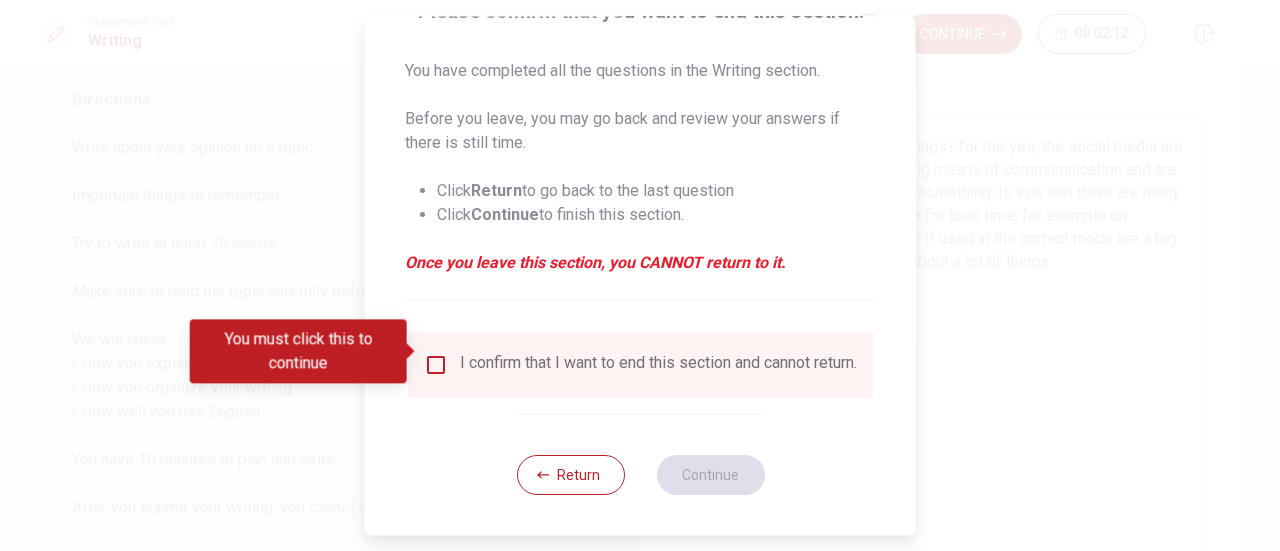 click at bounding box center (412, 351) 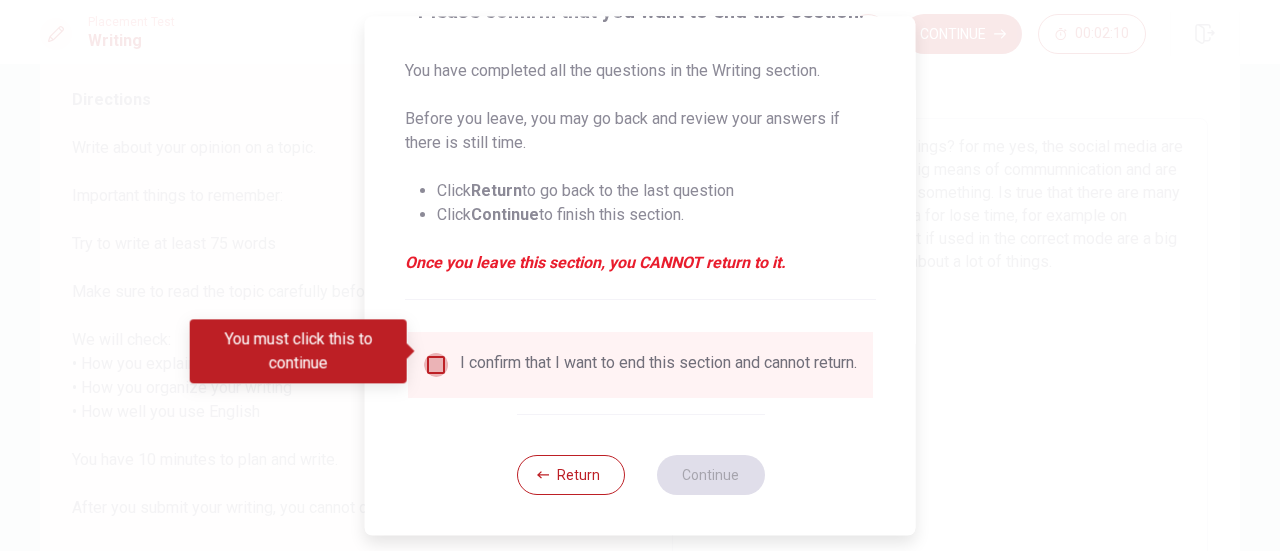 click at bounding box center [436, 365] 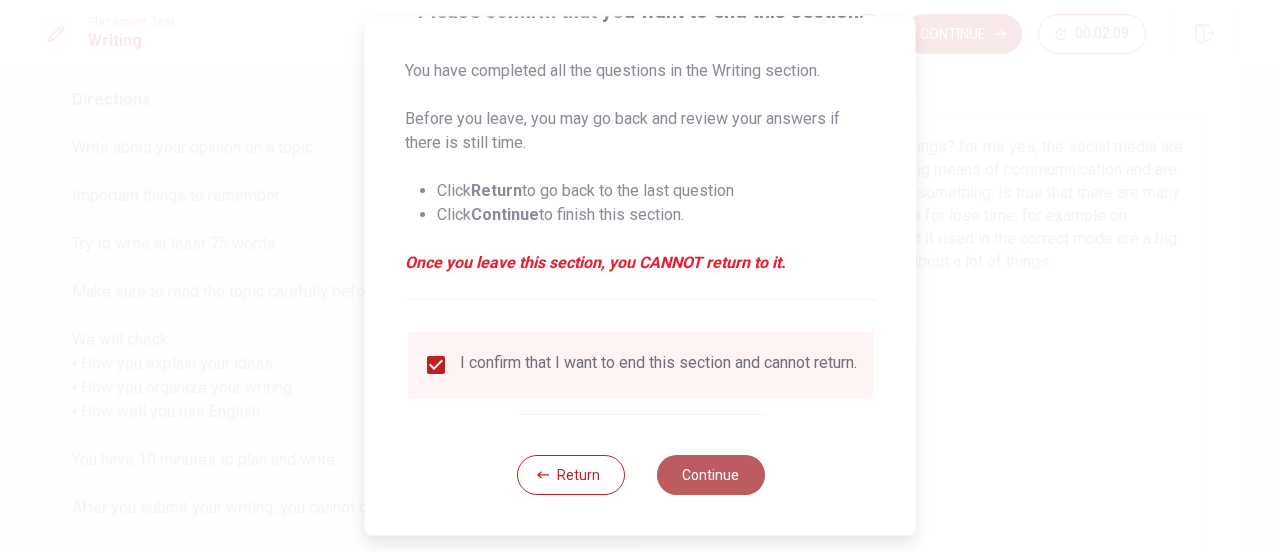 click on "Continue" at bounding box center (710, 475) 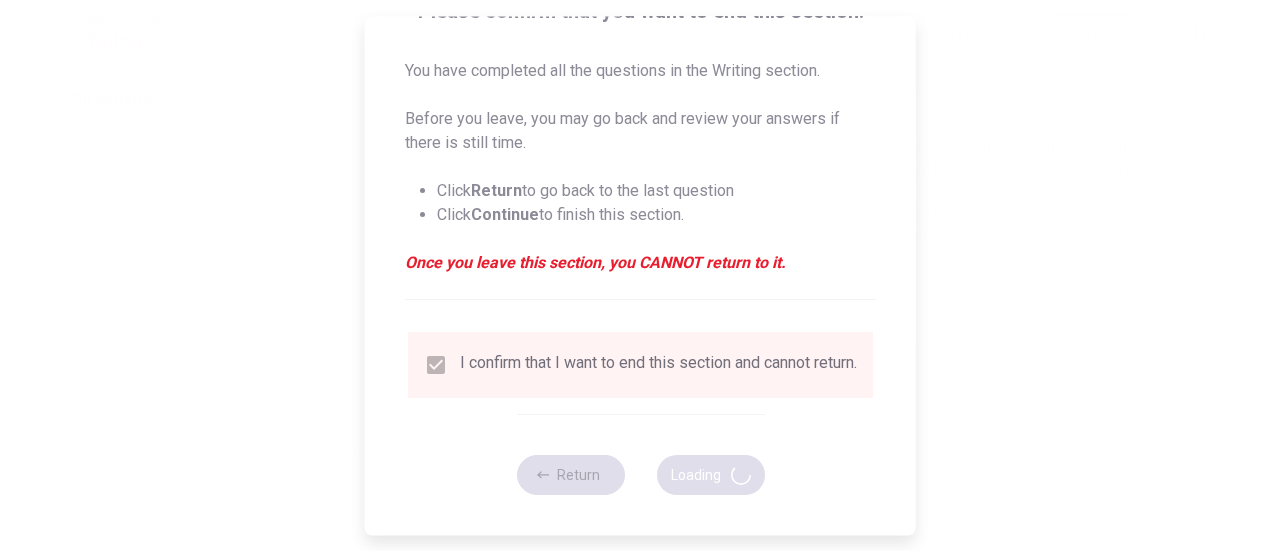 scroll, scrollTop: 0, scrollLeft: 0, axis: both 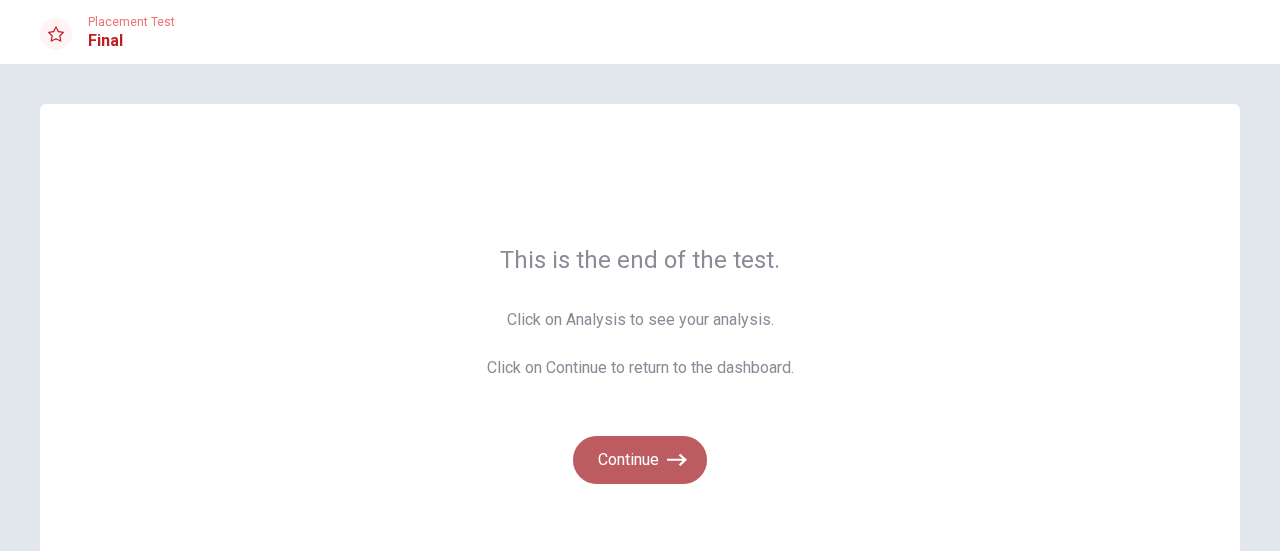 click 